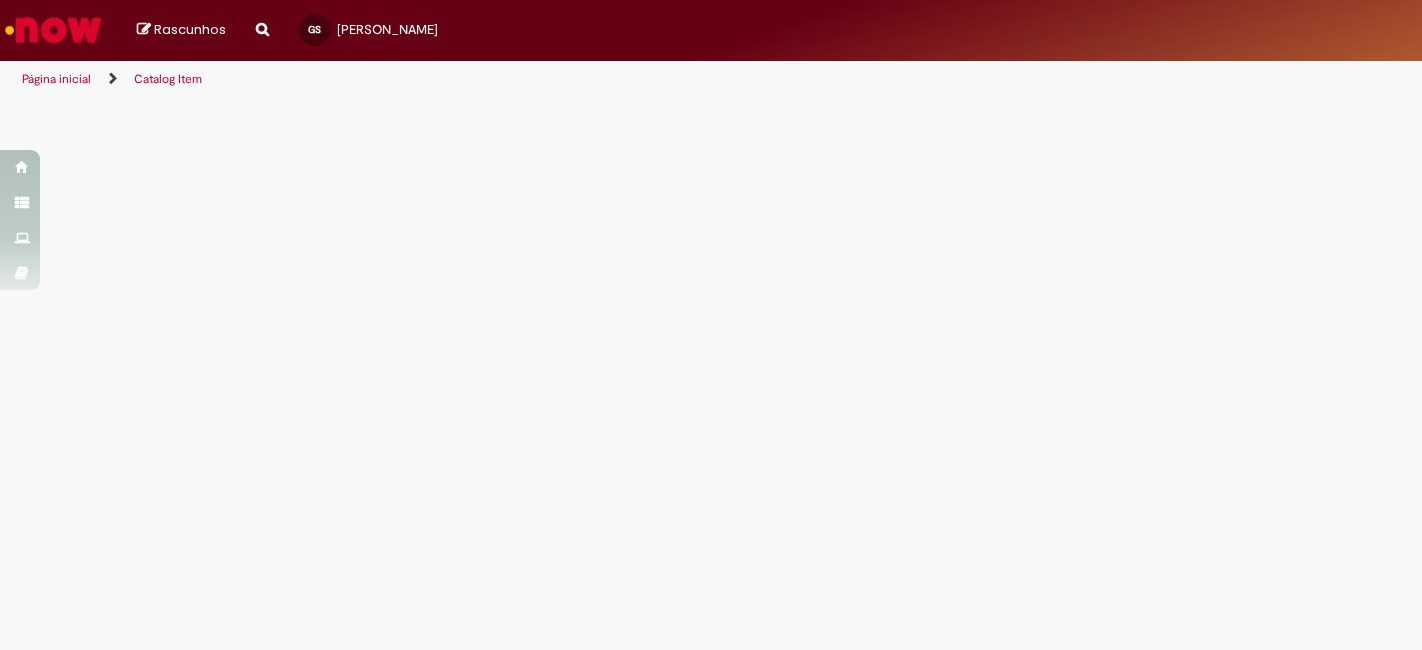 scroll, scrollTop: 0, scrollLeft: 0, axis: both 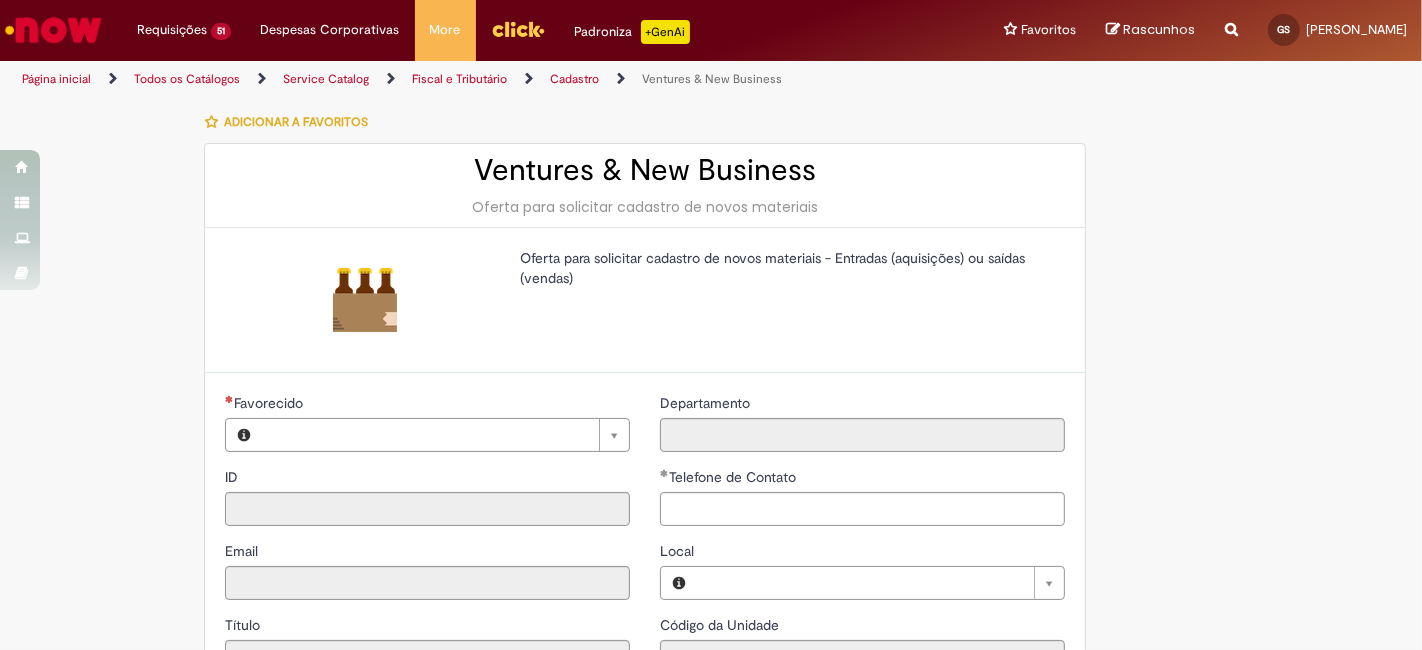 type on "********" 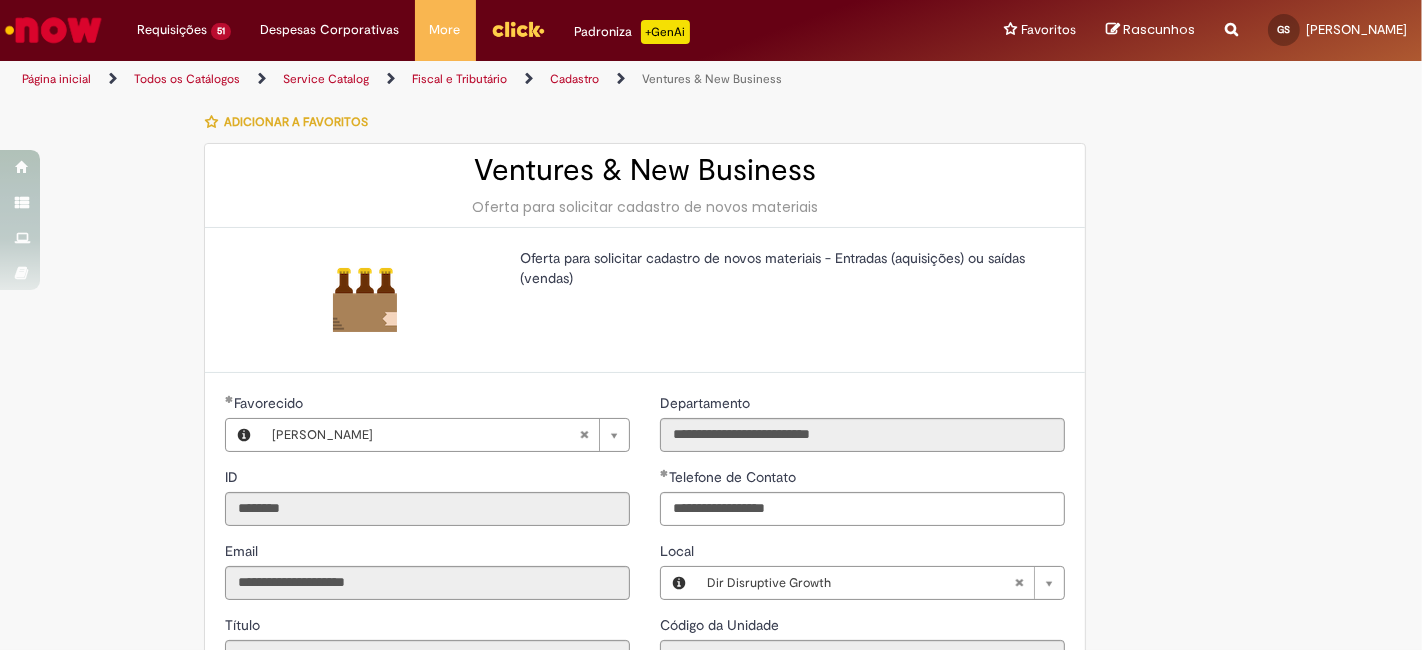 type on "**********" 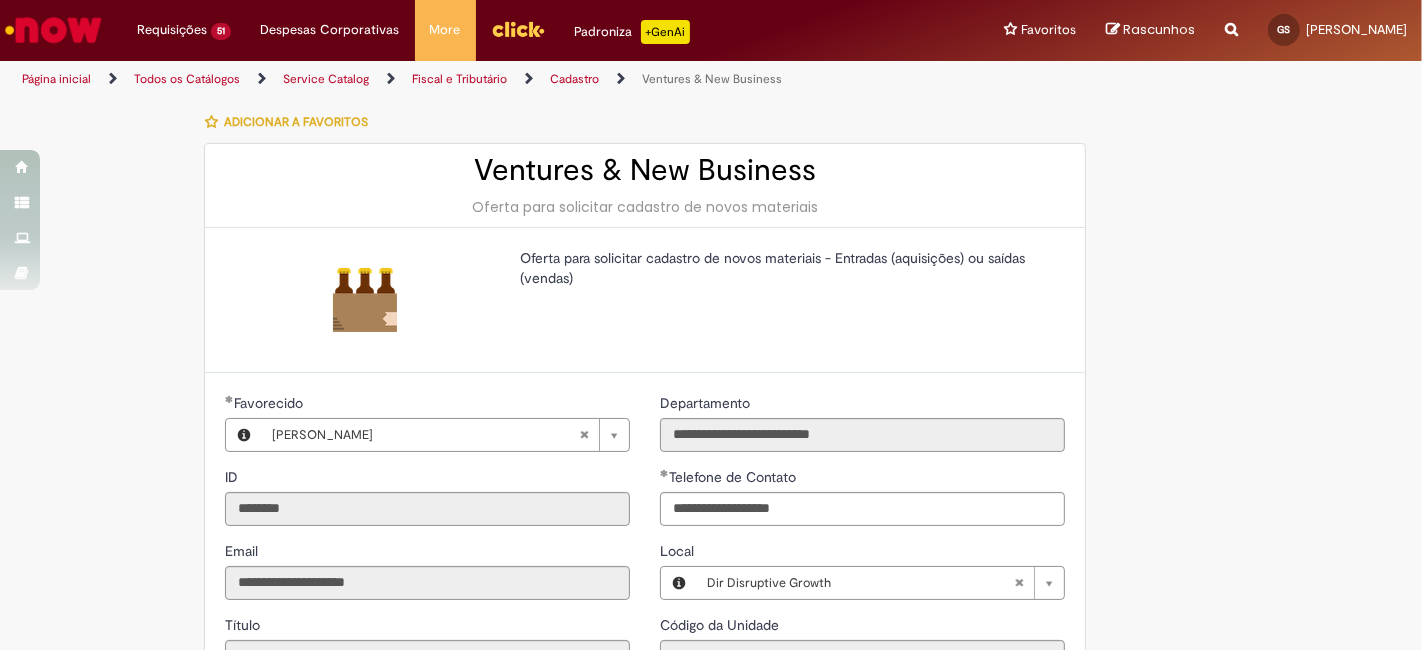scroll, scrollTop: 148, scrollLeft: 0, axis: vertical 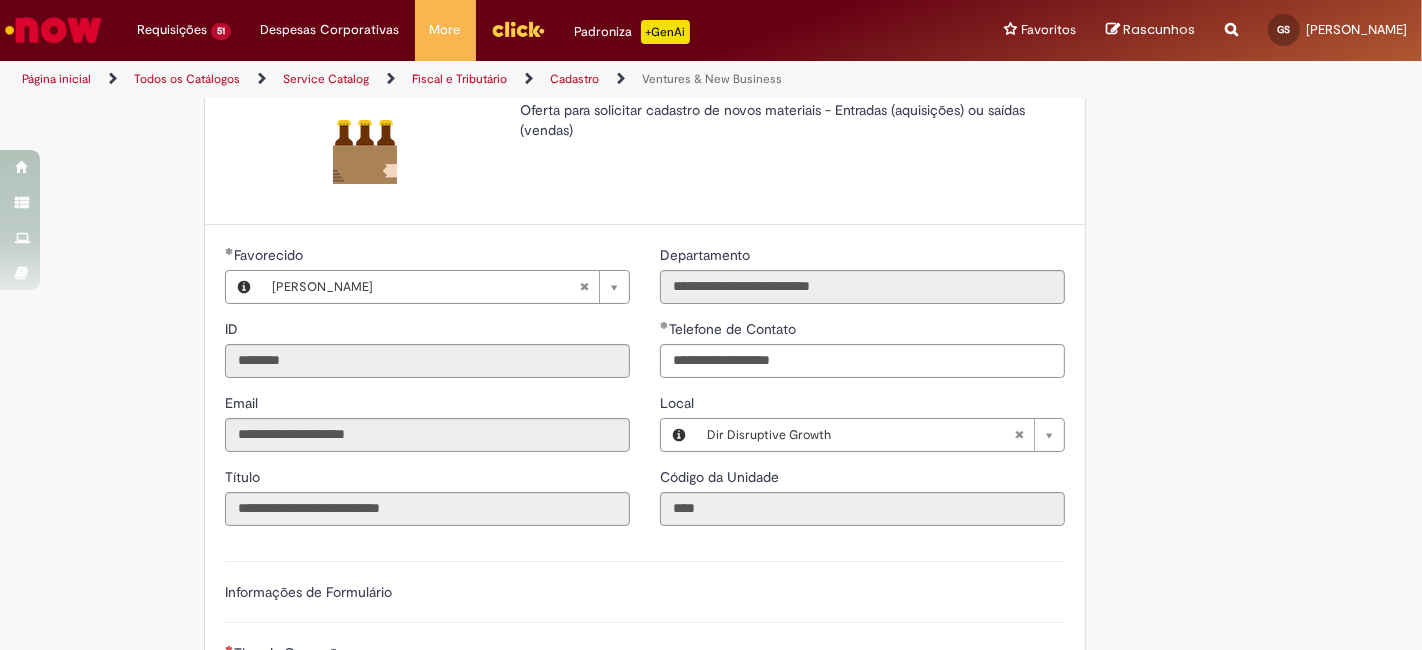 type on "**********" 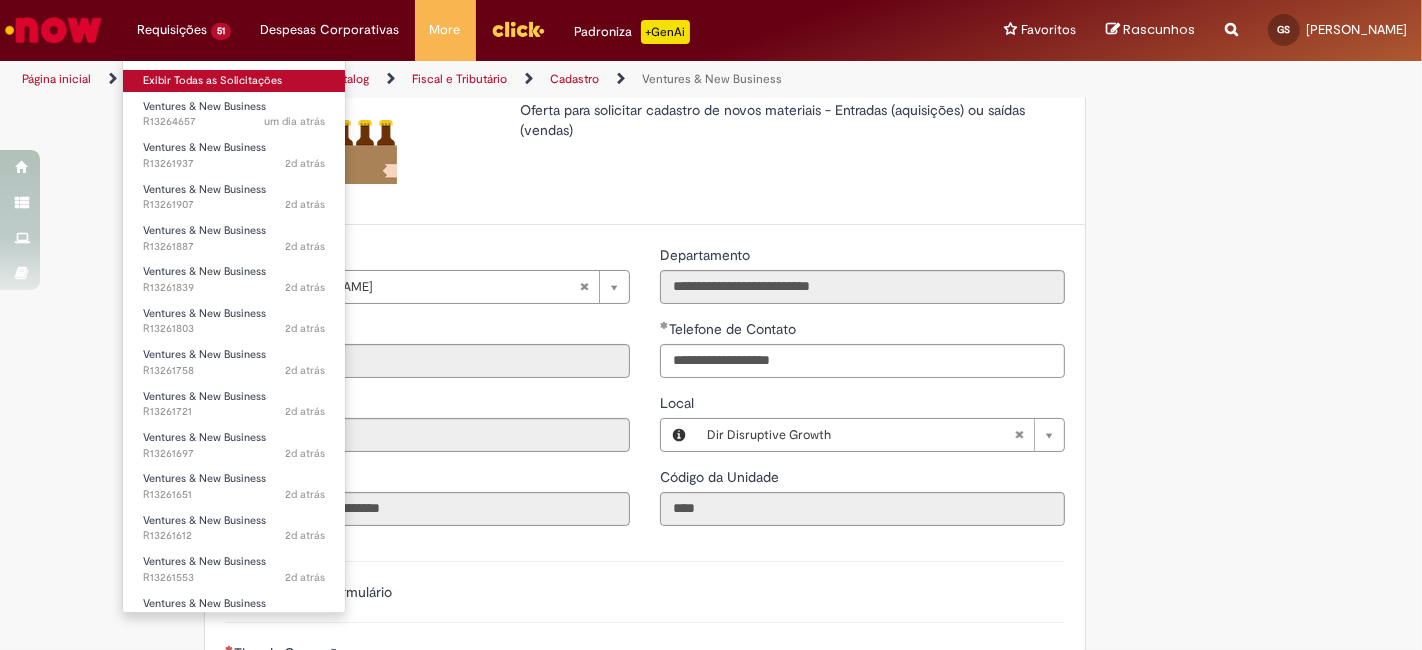 click on "Exibir Todas as Solicitações" at bounding box center [234, 81] 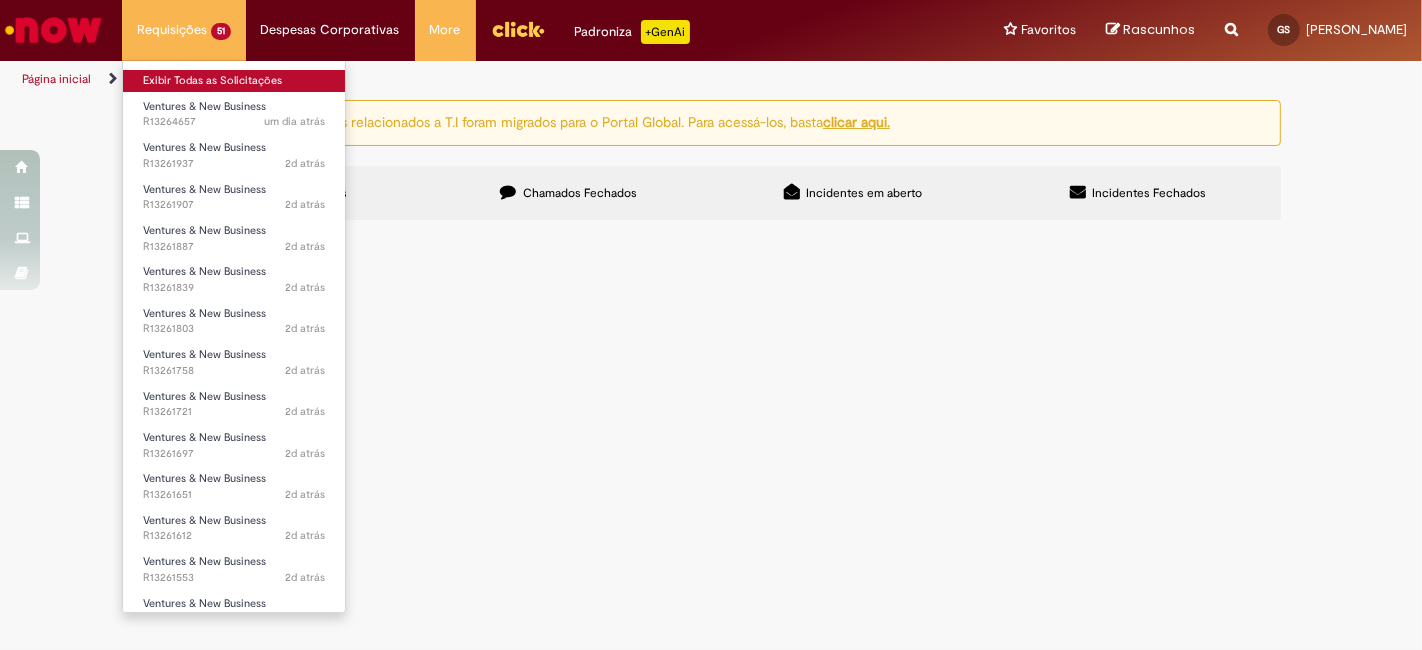 scroll, scrollTop: 0, scrollLeft: 0, axis: both 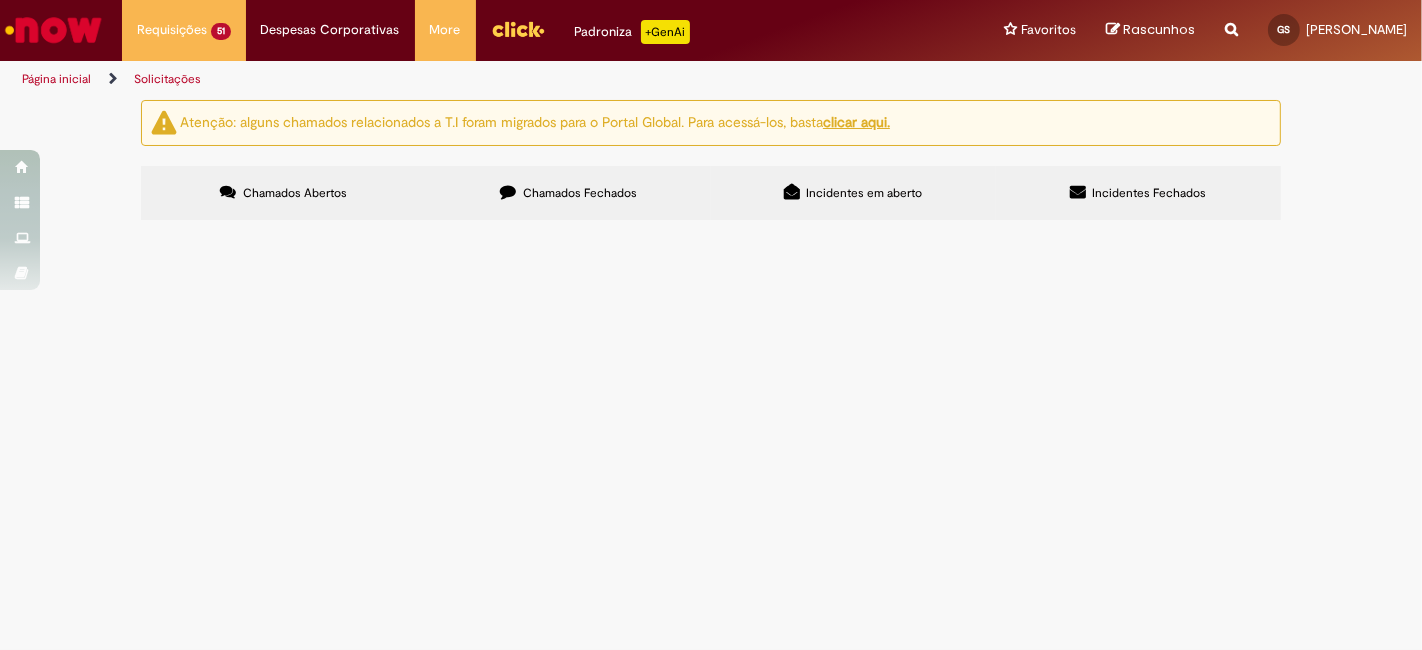 click on "Chamados Fechados" at bounding box center [568, 193] 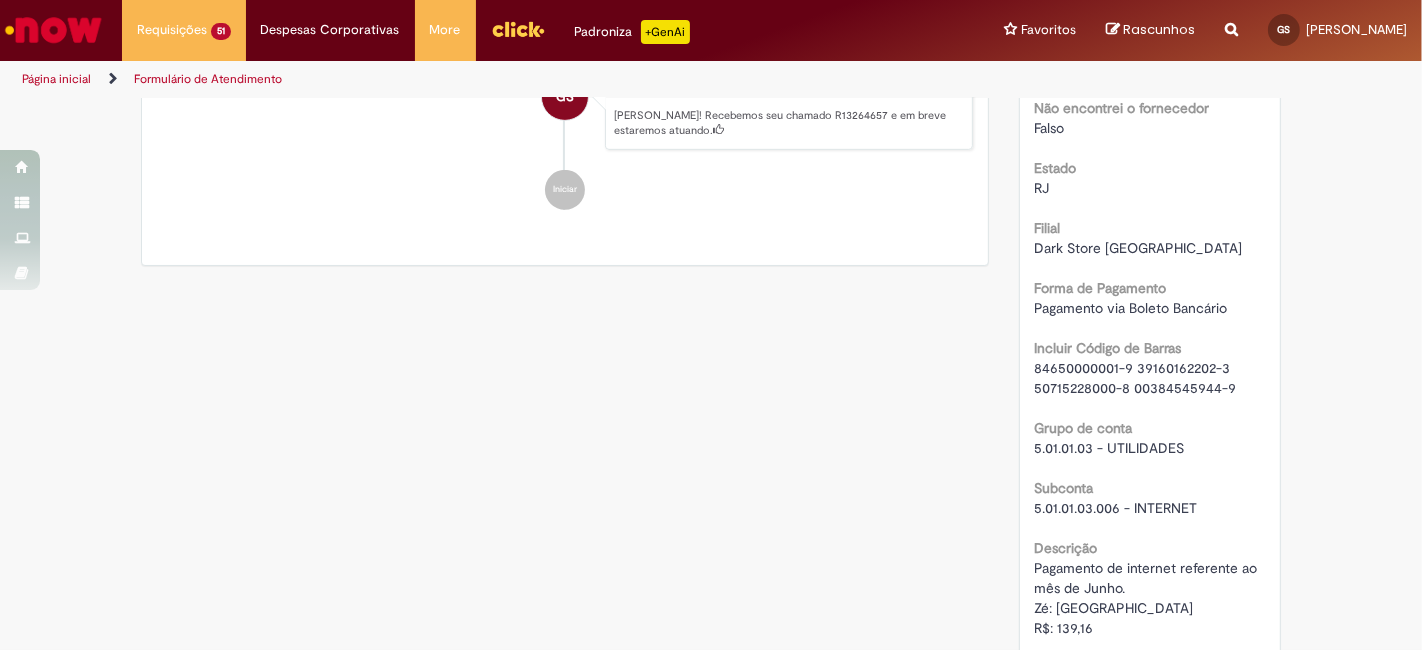 scroll, scrollTop: 820, scrollLeft: 0, axis: vertical 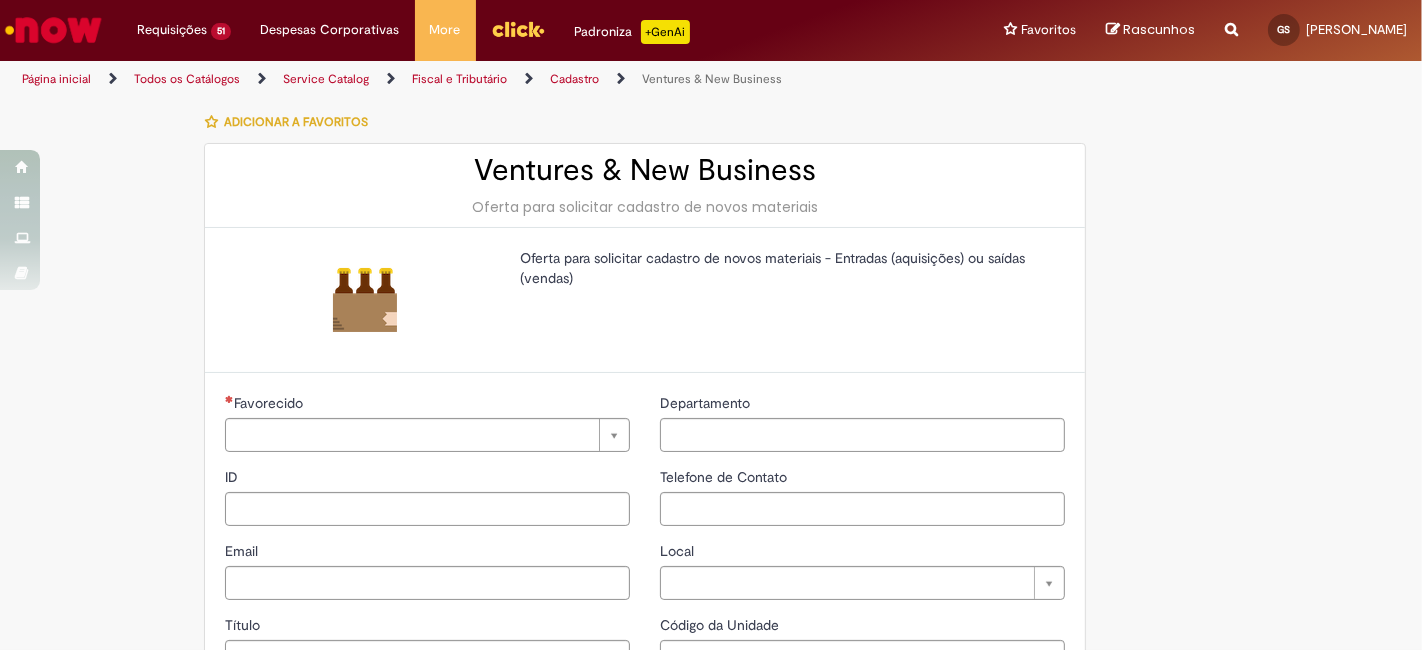 type on "********" 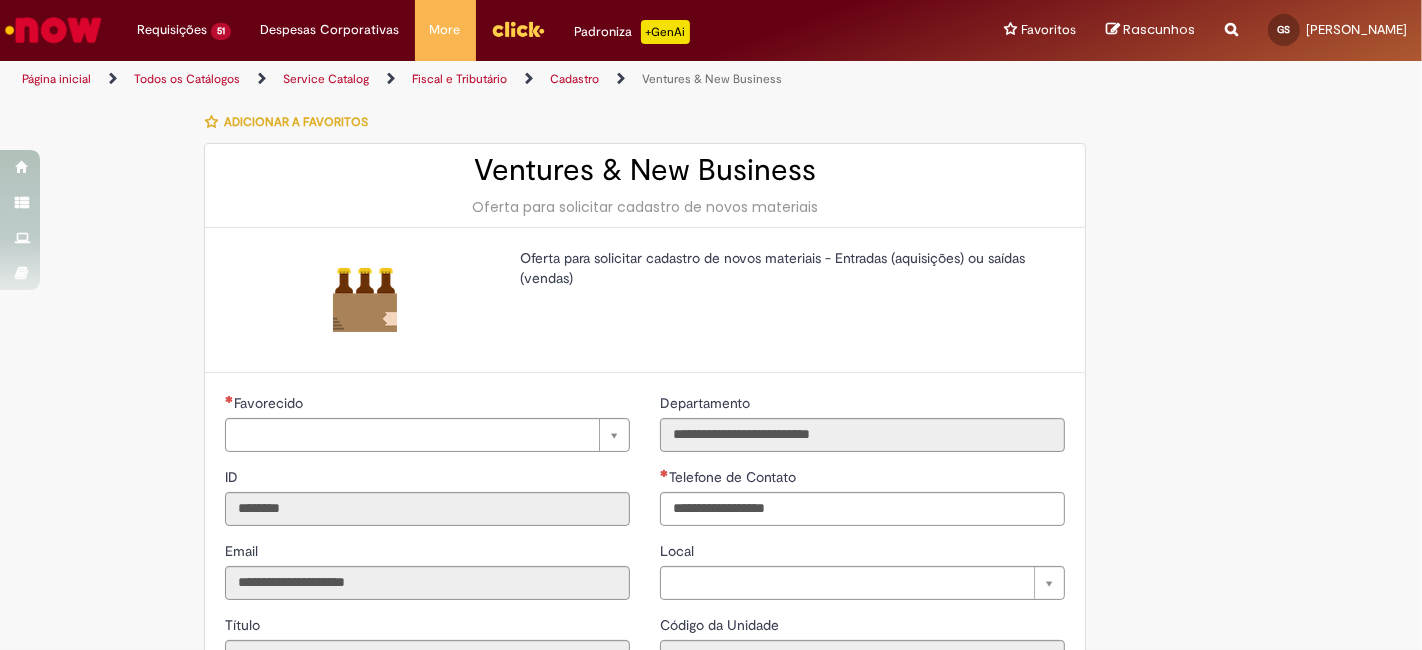 type on "**********" 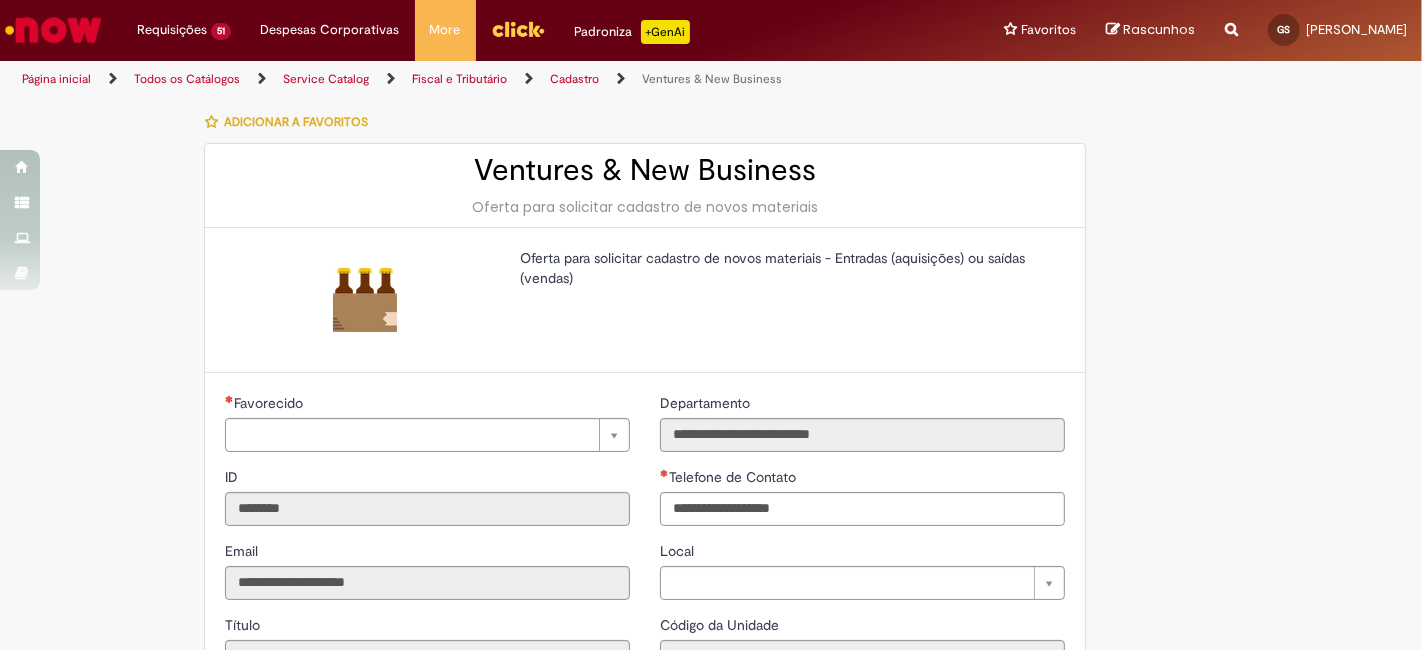 type on "**********" 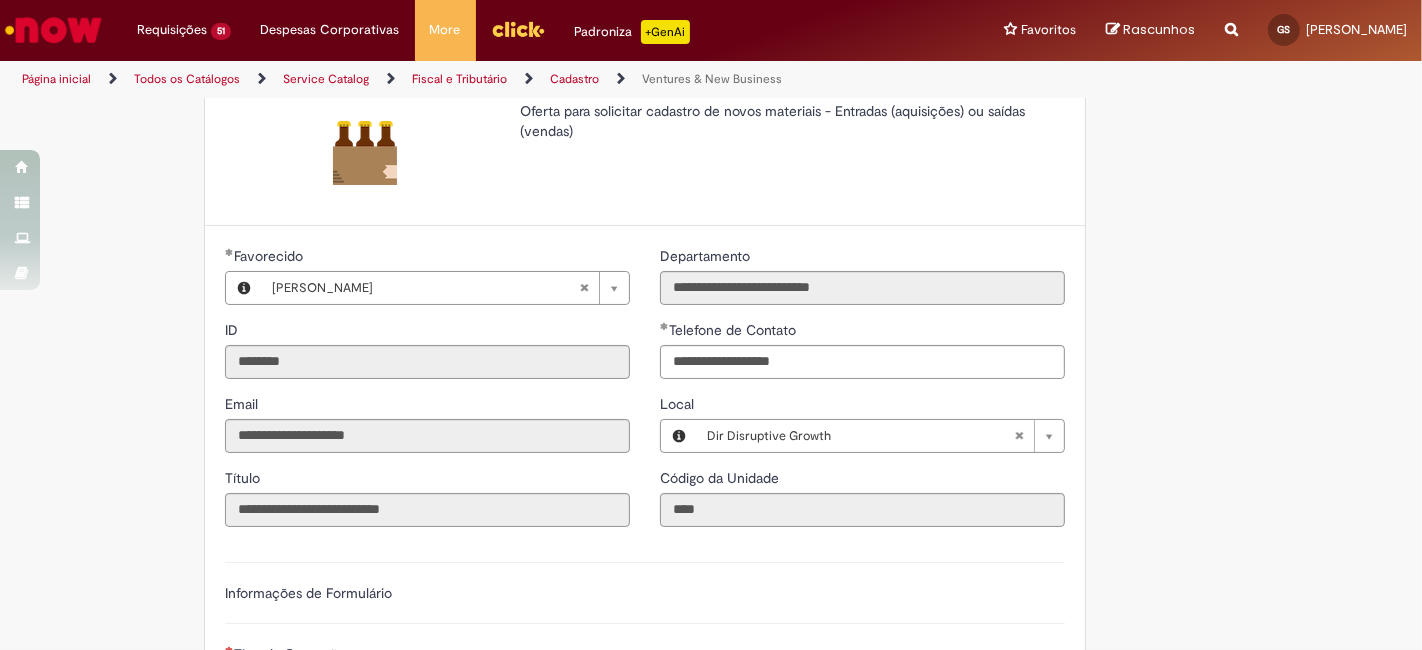 scroll, scrollTop: 148, scrollLeft: 0, axis: vertical 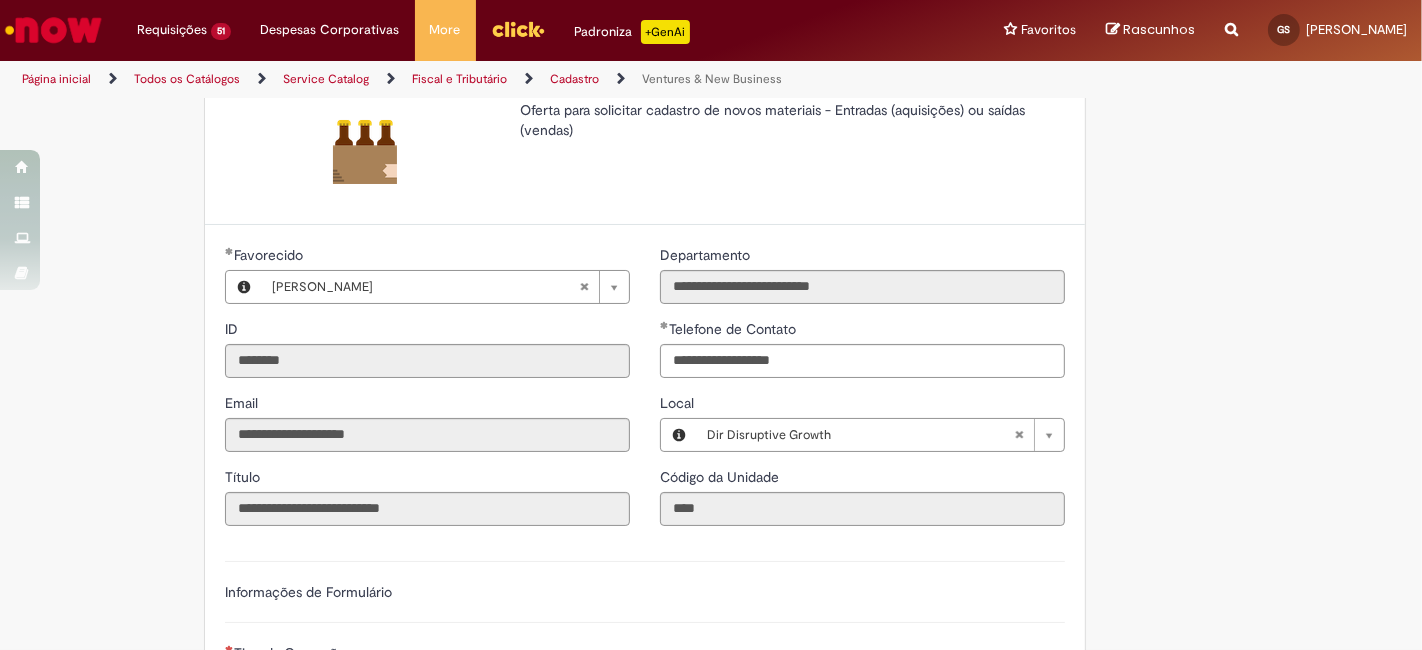 type 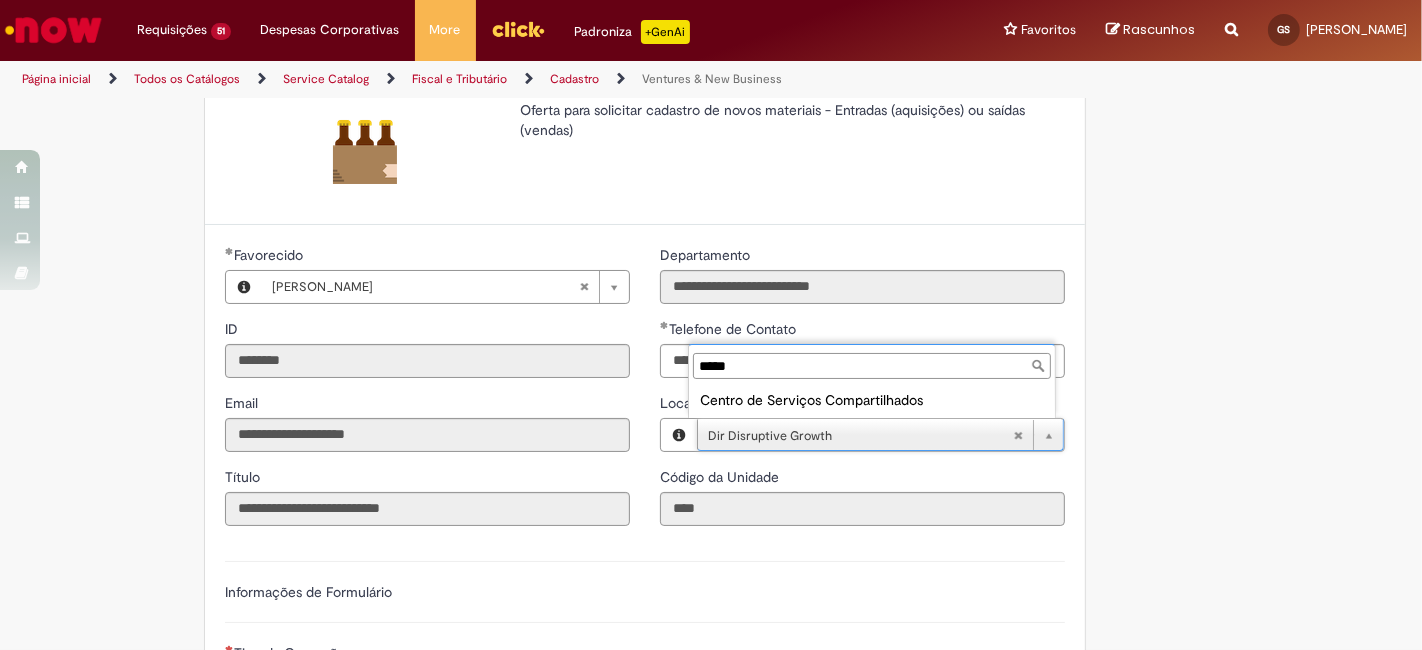 type on "*****" 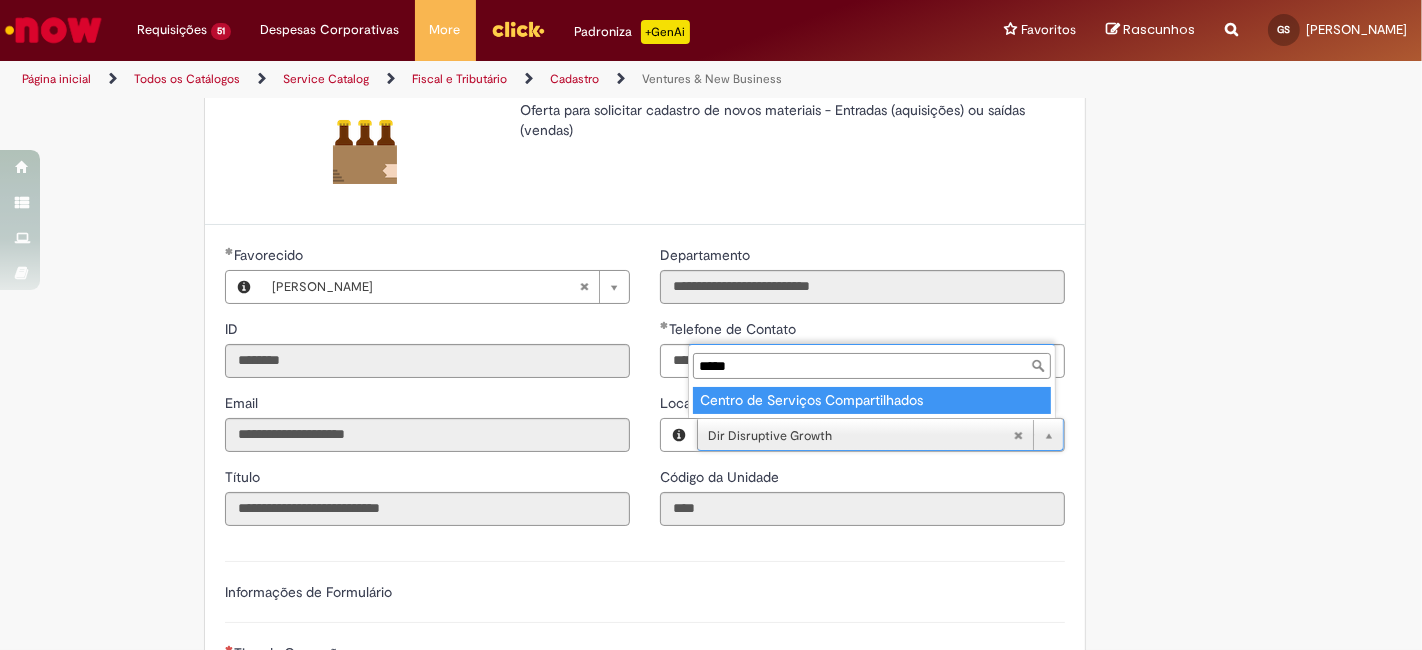 type on "**********" 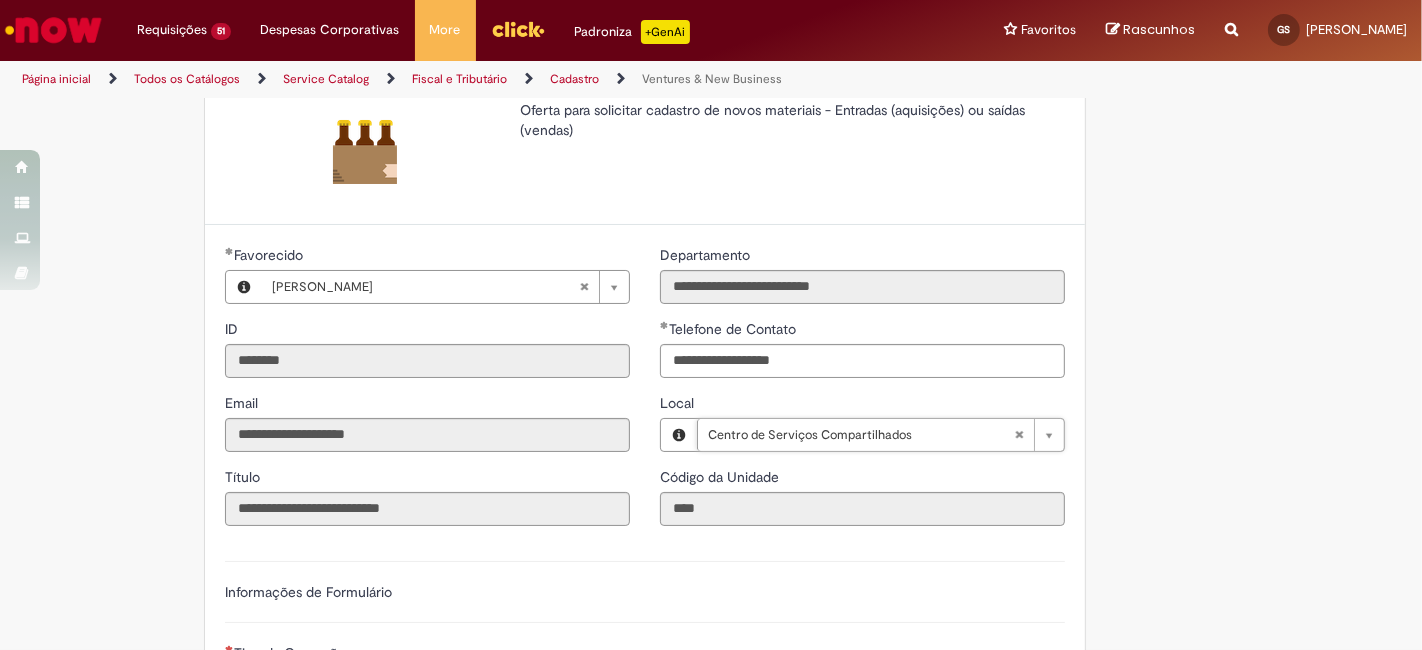 type on "****" 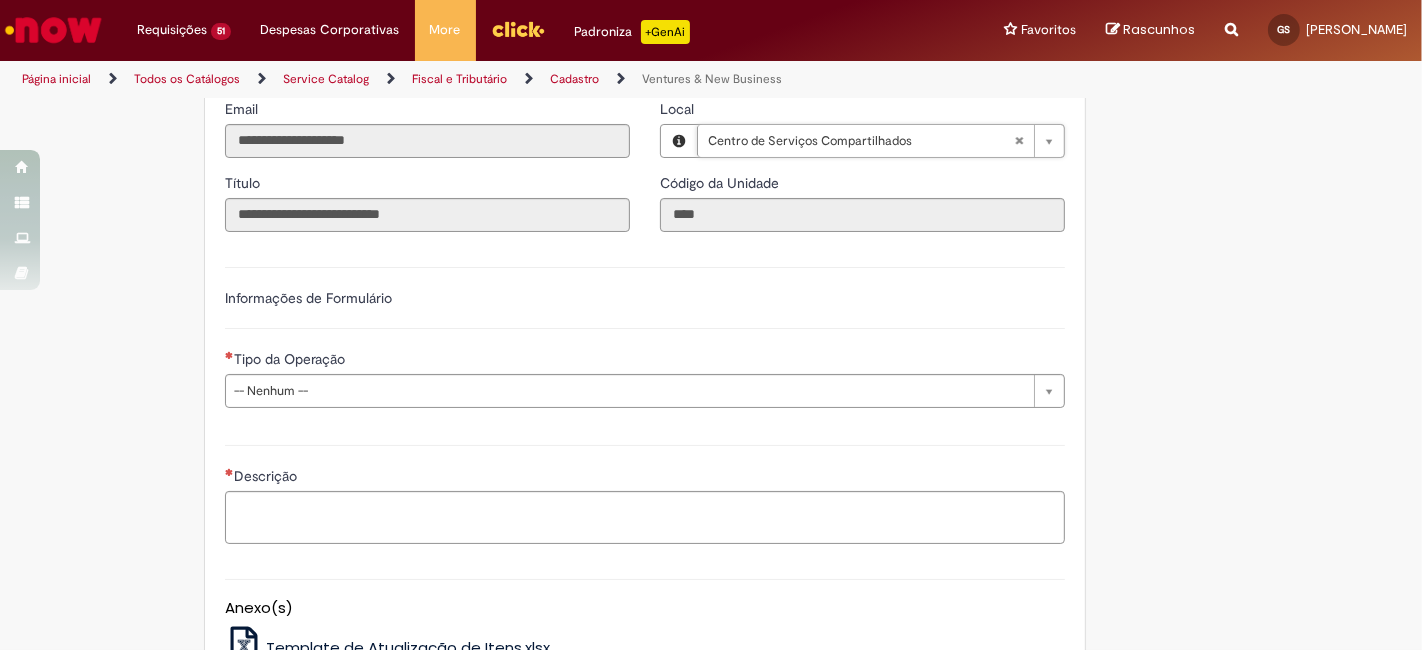 scroll, scrollTop: 444, scrollLeft: 0, axis: vertical 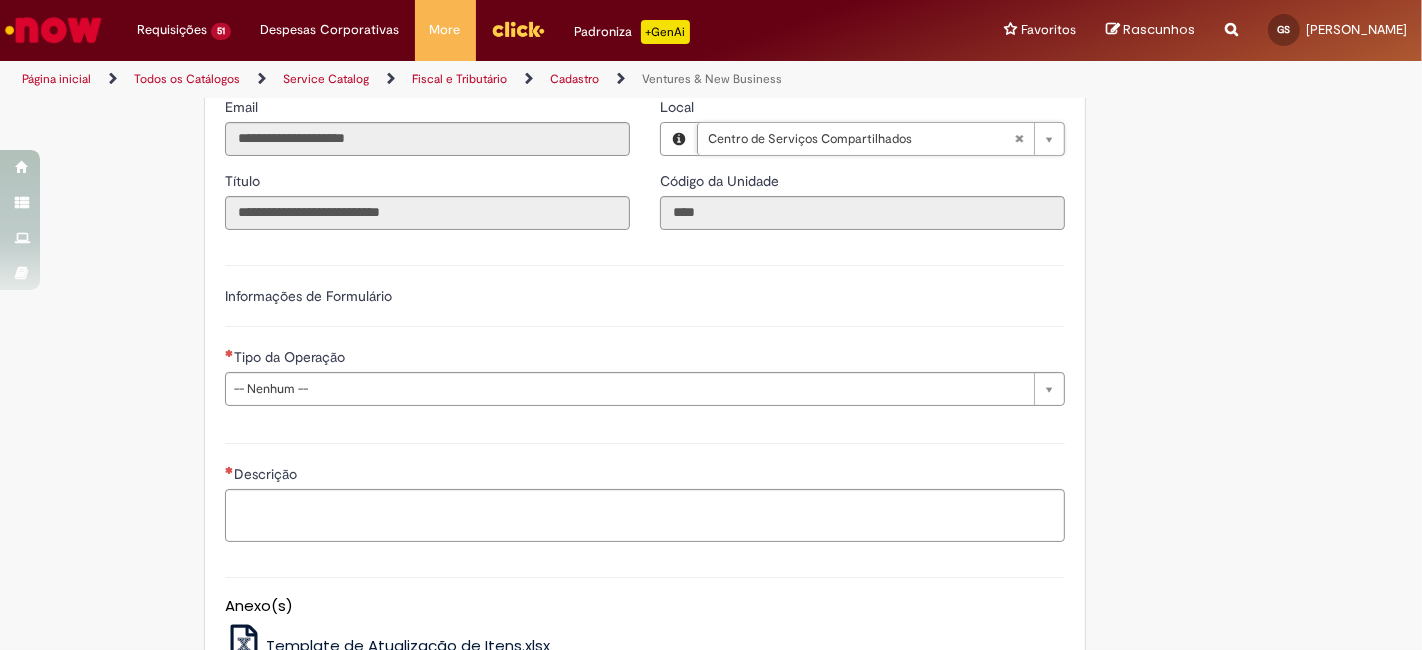 drag, startPoint x: 469, startPoint y: 399, endPoint x: 455, endPoint y: 428, distance: 32.202484 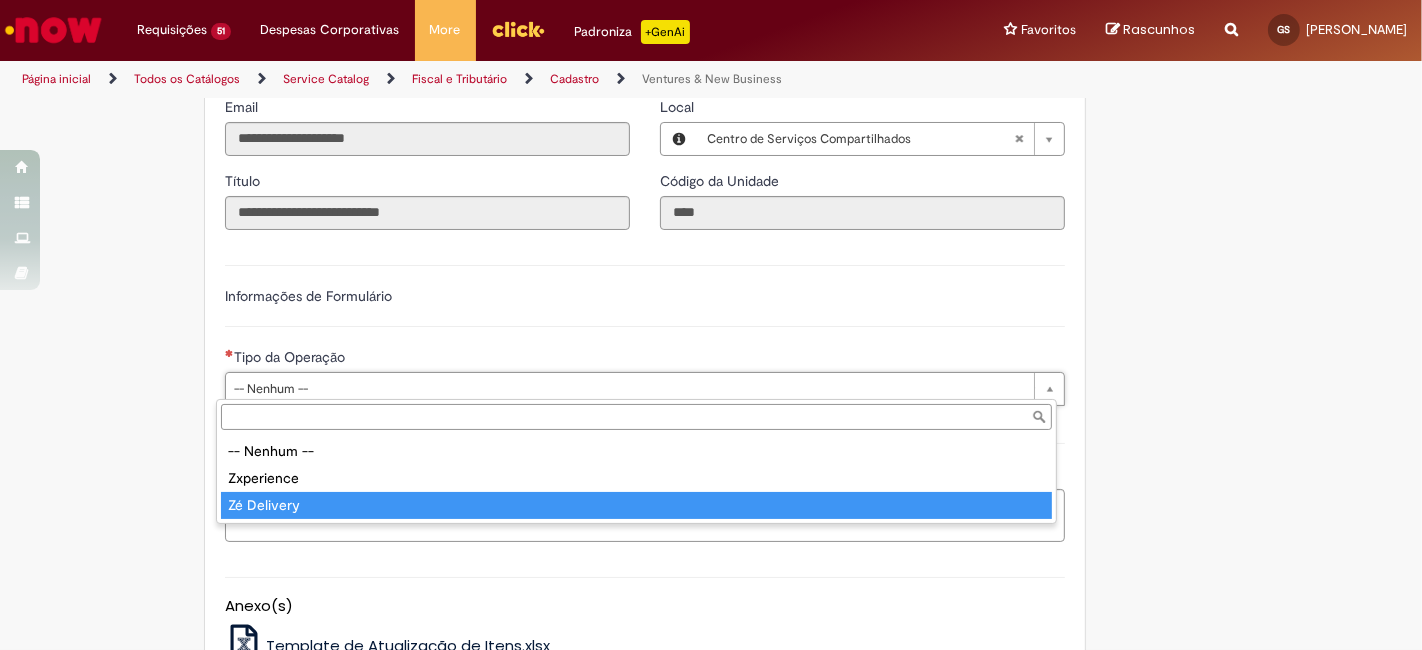 type on "**********" 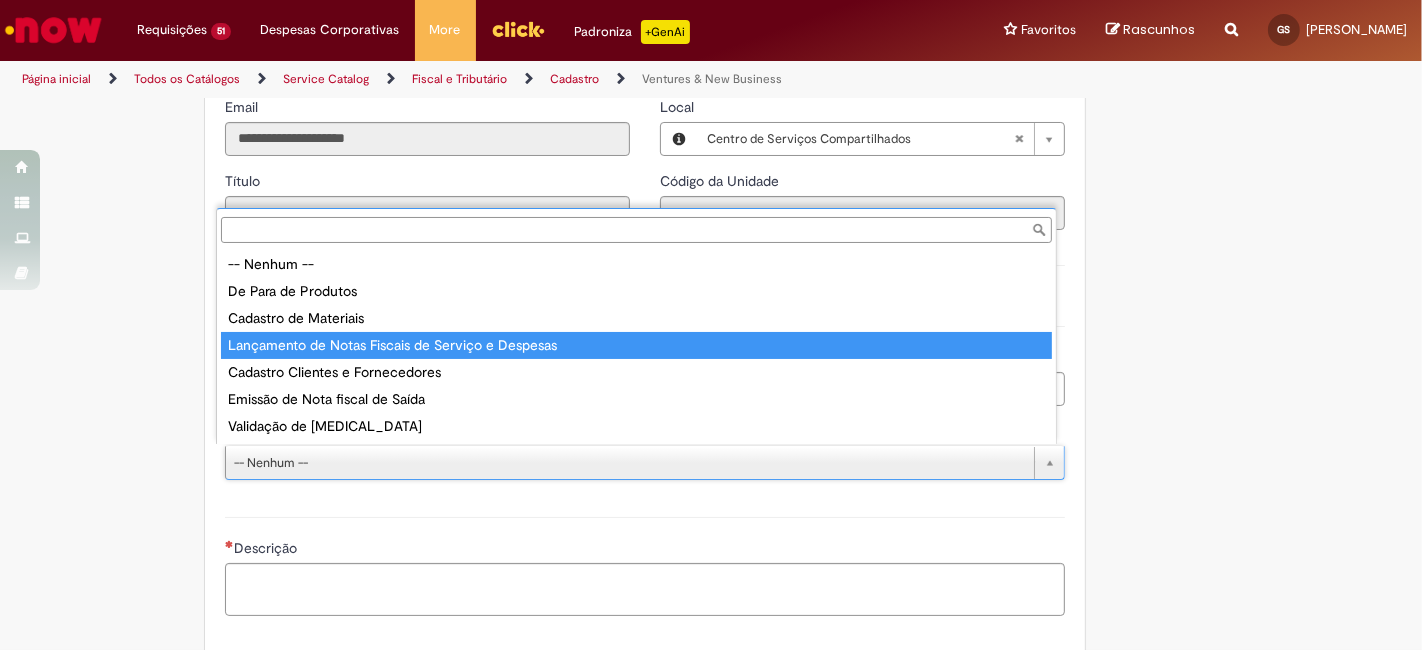 type on "**********" 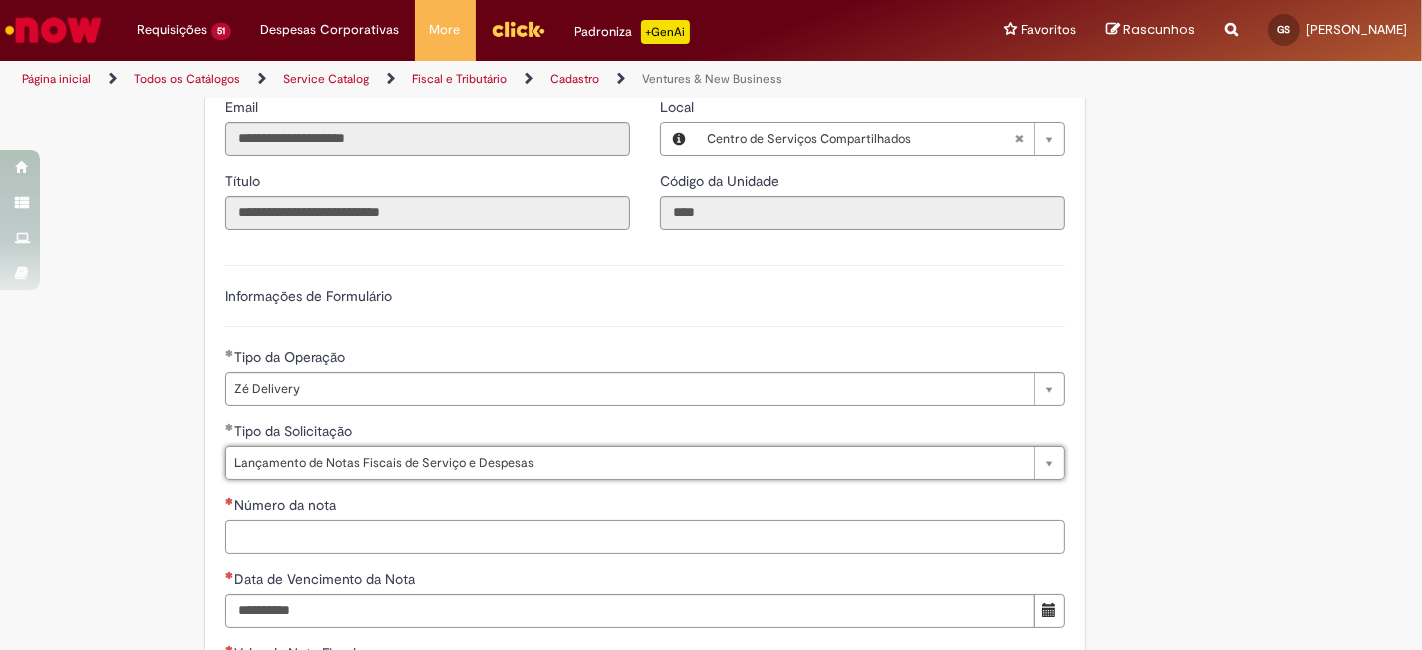 click on "Número da nota" at bounding box center [645, 537] 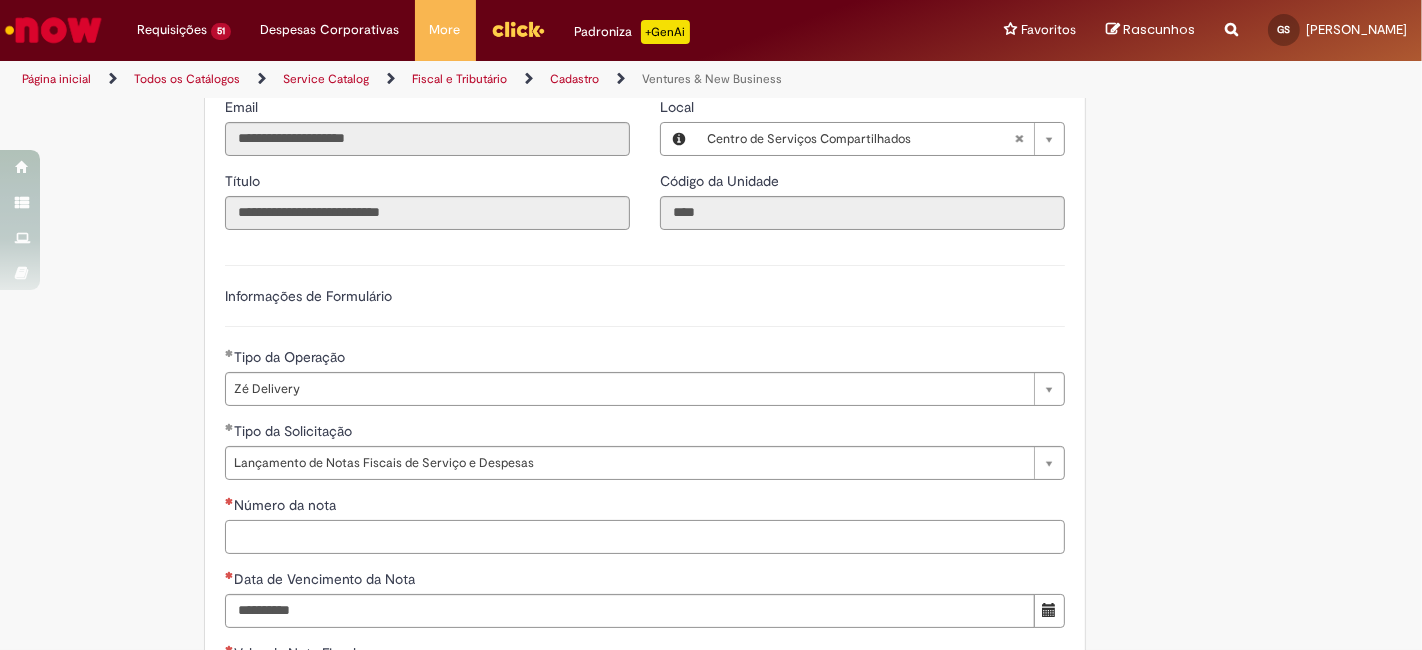 paste on "**********" 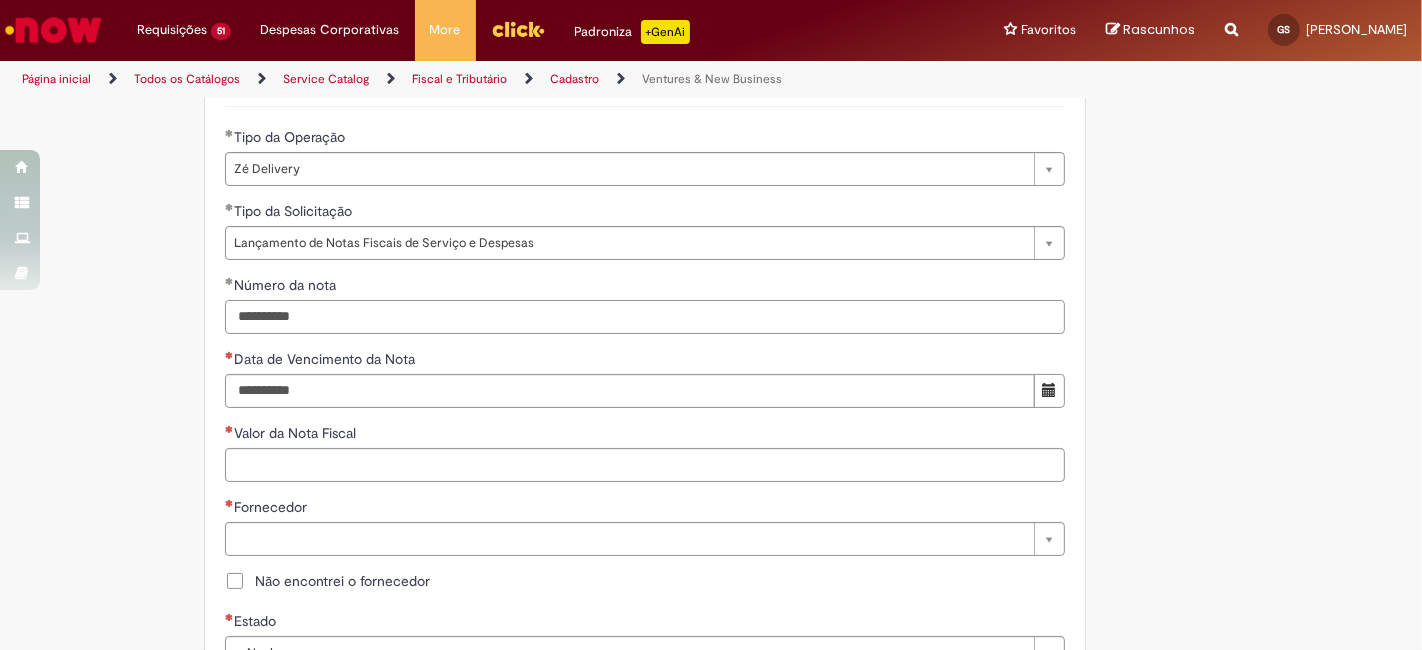 scroll, scrollTop: 666, scrollLeft: 0, axis: vertical 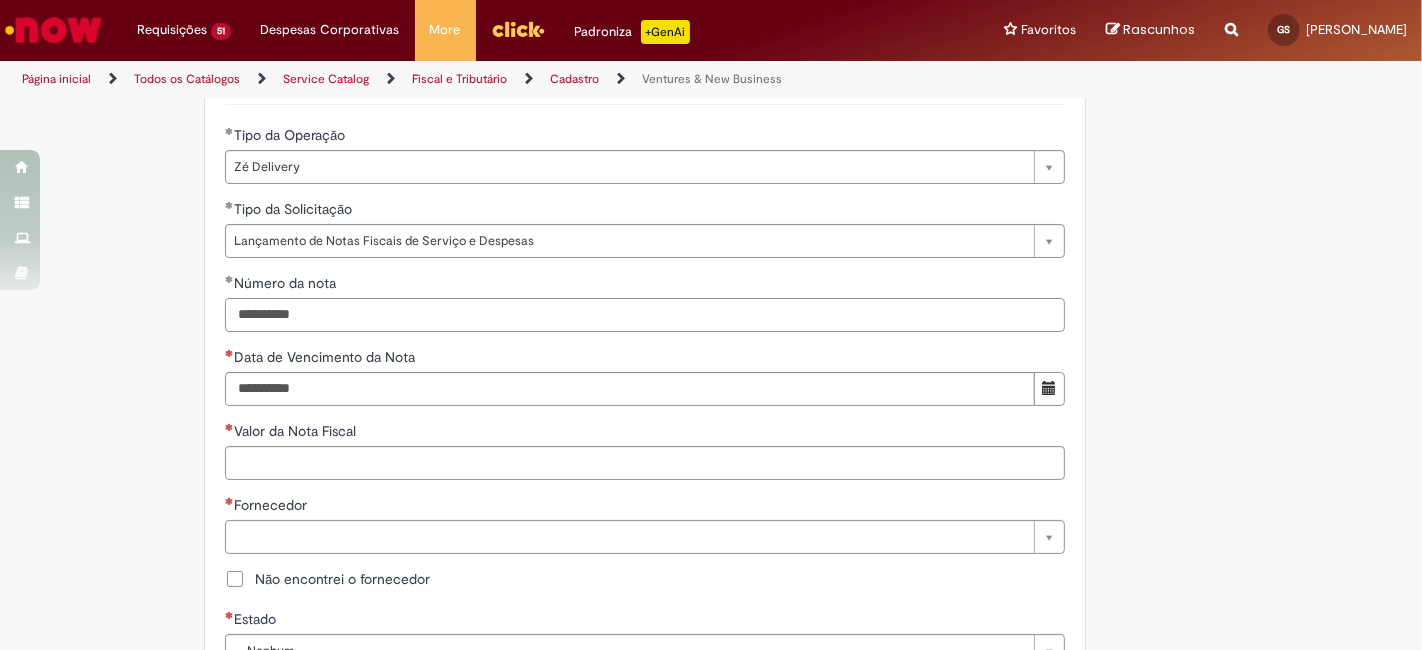 type on "**********" 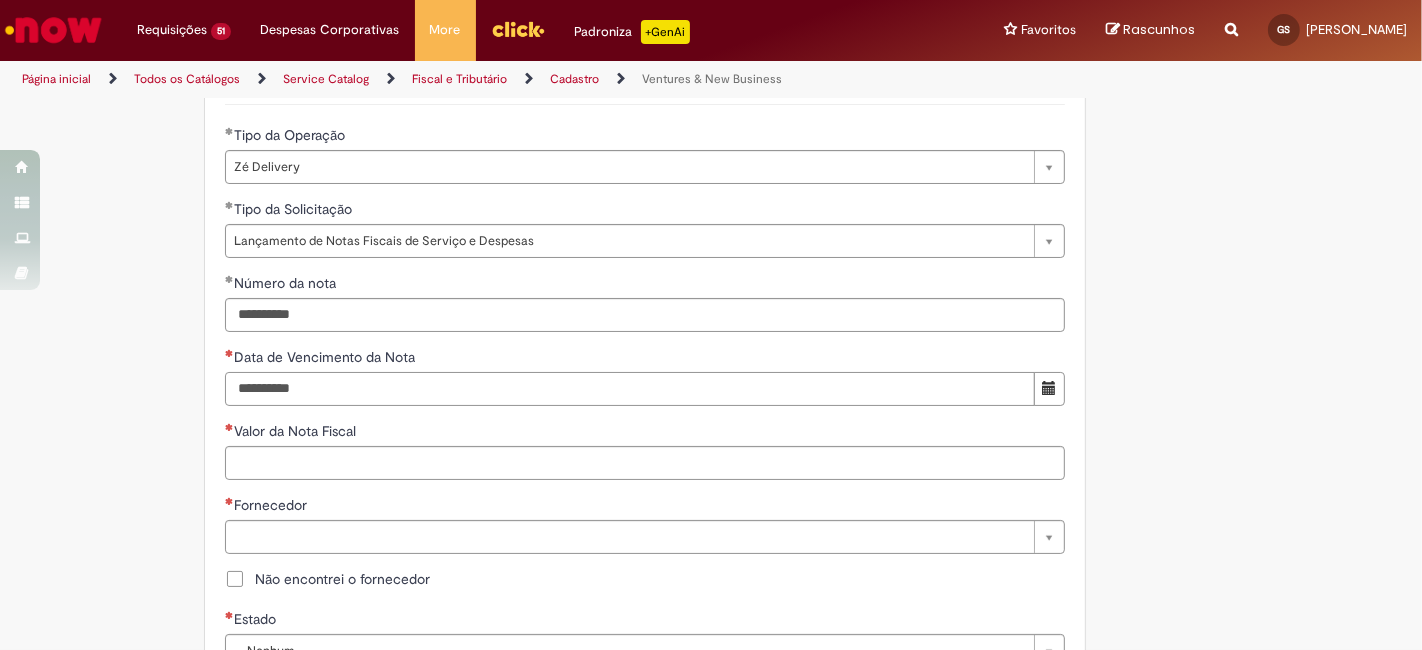 click on "Data de Vencimento da Nota" at bounding box center (630, 389) 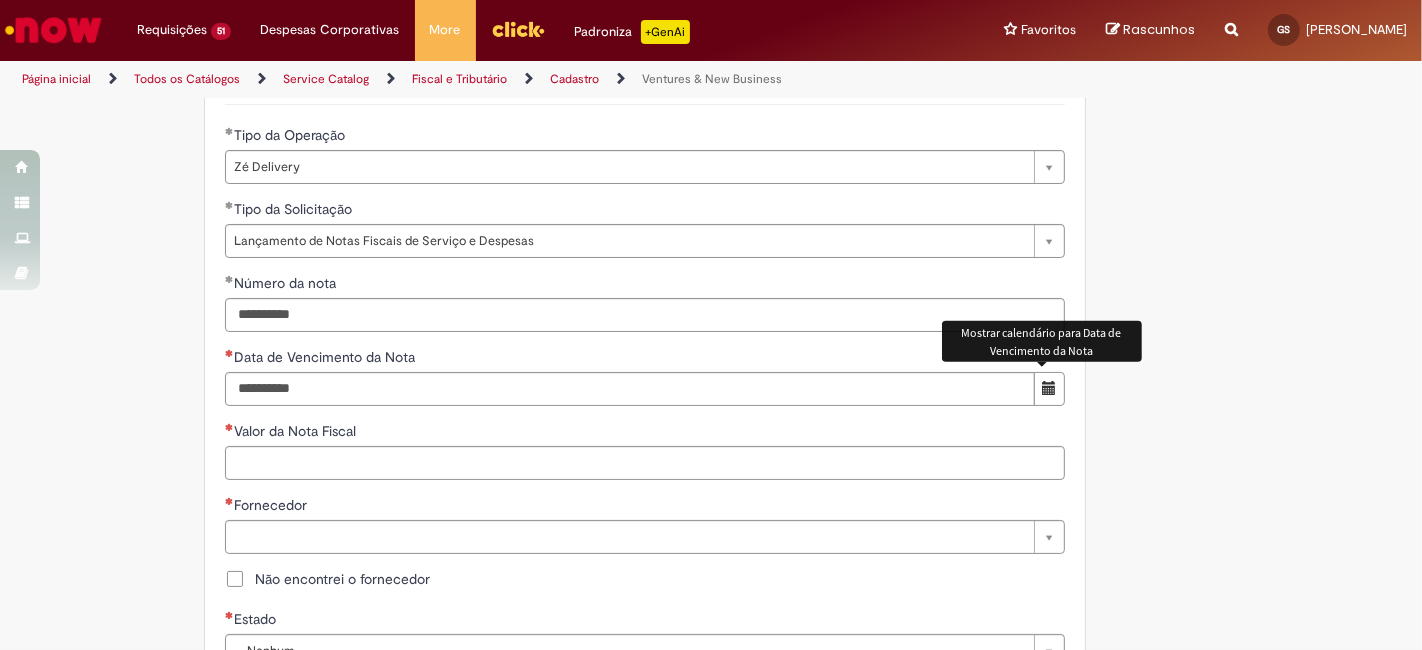 click at bounding box center (1049, 389) 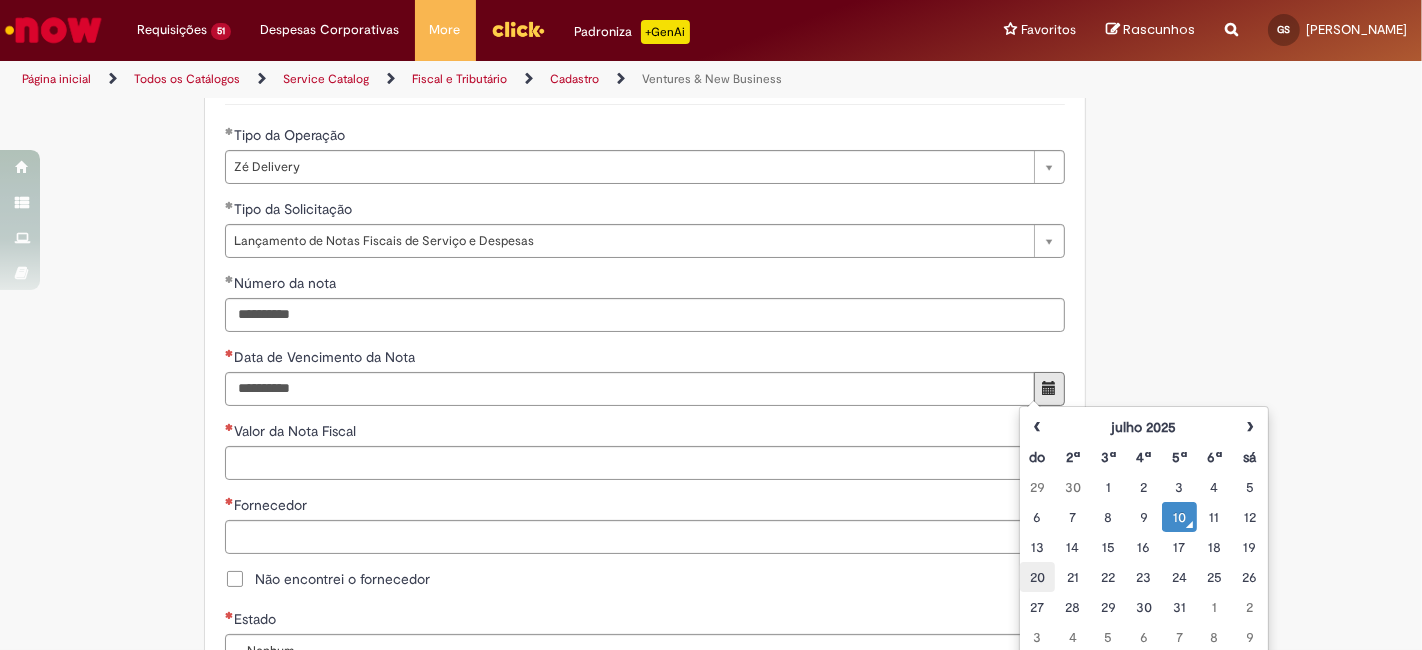 click on "20" at bounding box center (1037, 577) 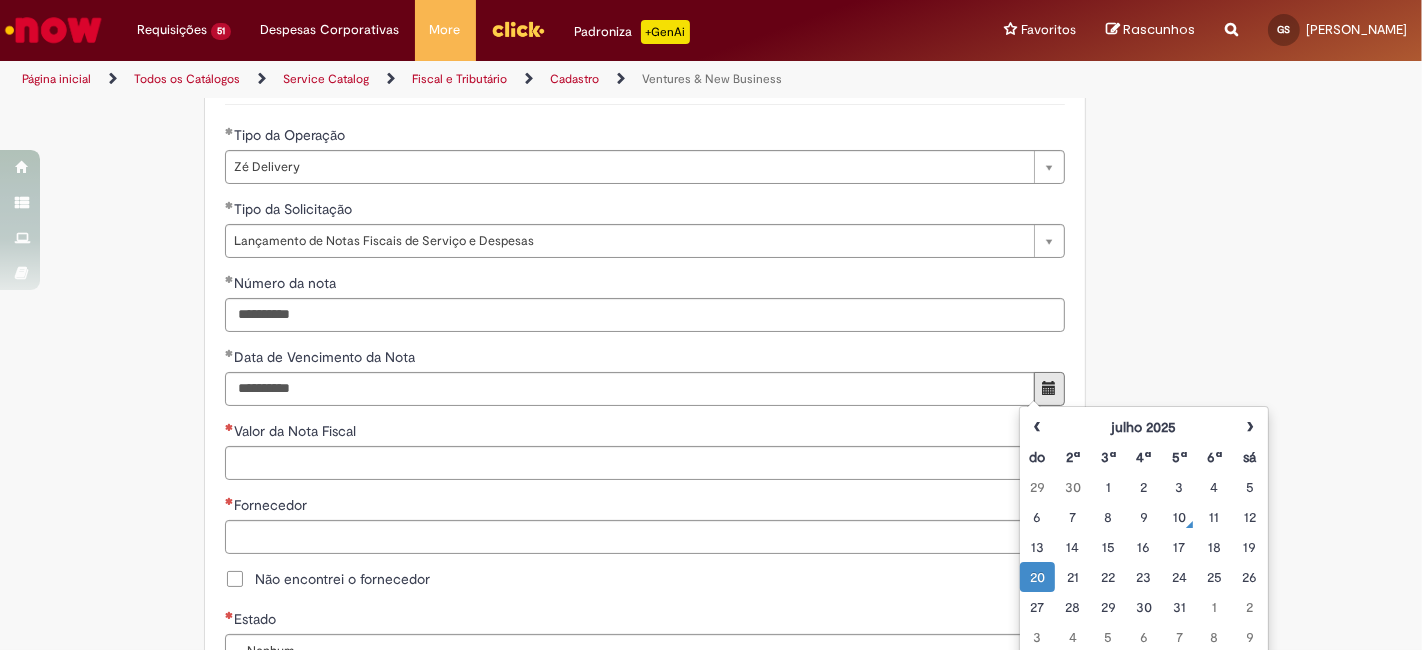 click on "**********" at bounding box center (711, 445) 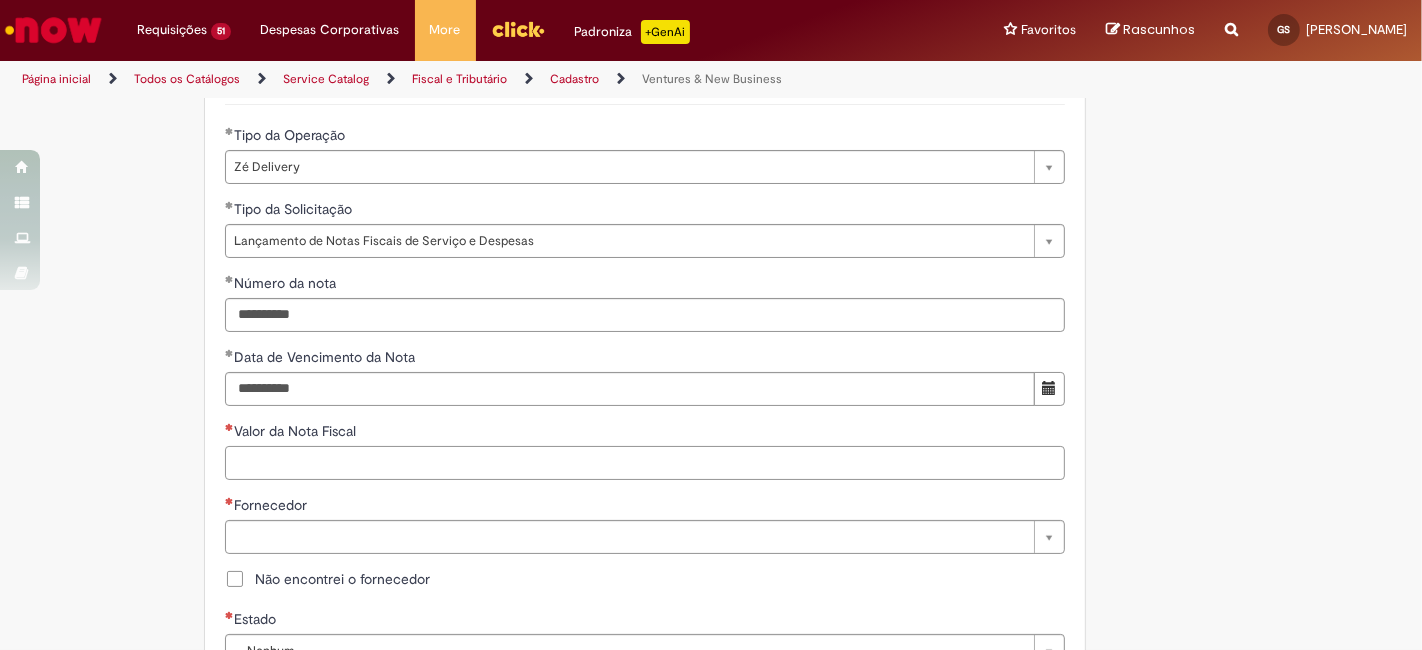 click on "Valor da Nota Fiscal" at bounding box center [645, 463] 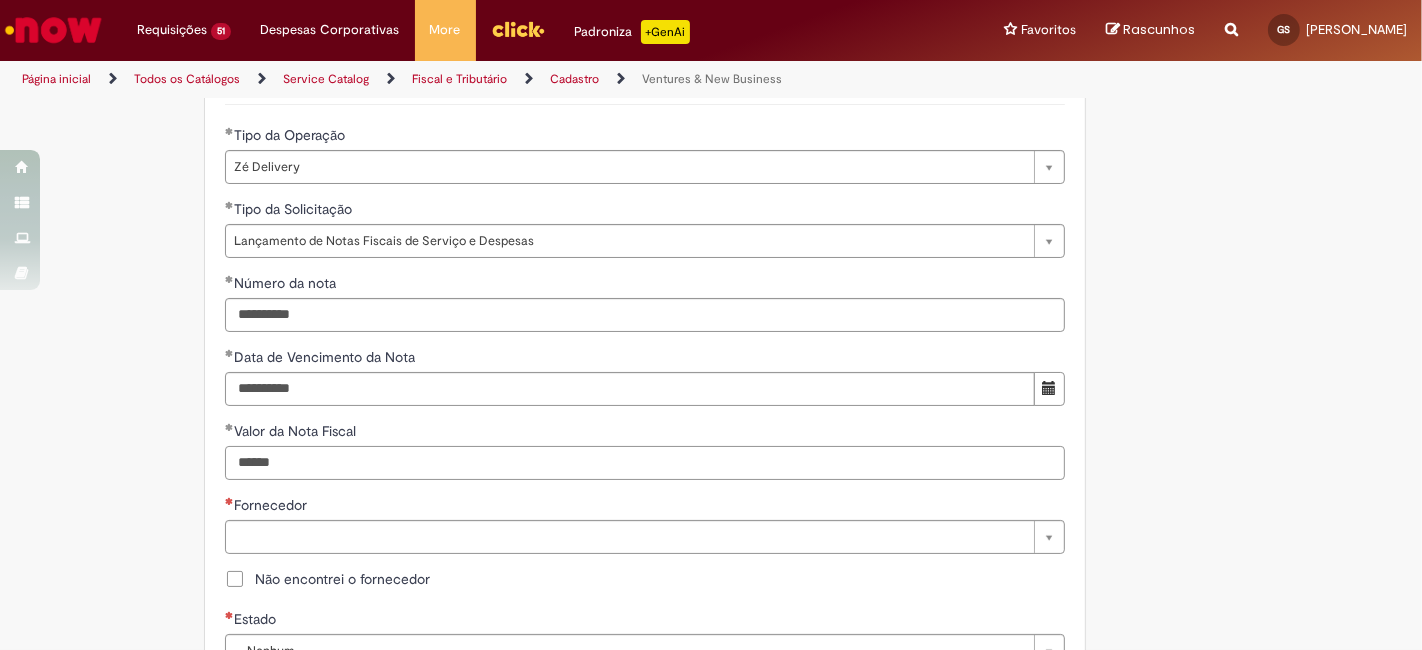 type on "******" 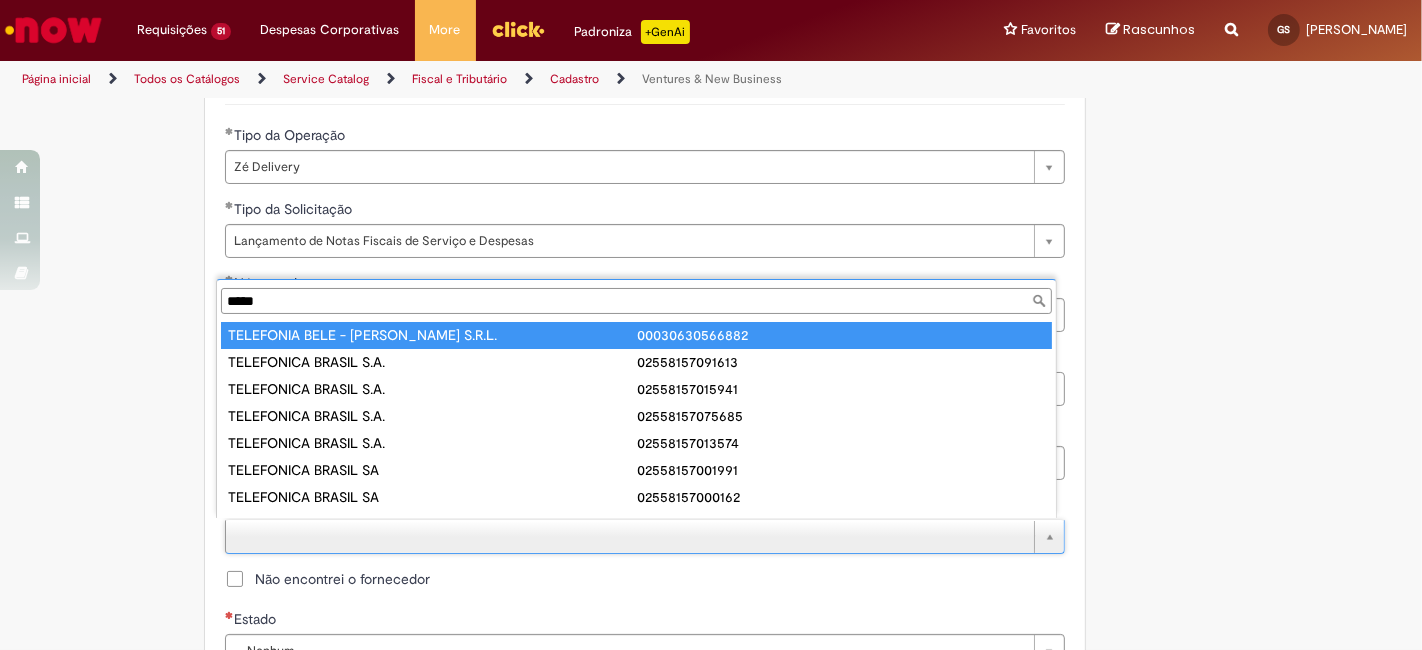 scroll, scrollTop: 16, scrollLeft: 0, axis: vertical 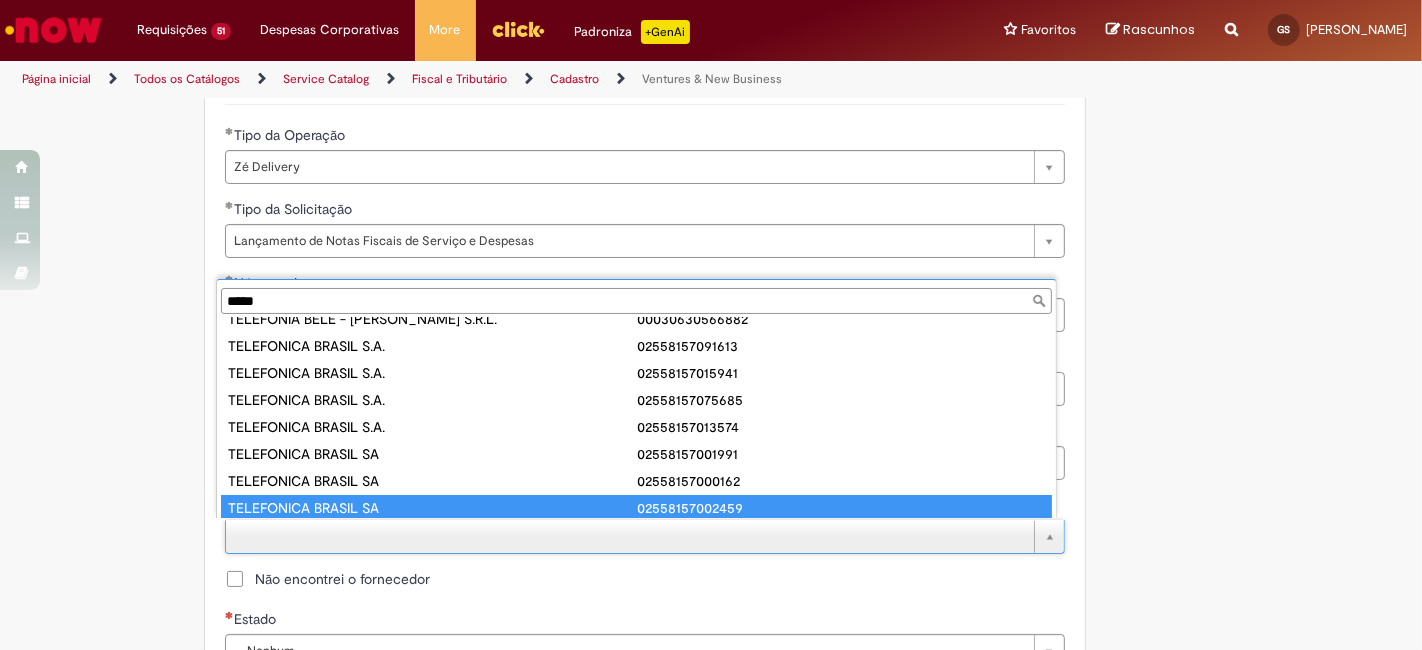 type on "*****" 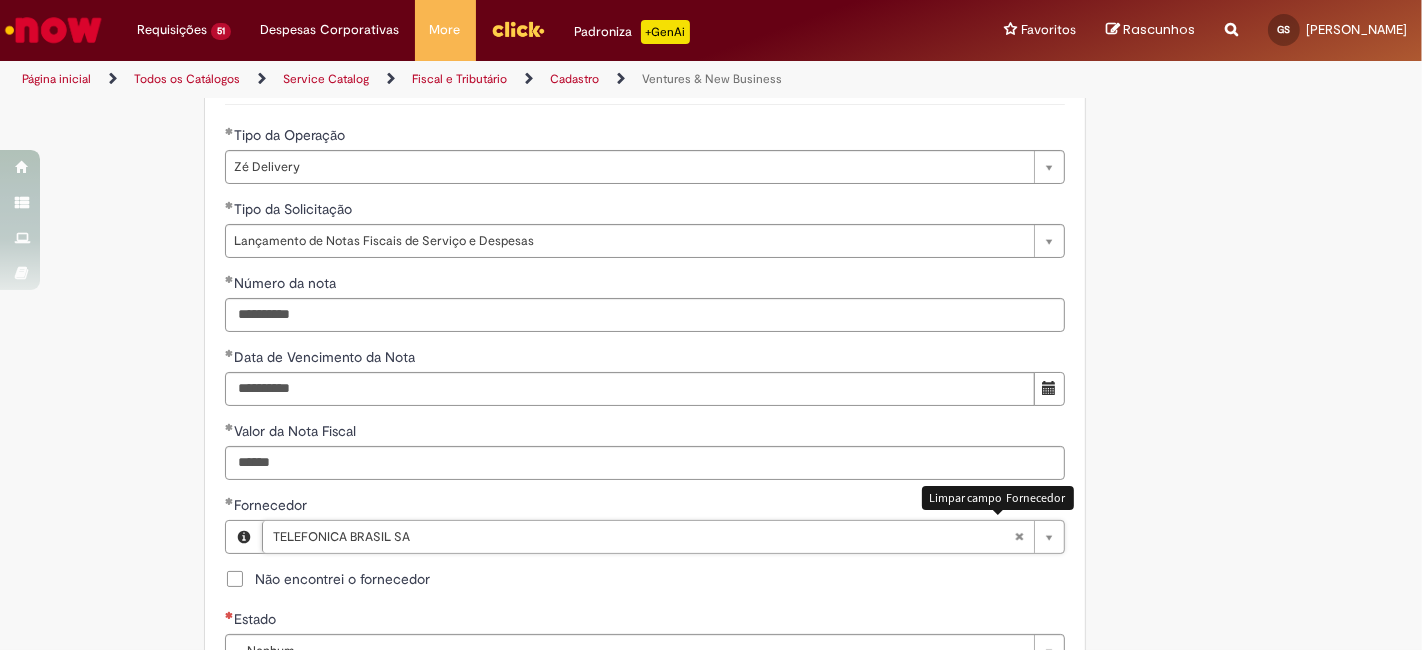 click at bounding box center (1019, 537) 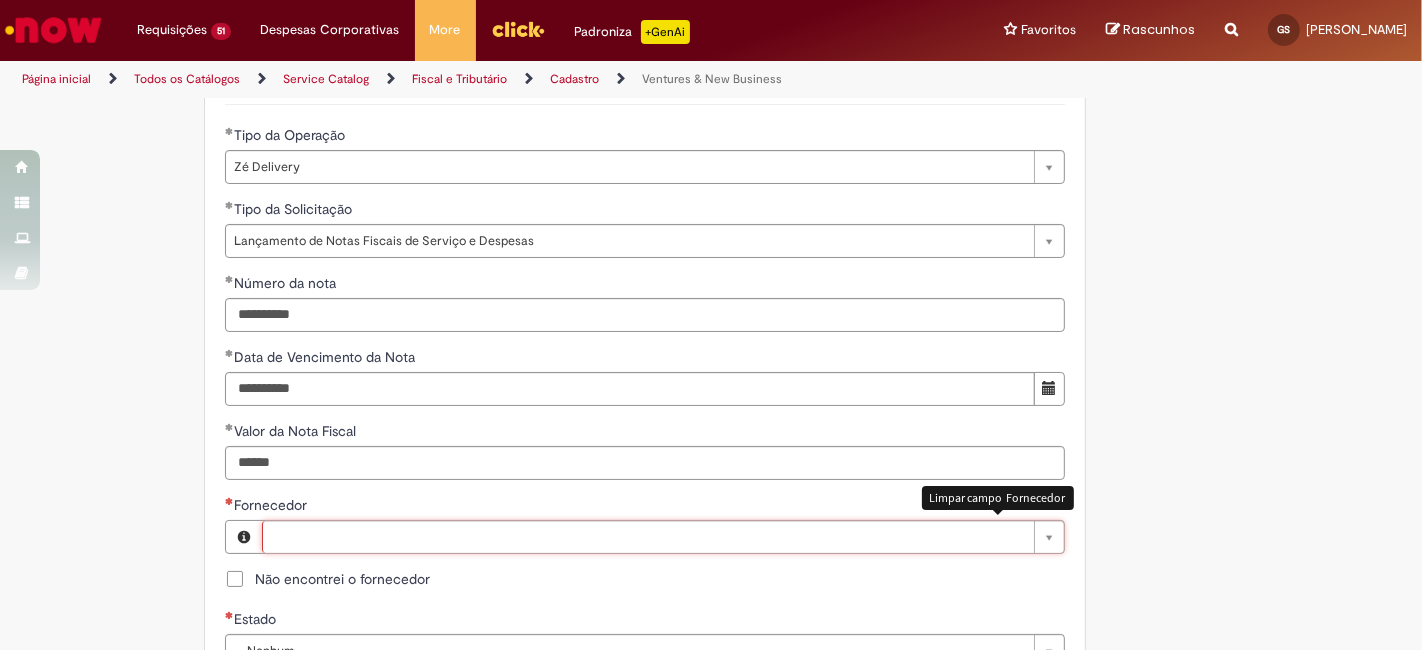 scroll, scrollTop: 0, scrollLeft: 0, axis: both 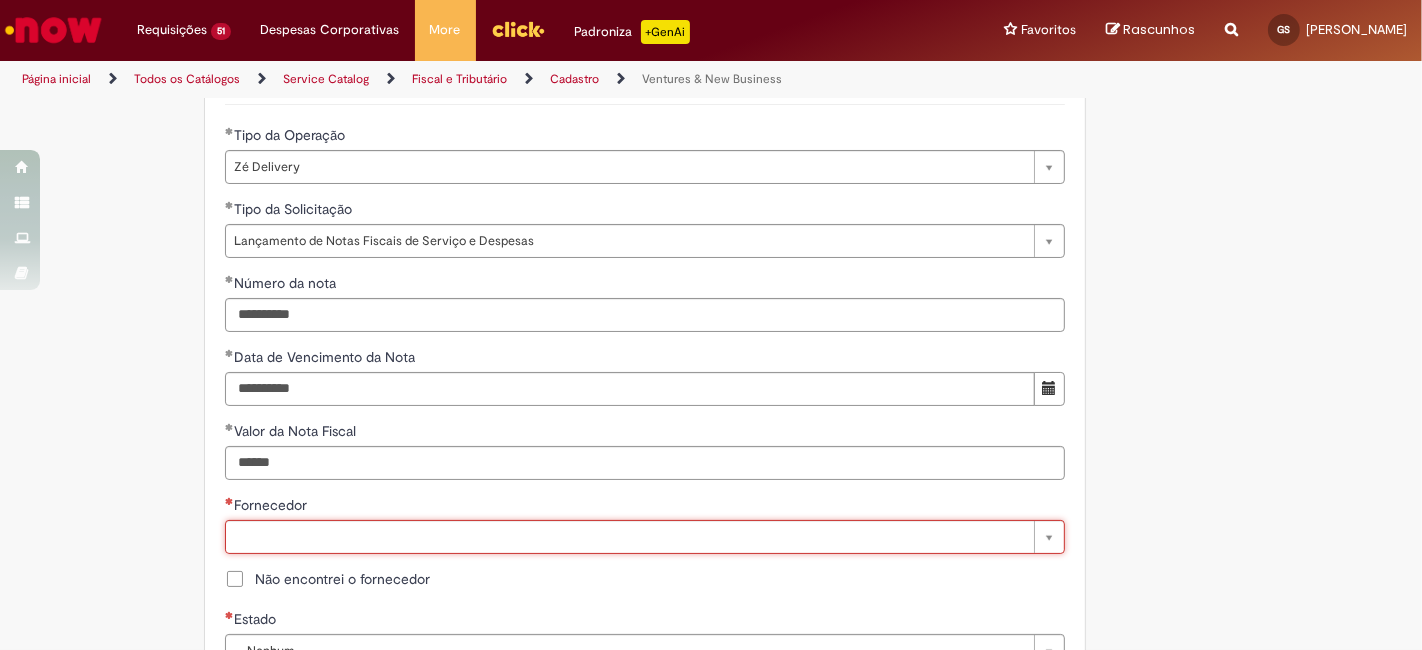 type on "*" 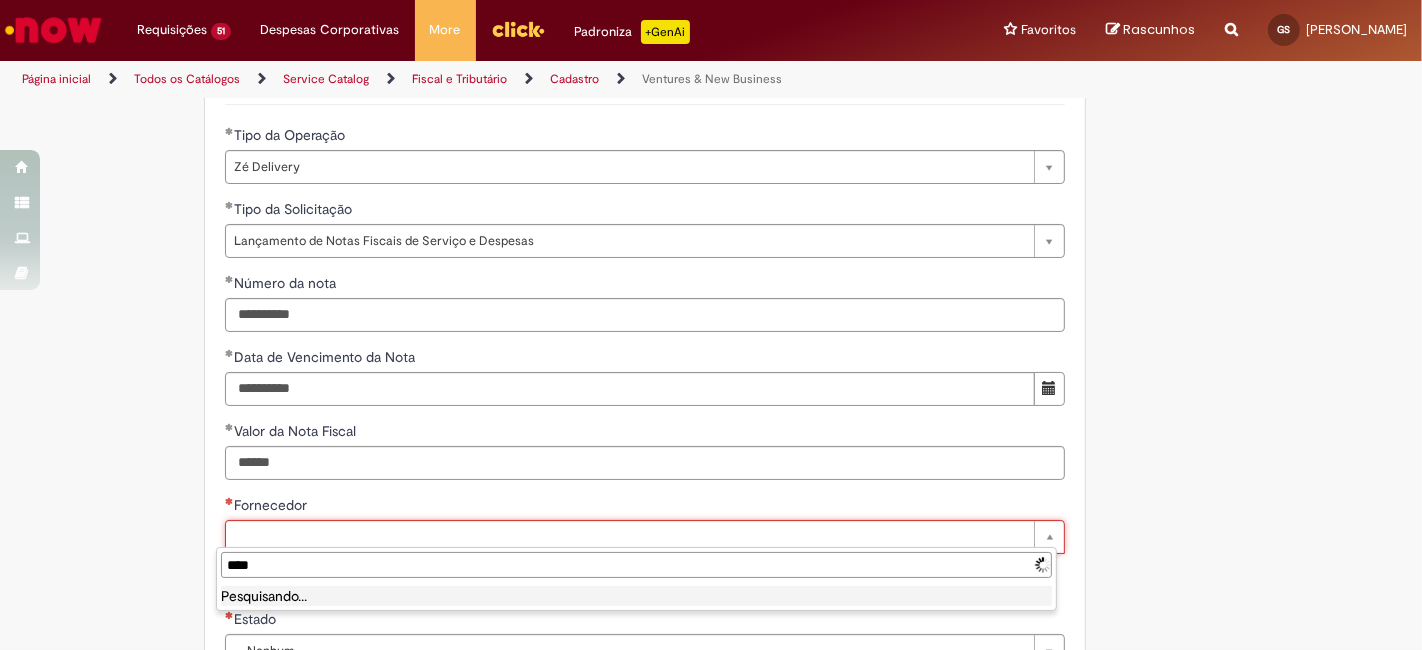 type on "*****" 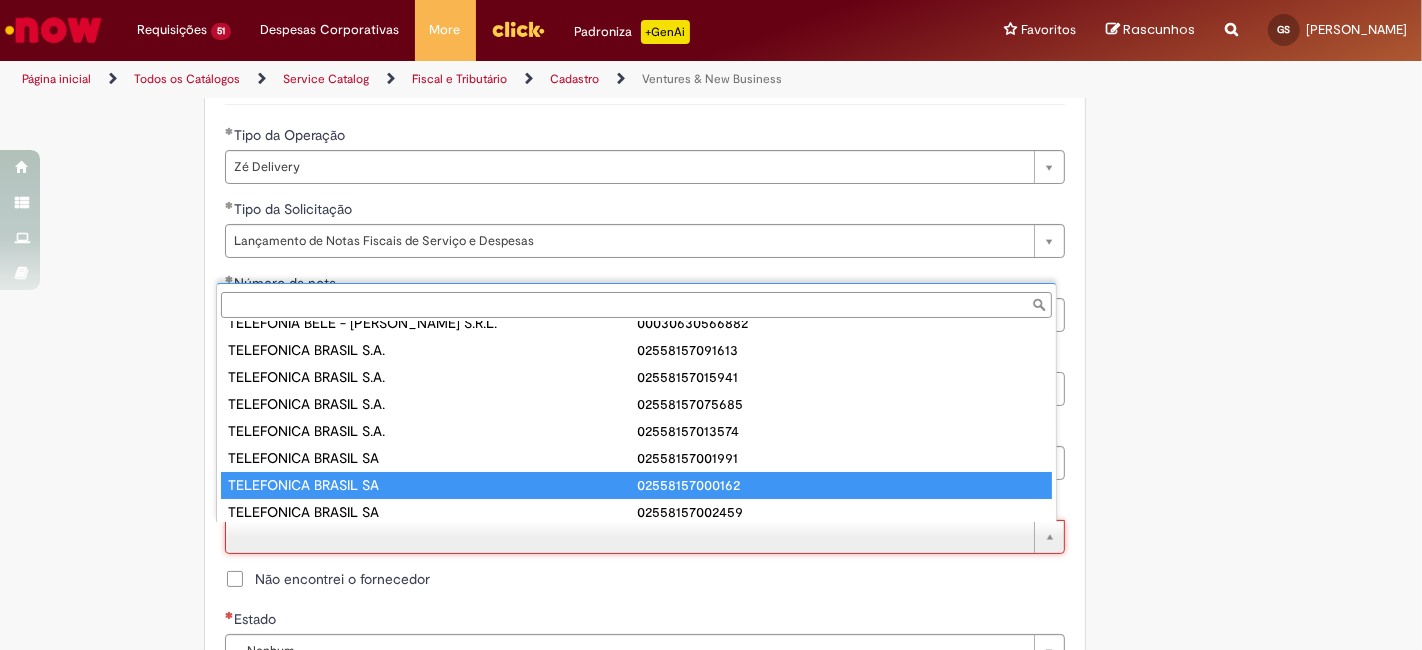 type on "**********" 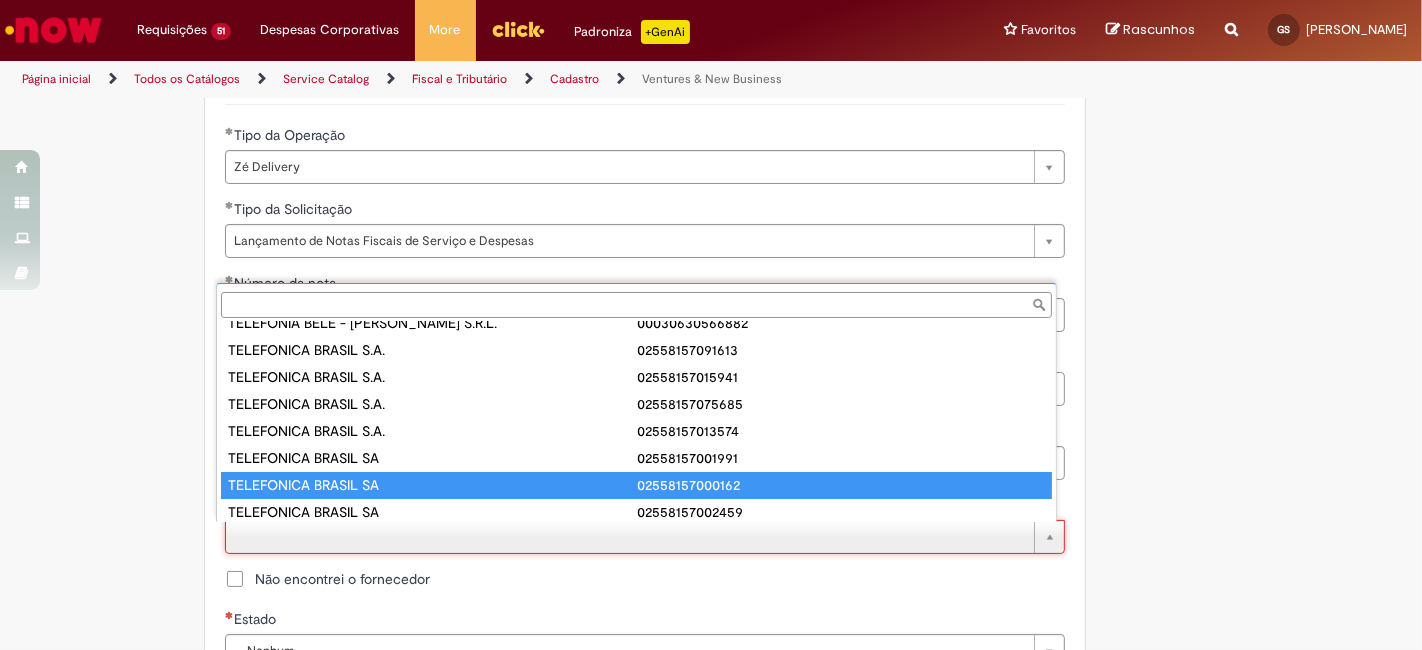 type on "**********" 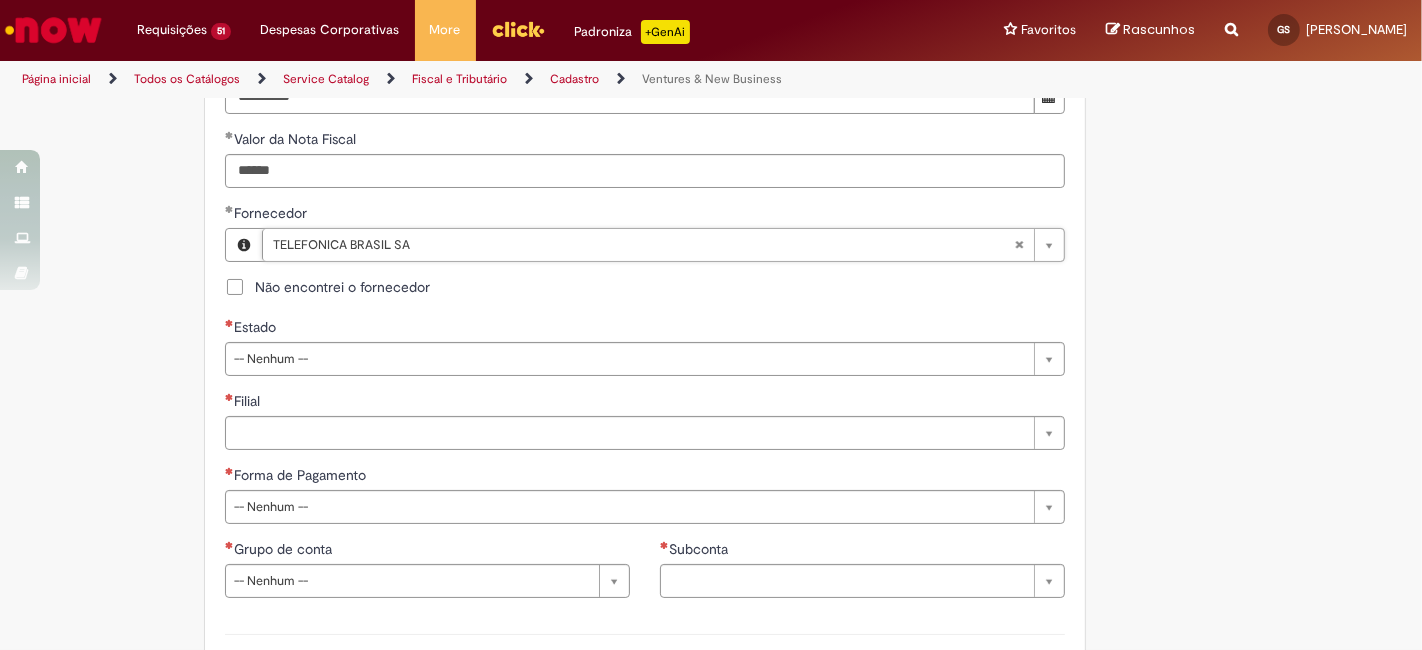 scroll, scrollTop: 1037, scrollLeft: 0, axis: vertical 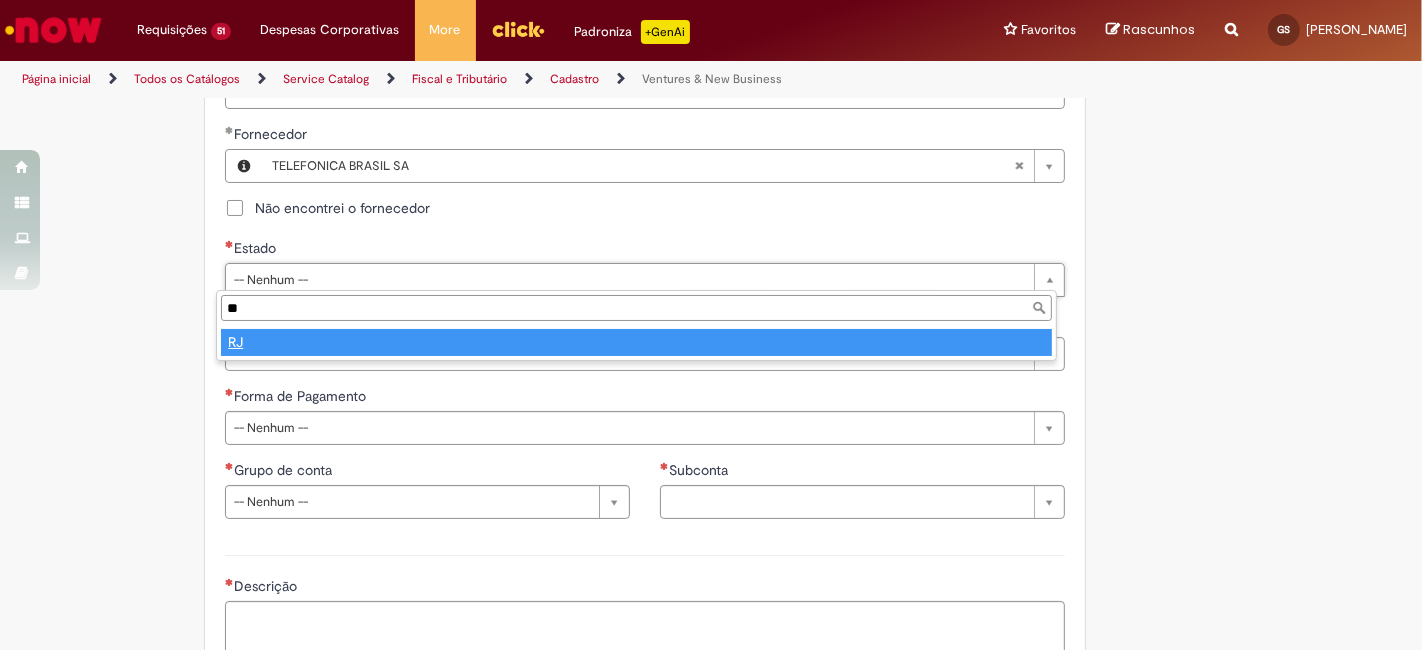 type on "**" 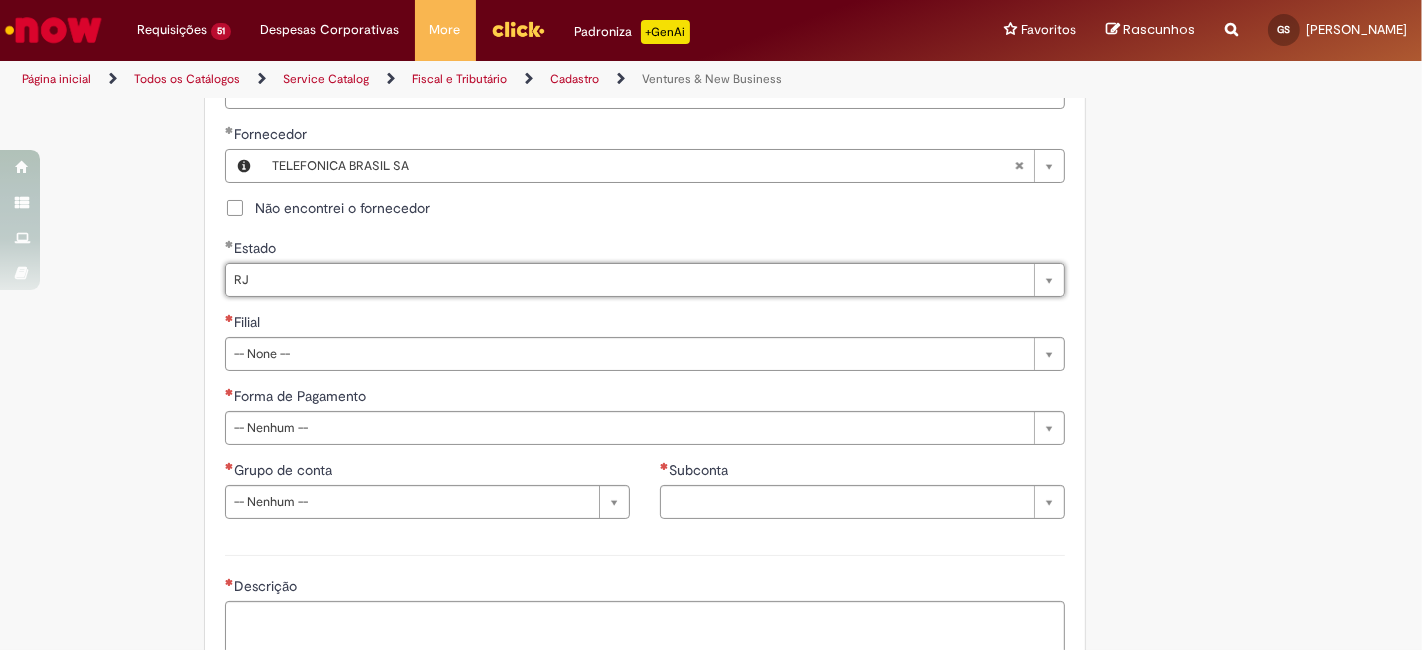 select 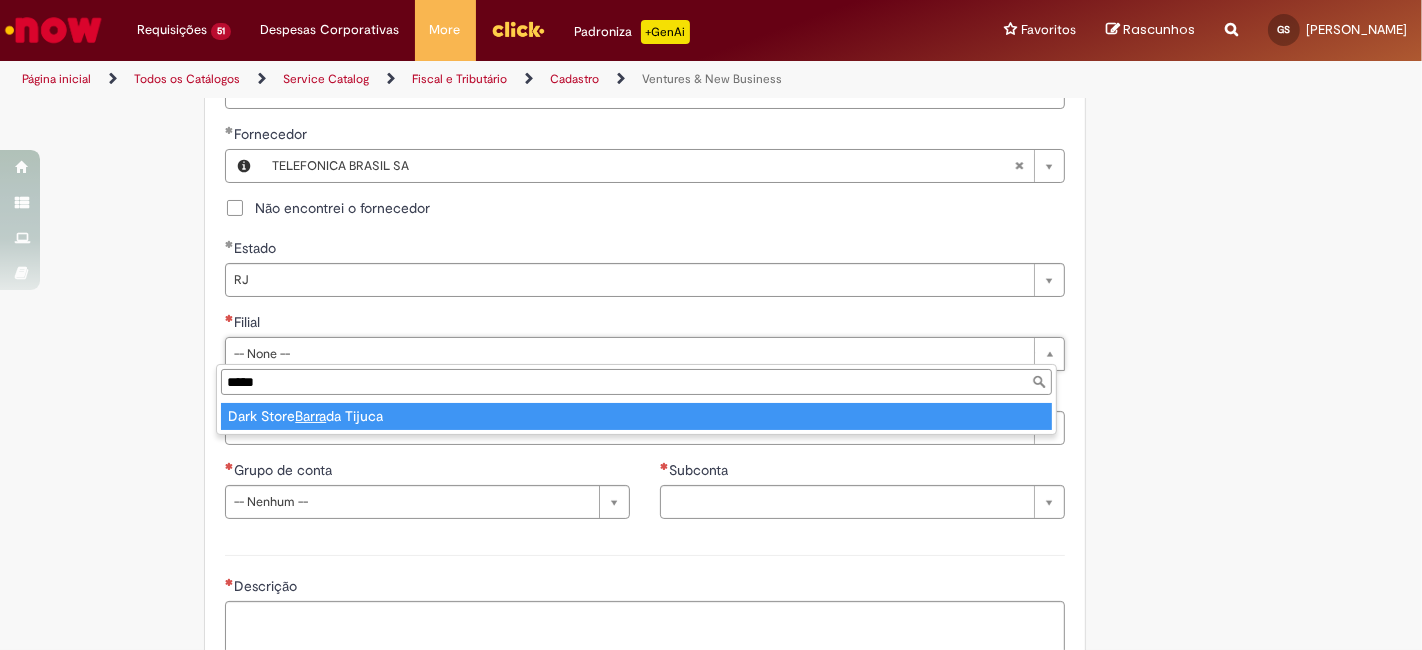 type on "*****" 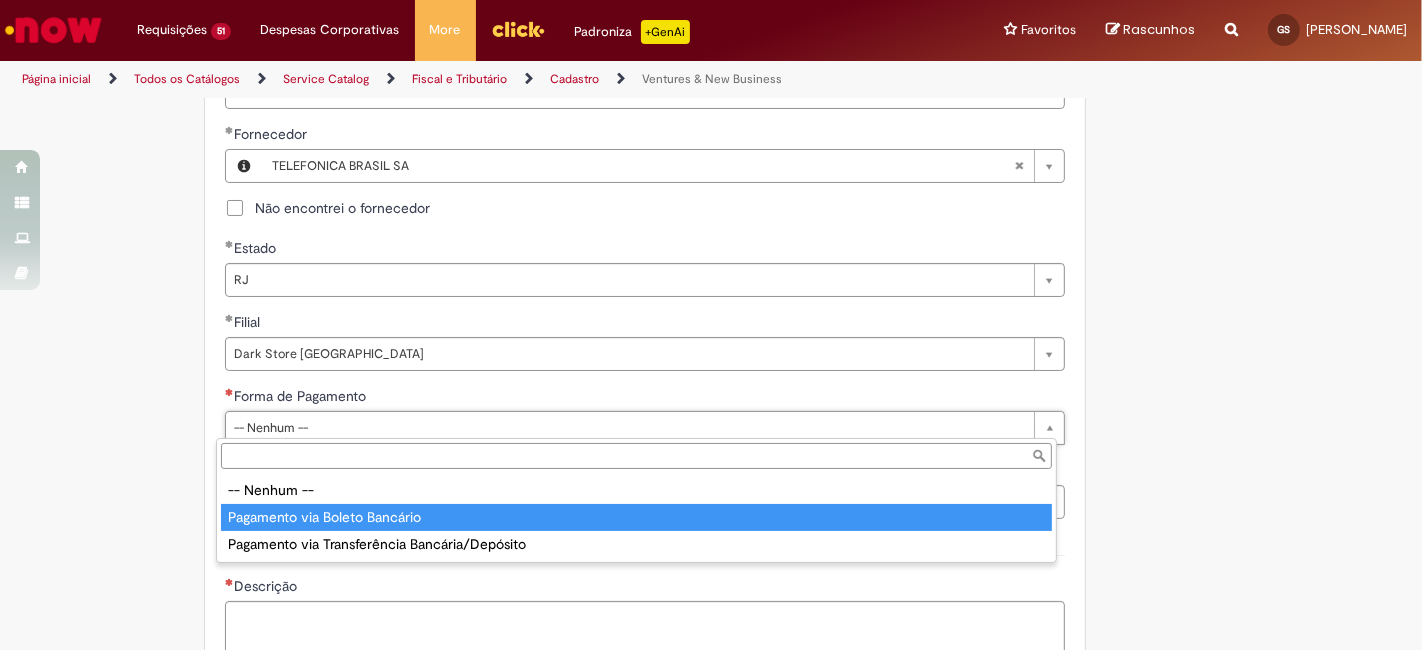 type on "**********" 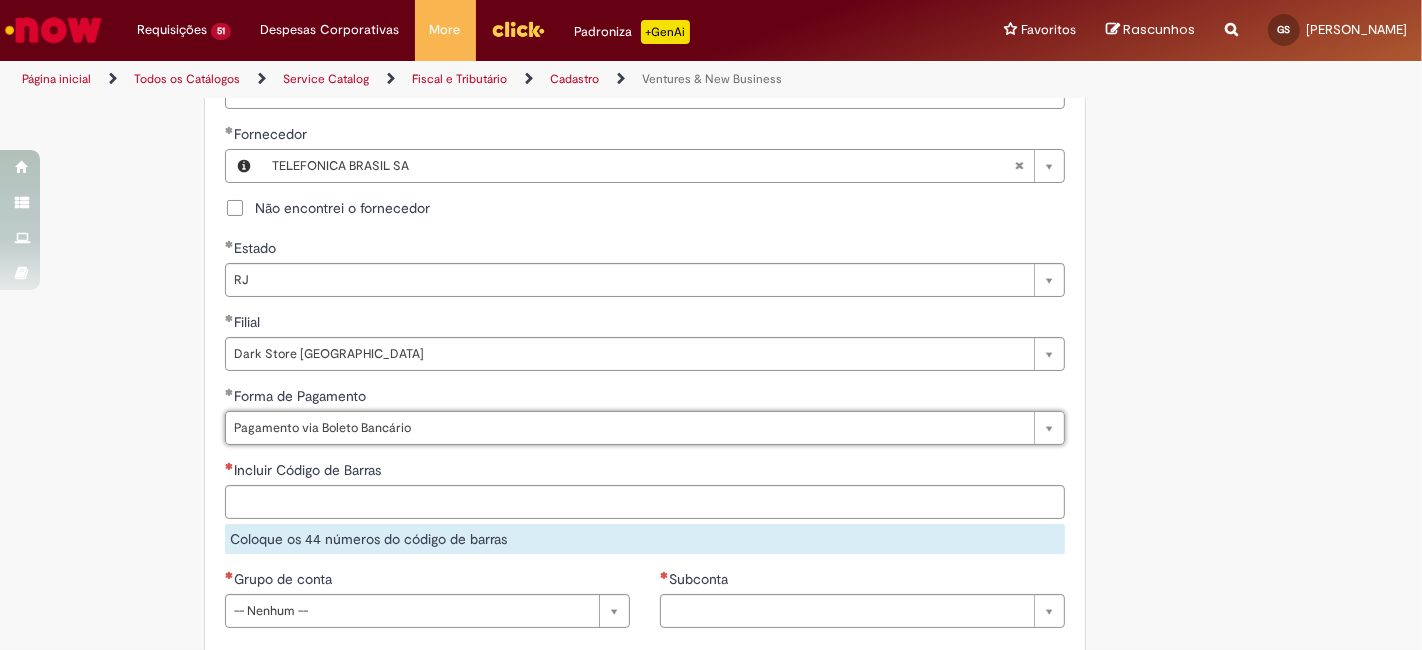 scroll, scrollTop: 1111, scrollLeft: 0, axis: vertical 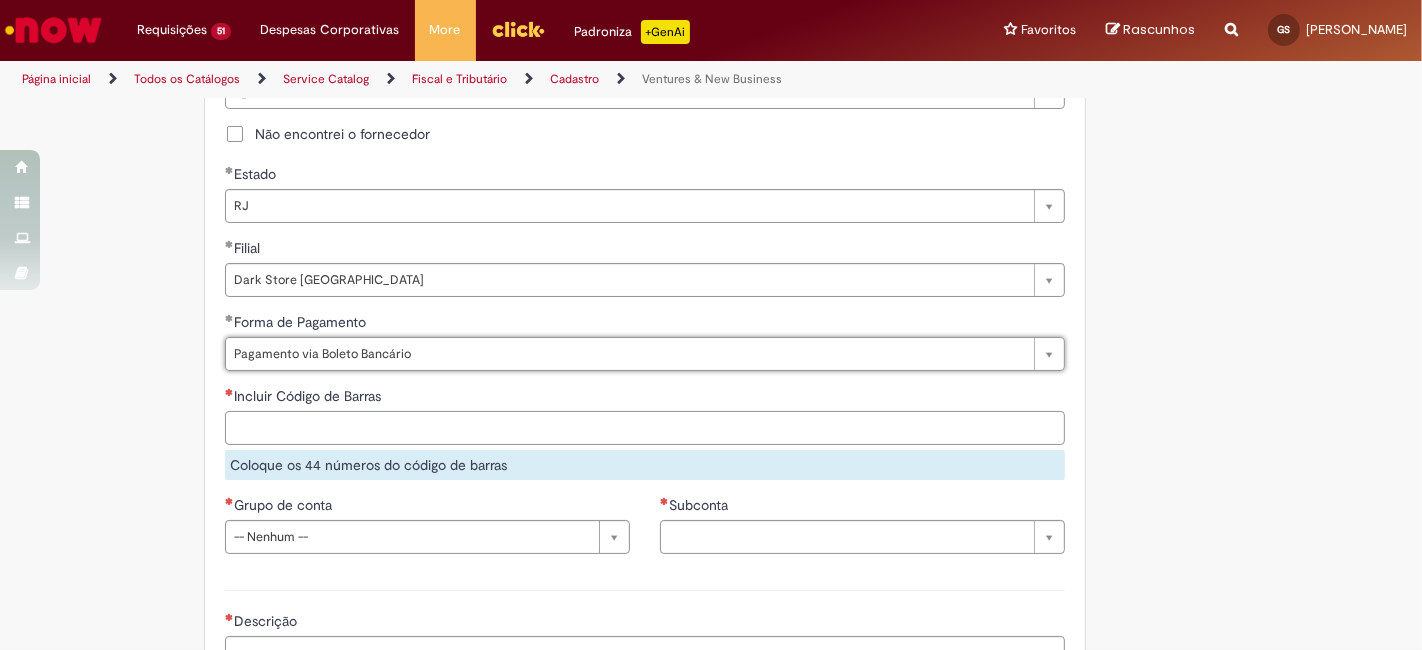 click on "Incluir Código de Barras" at bounding box center (645, 428) 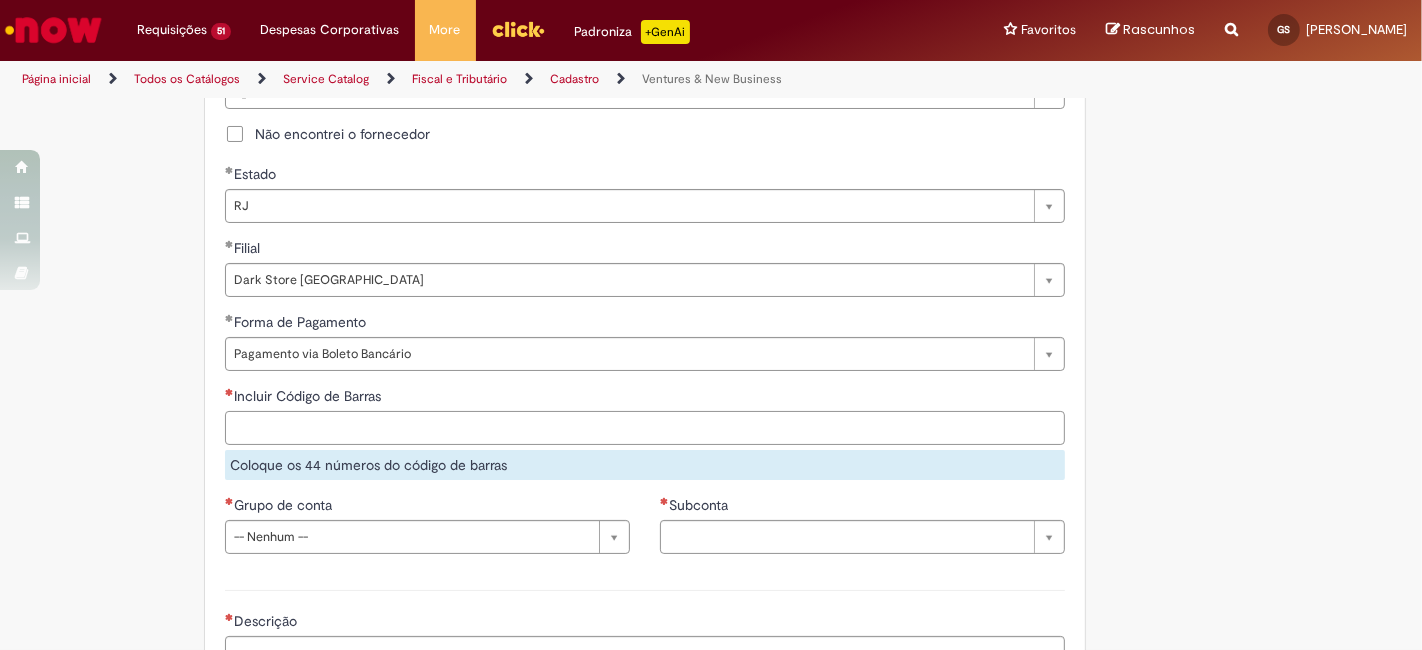 paste on "**********" 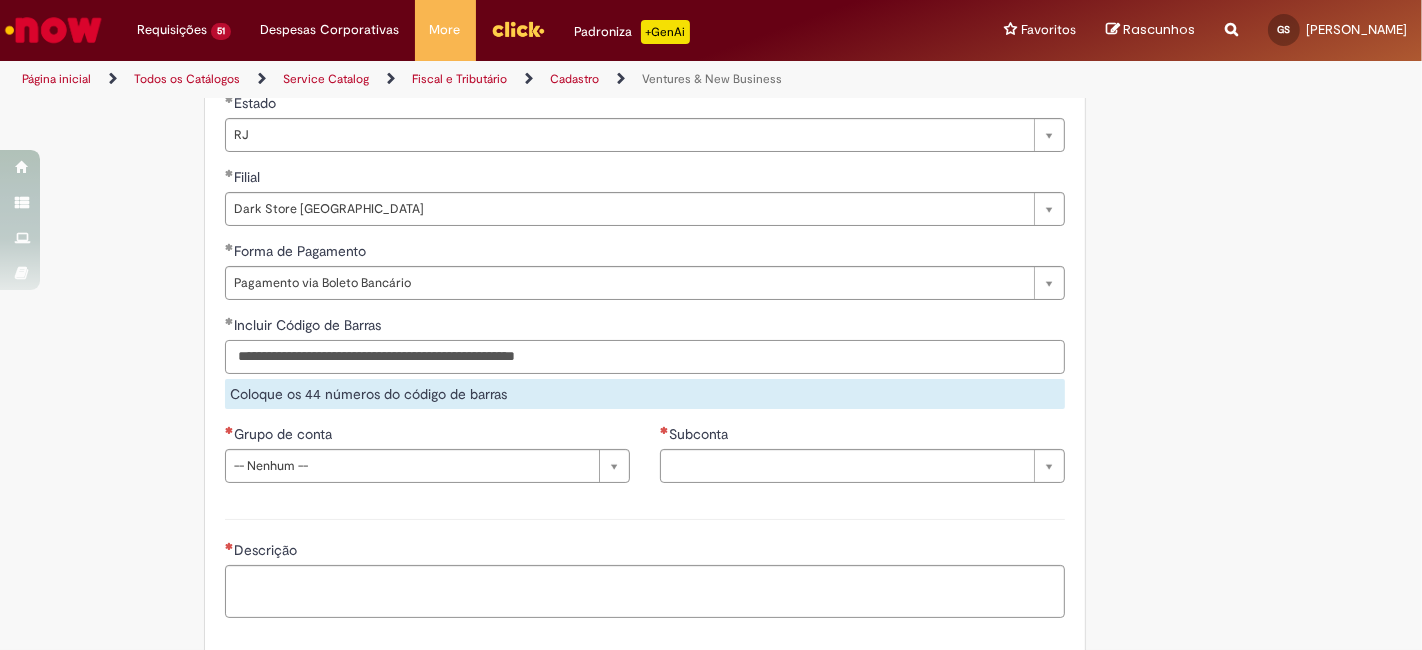 scroll, scrollTop: 1259, scrollLeft: 0, axis: vertical 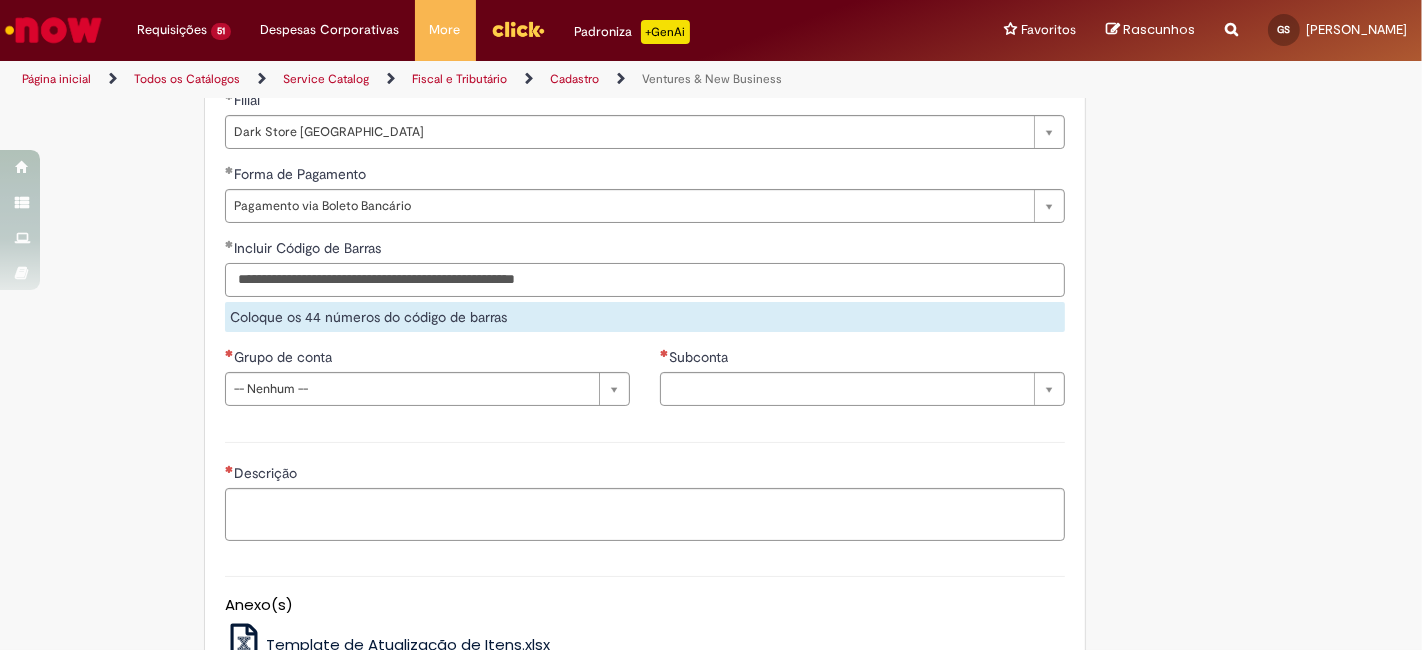 type on "**********" 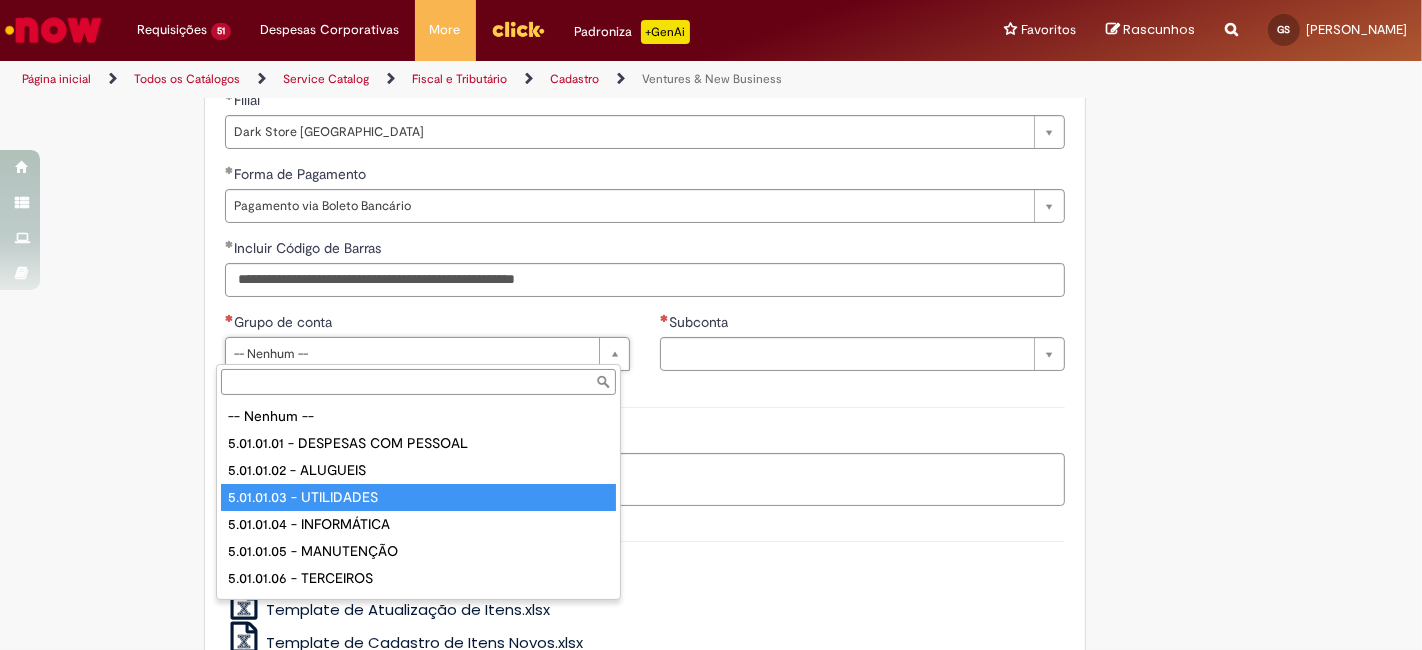 type on "**********" 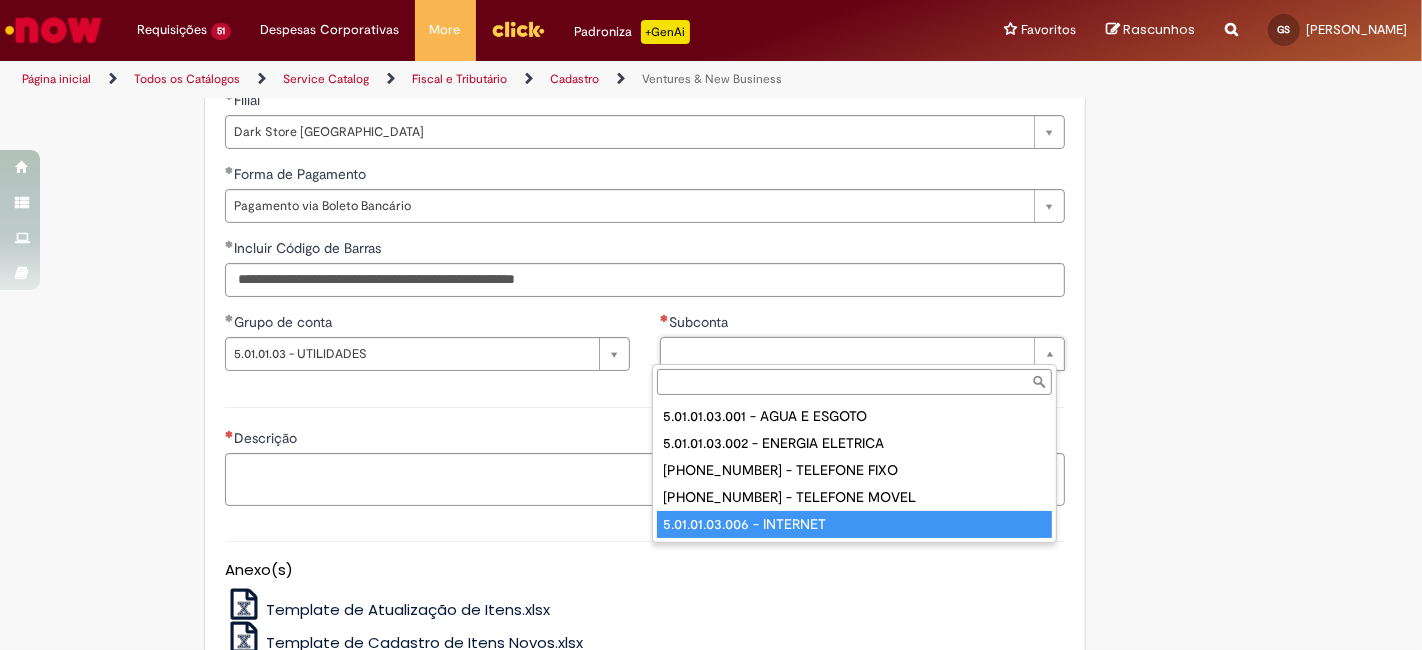 type on "**********" 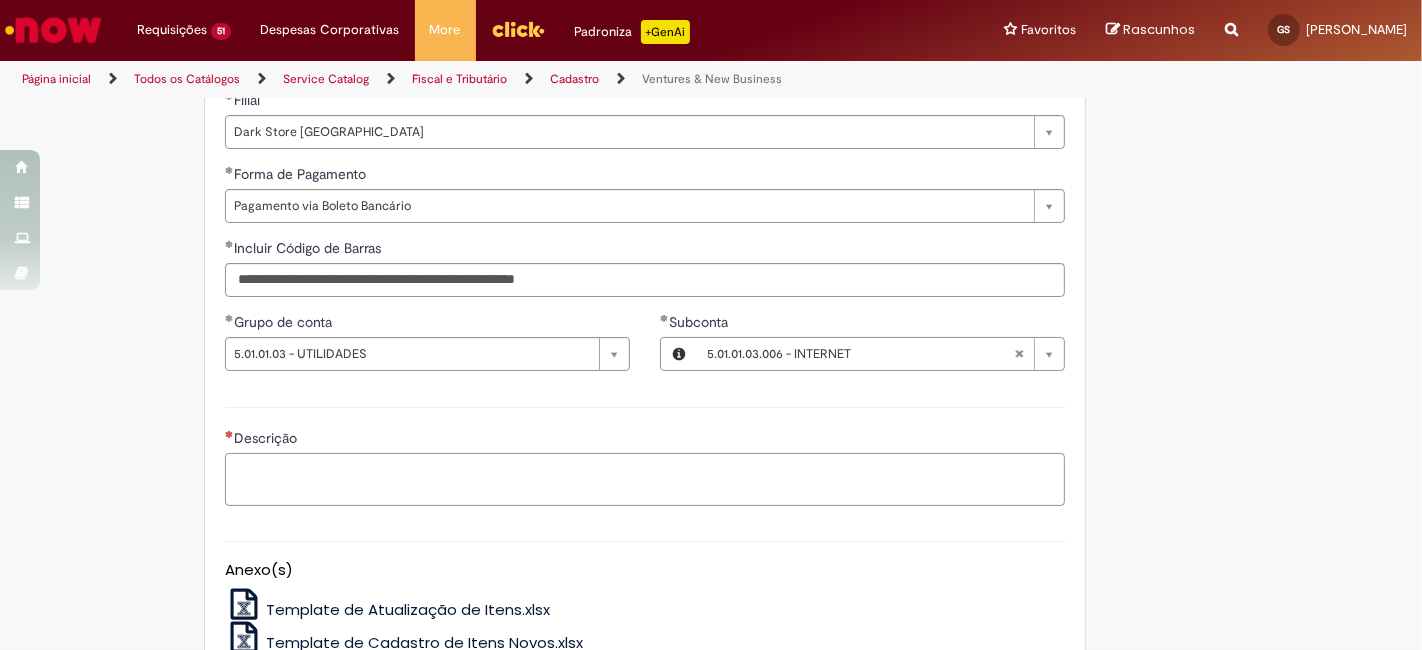 click on "Descrição" at bounding box center (645, 479) 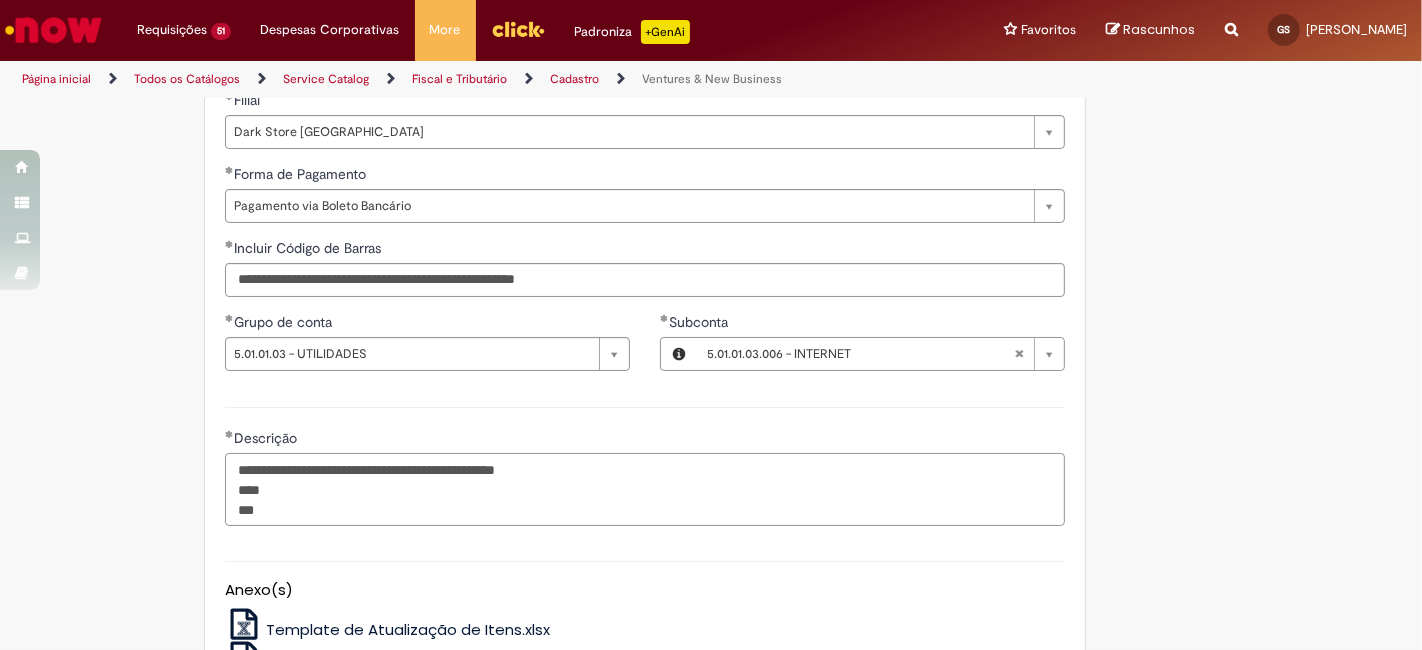 click on "**********" at bounding box center (645, 489) 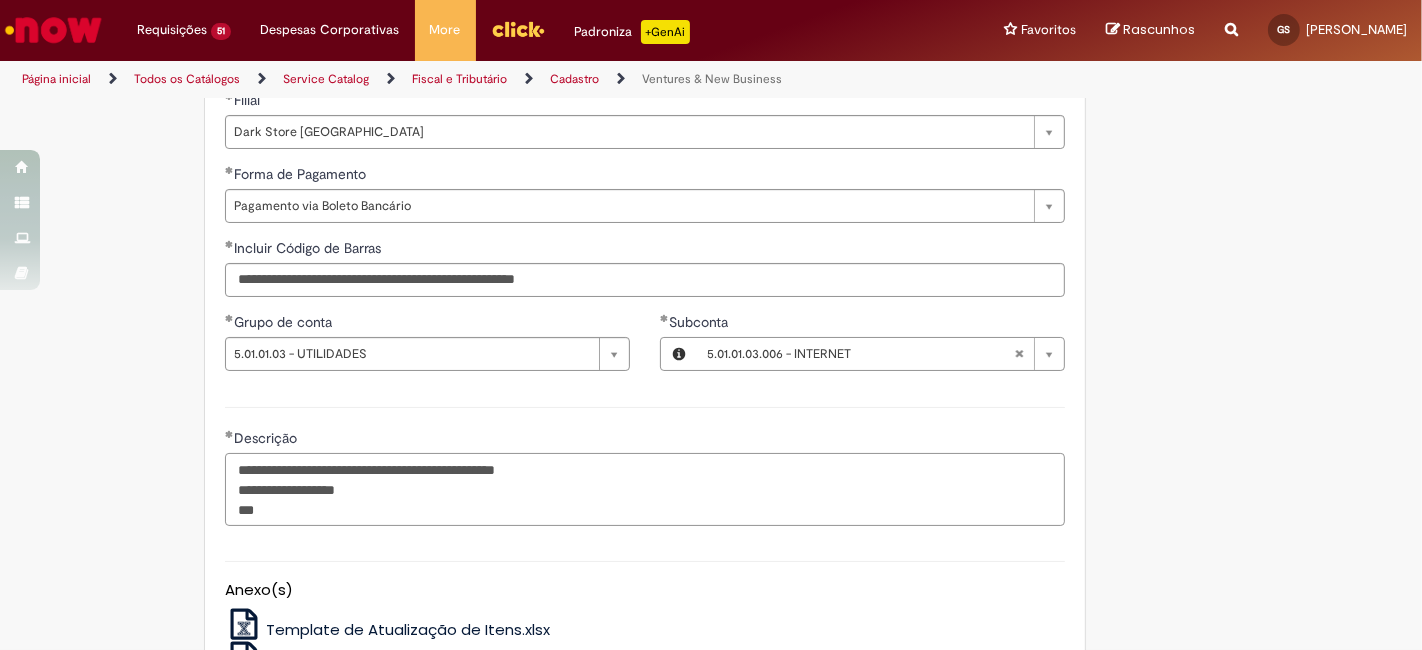 scroll, scrollTop: 962, scrollLeft: 0, axis: vertical 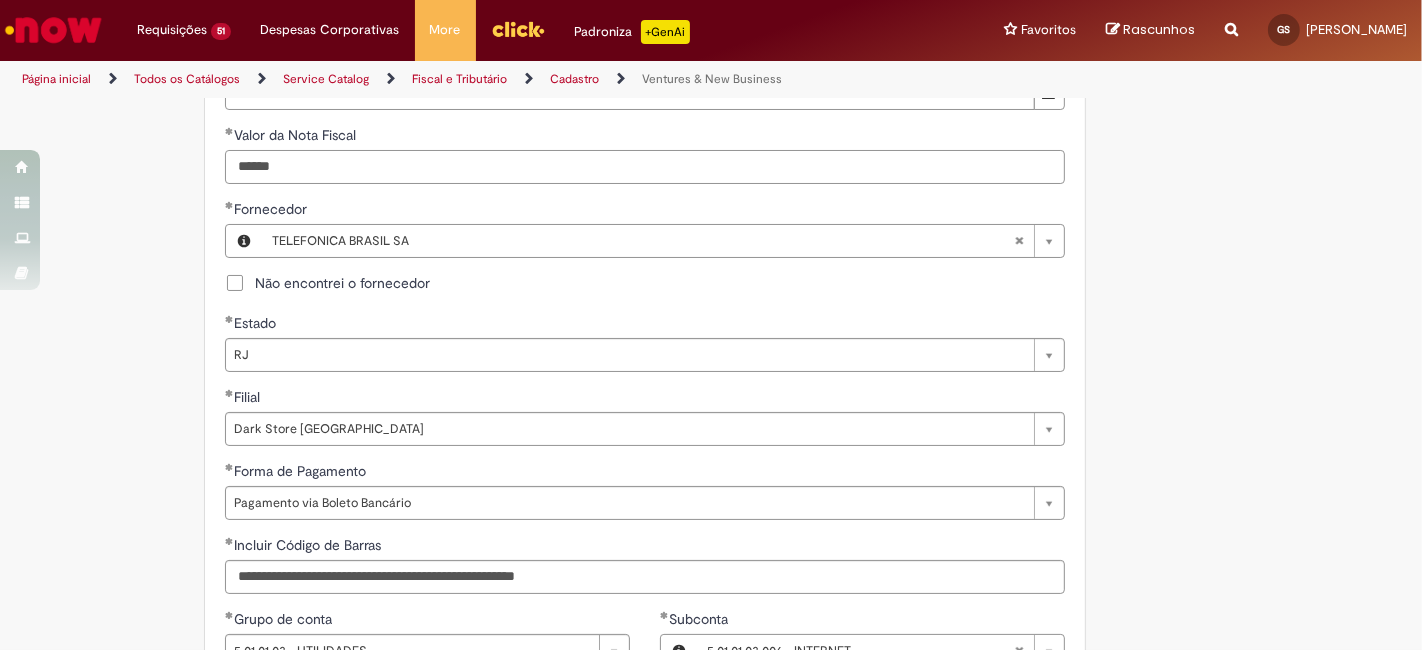 click on "******" at bounding box center [645, 167] 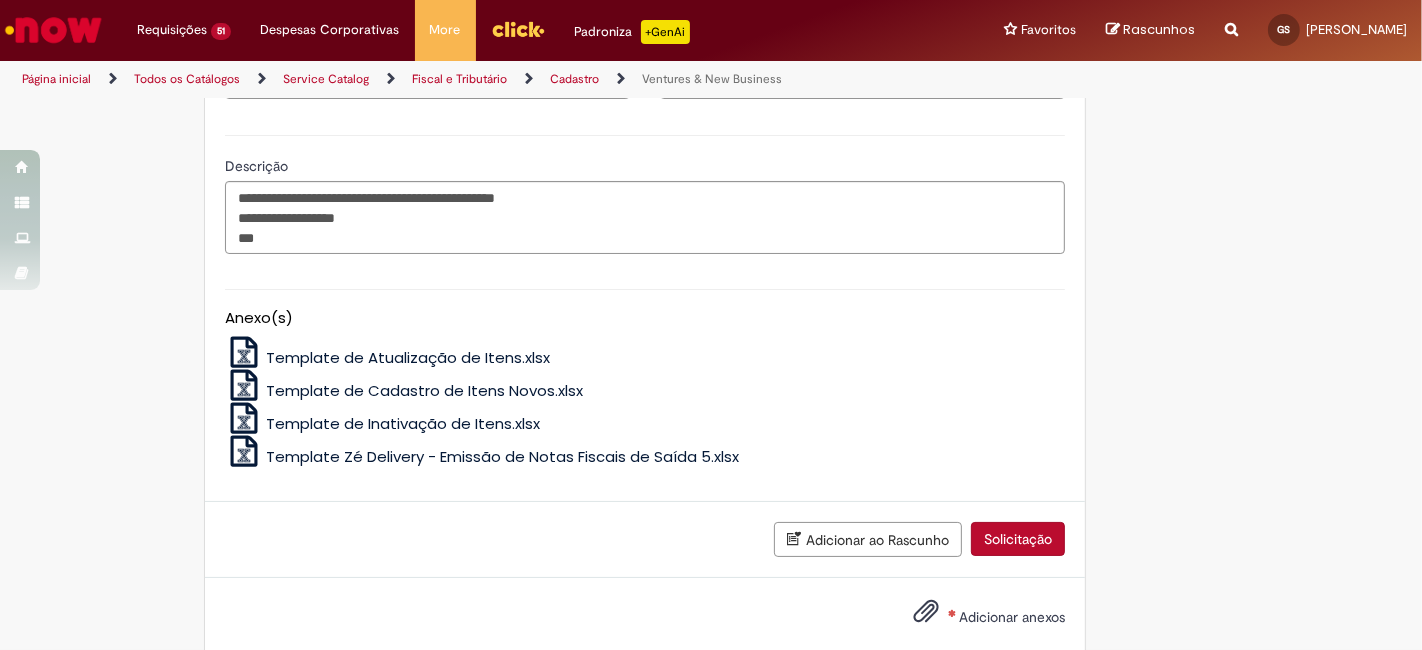 scroll, scrollTop: 1555, scrollLeft: 0, axis: vertical 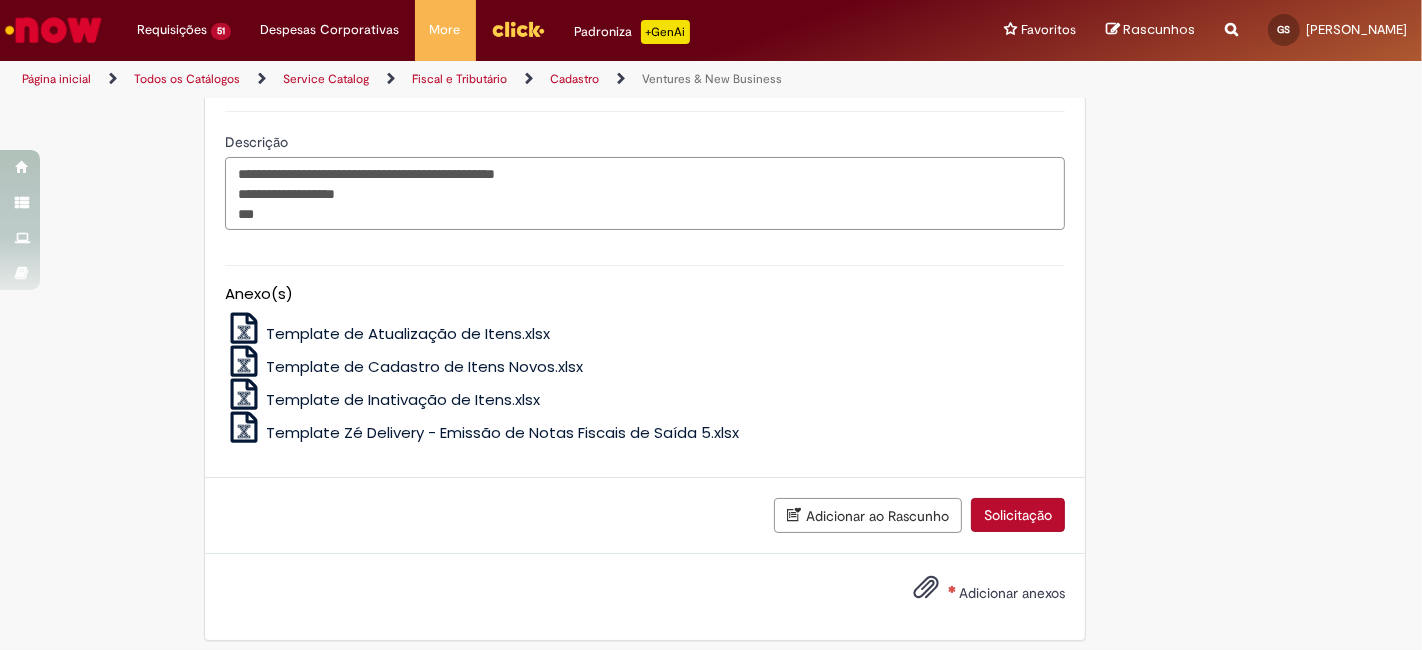 click on "**********" at bounding box center (645, 193) 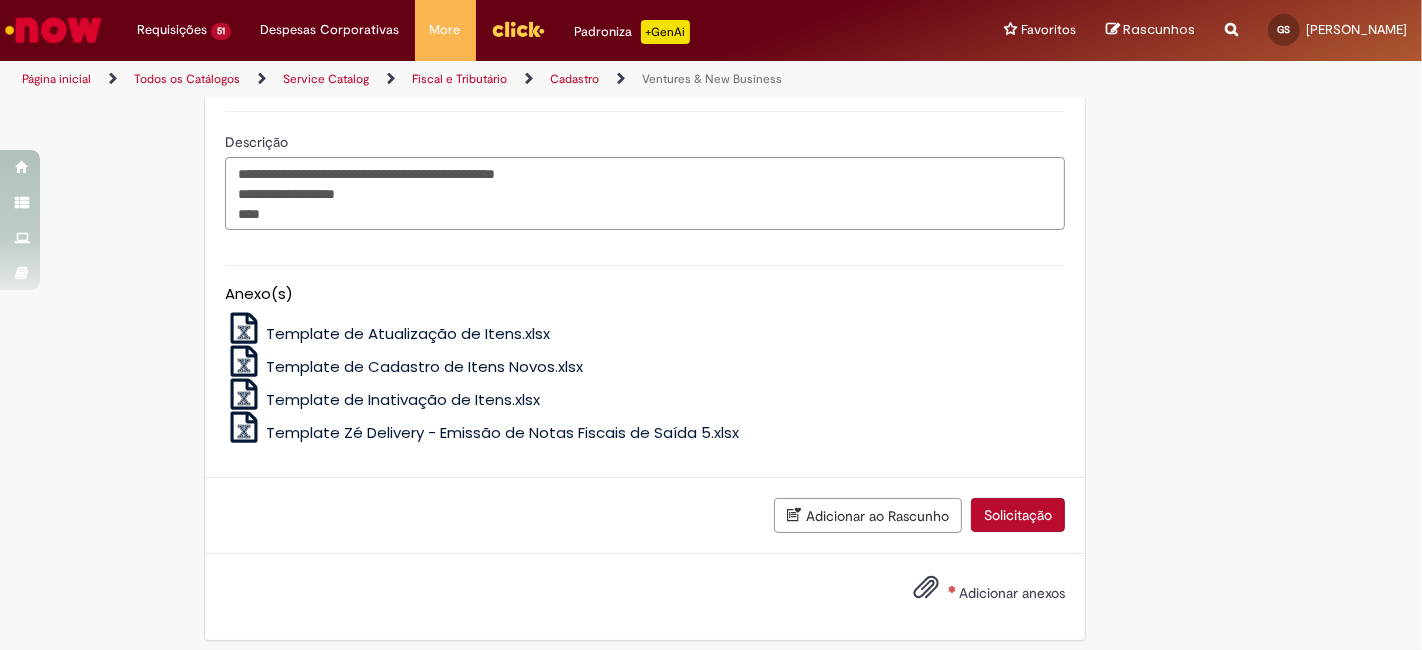 paste on "*******" 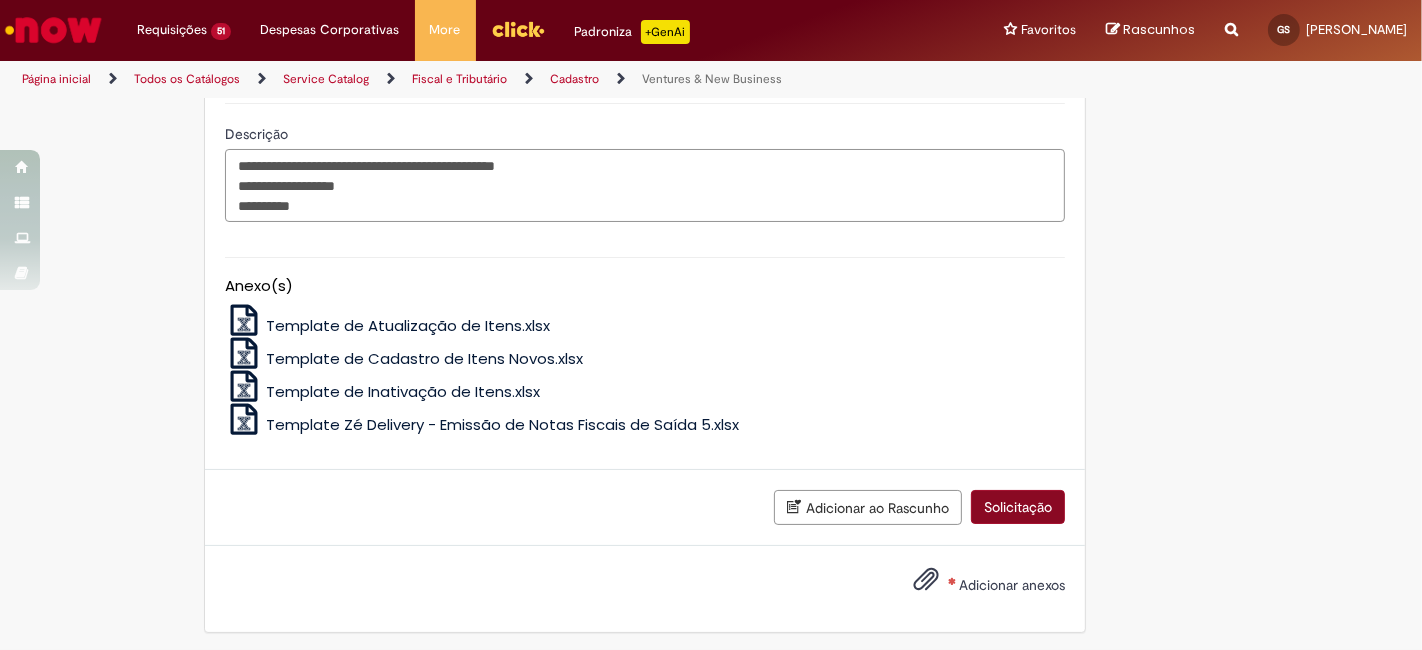 scroll, scrollTop: 1565, scrollLeft: 0, axis: vertical 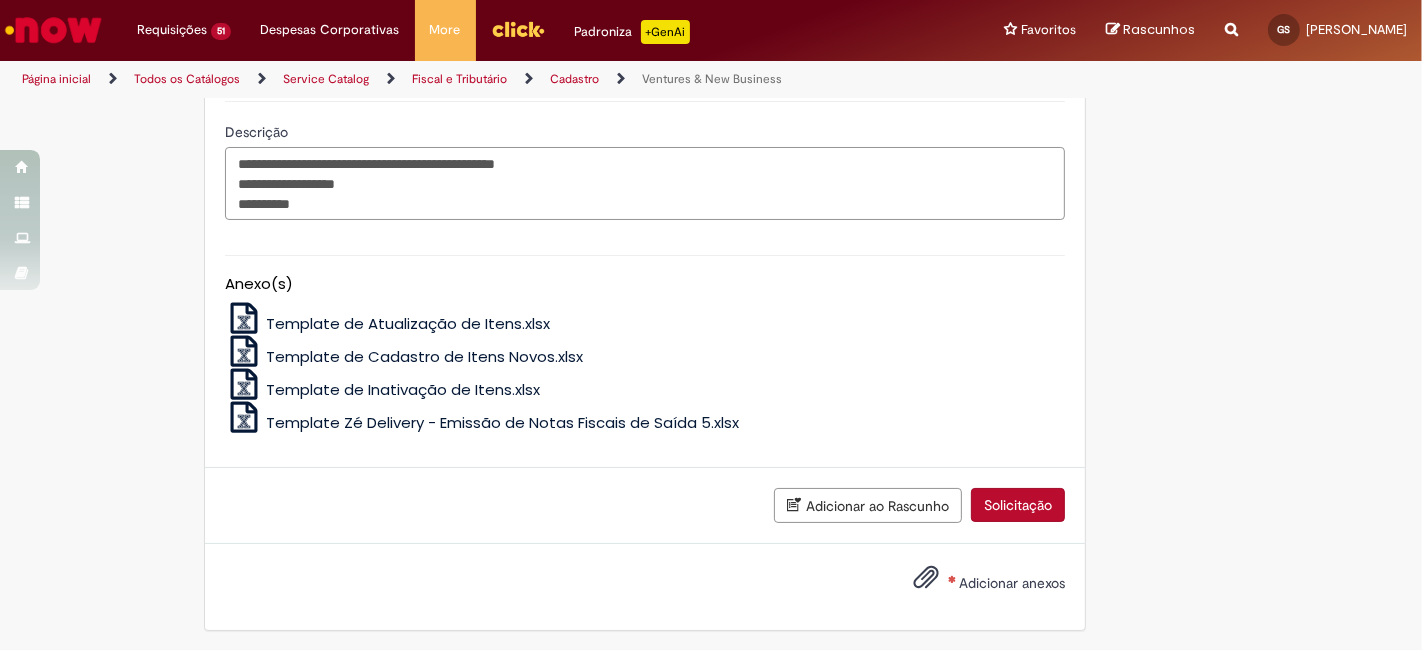 type on "**********" 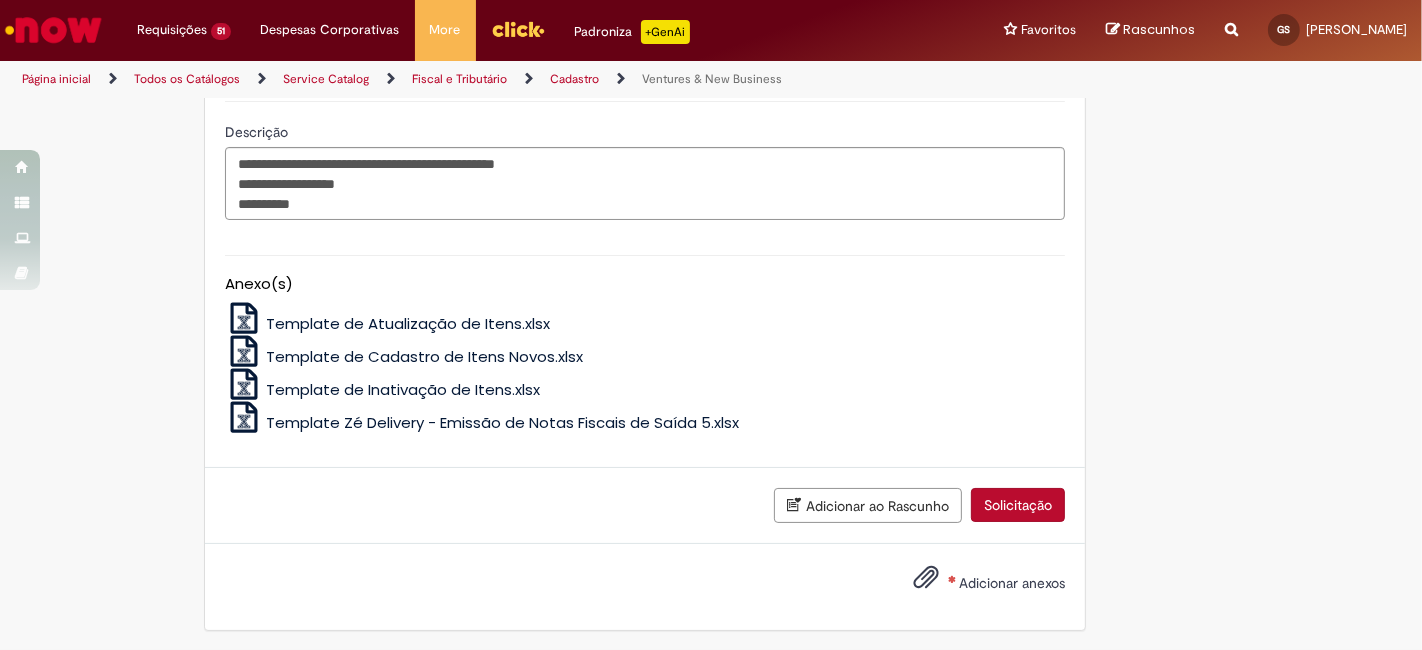 click on "Adicionar anexos" at bounding box center (645, 587) 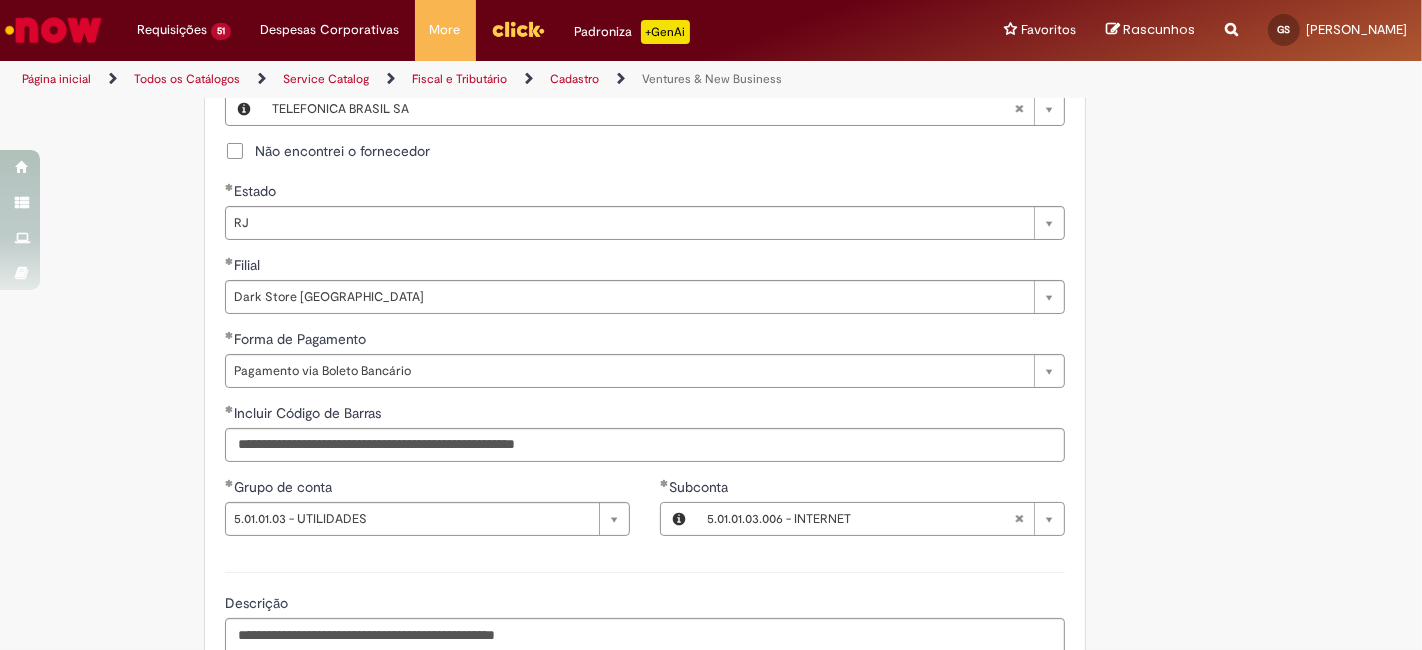 scroll, scrollTop: 1121, scrollLeft: 0, axis: vertical 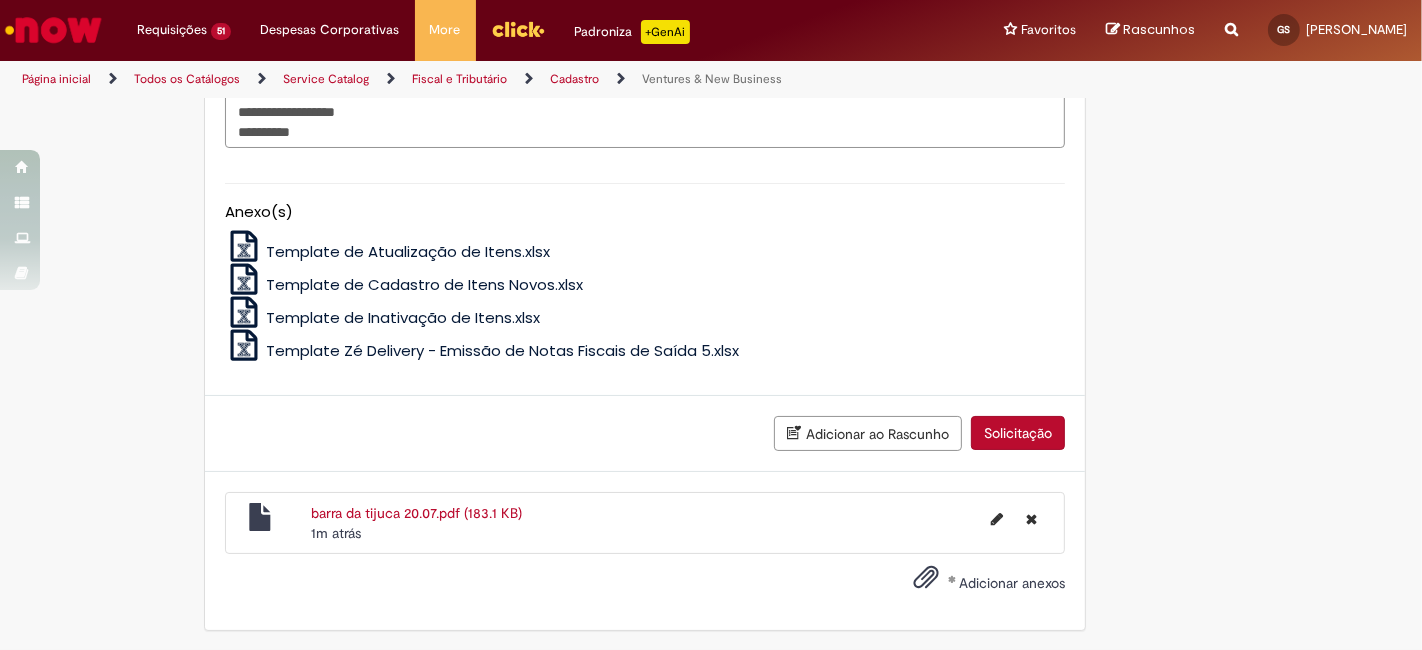 click on "Solicitação" at bounding box center [1018, 433] 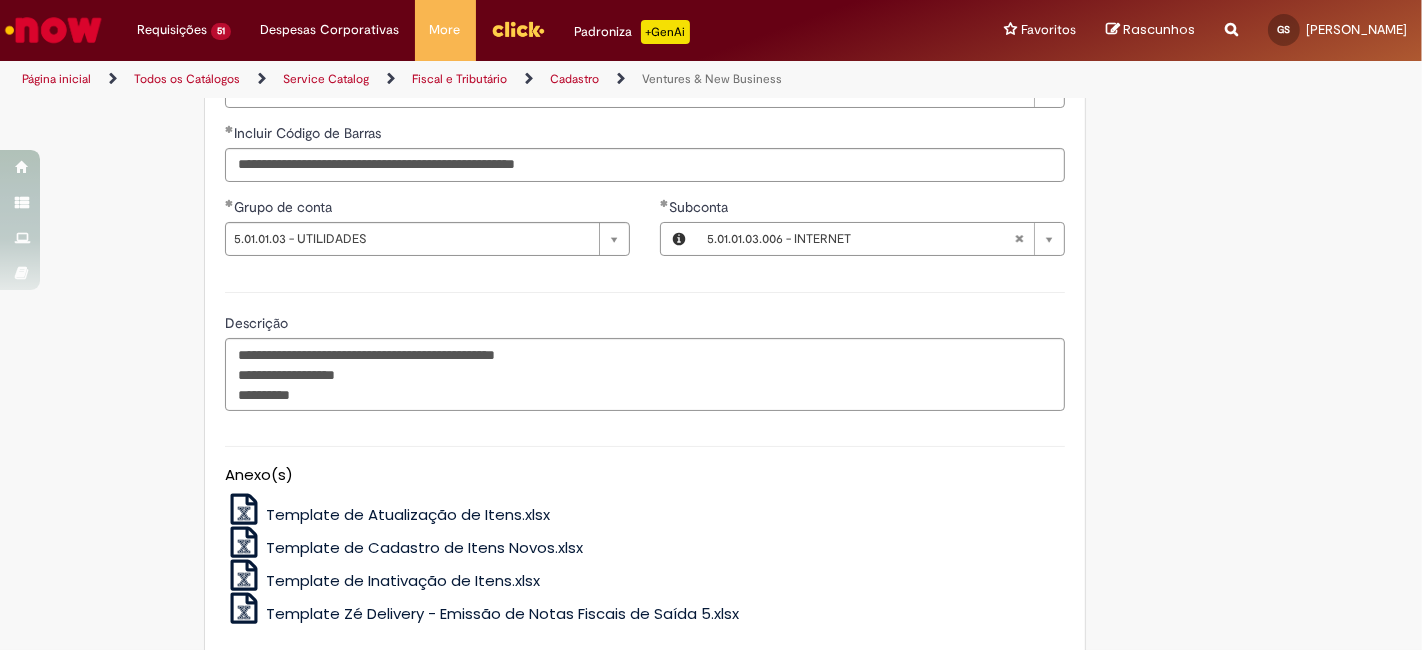 scroll, scrollTop: 1369, scrollLeft: 0, axis: vertical 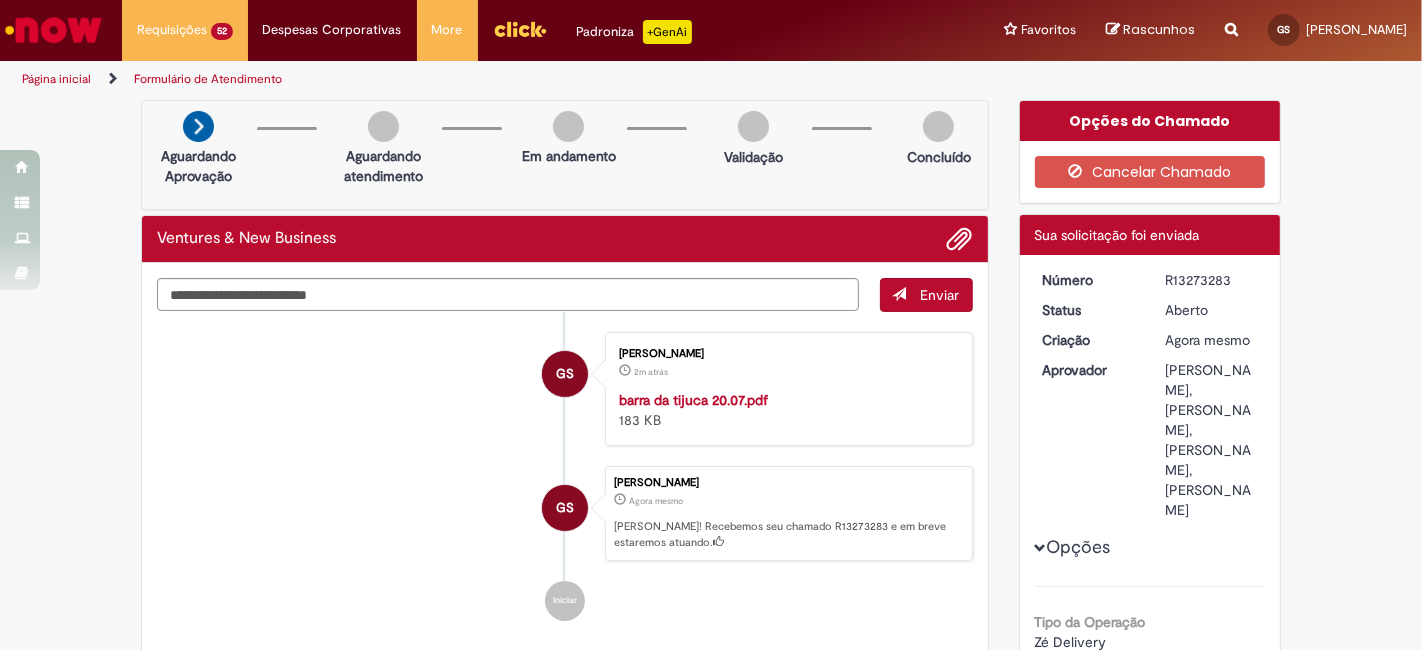 click on "R13273283" at bounding box center [1211, 280] 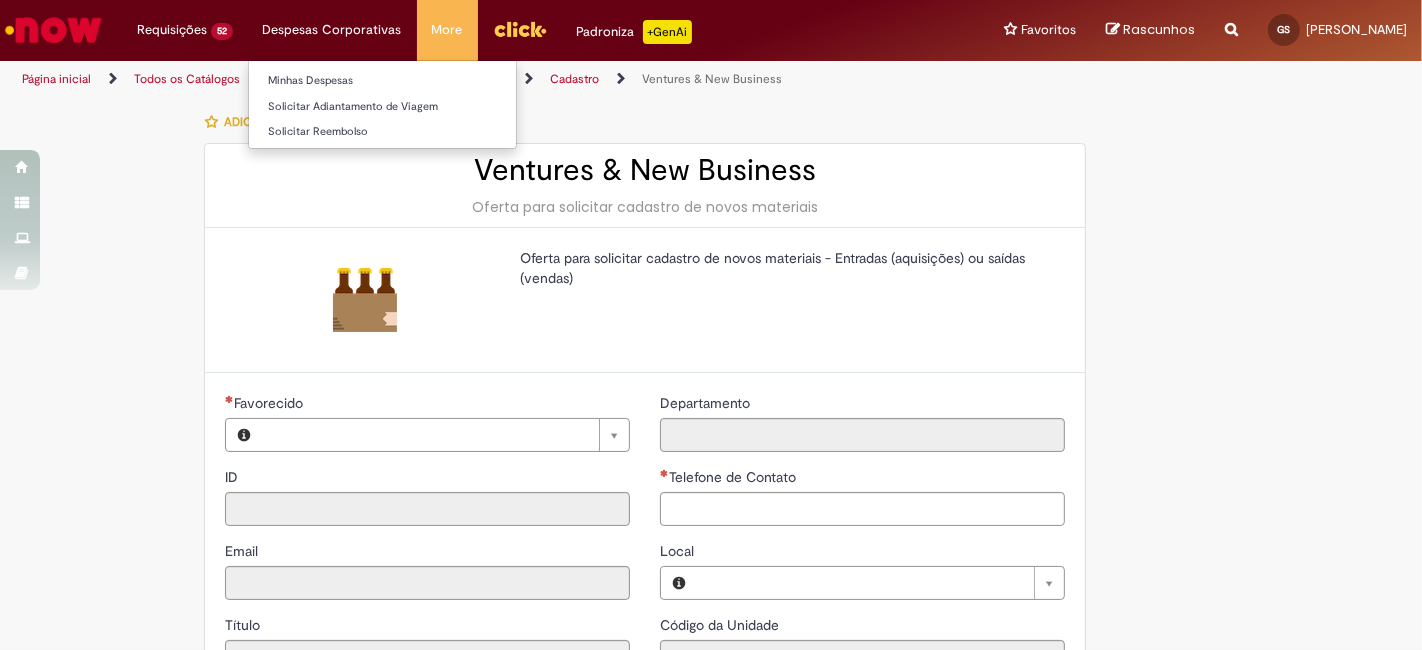 type on "********" 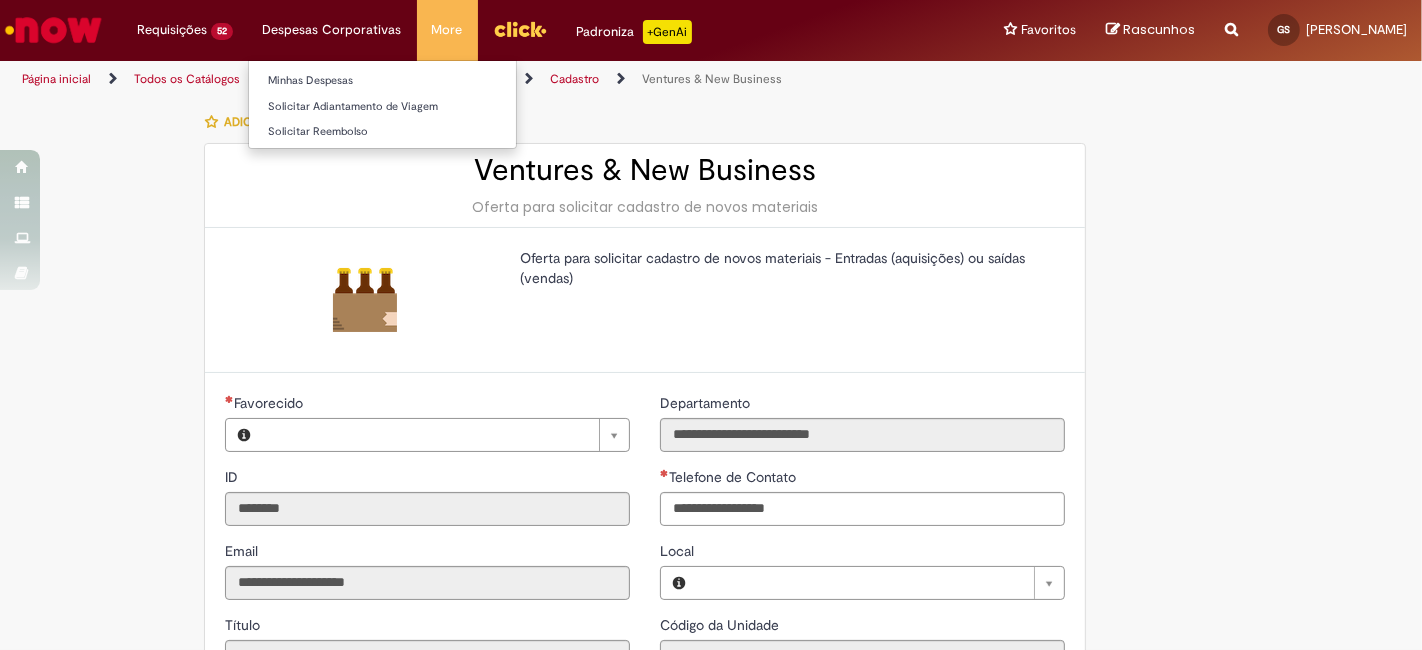 type on "**********" 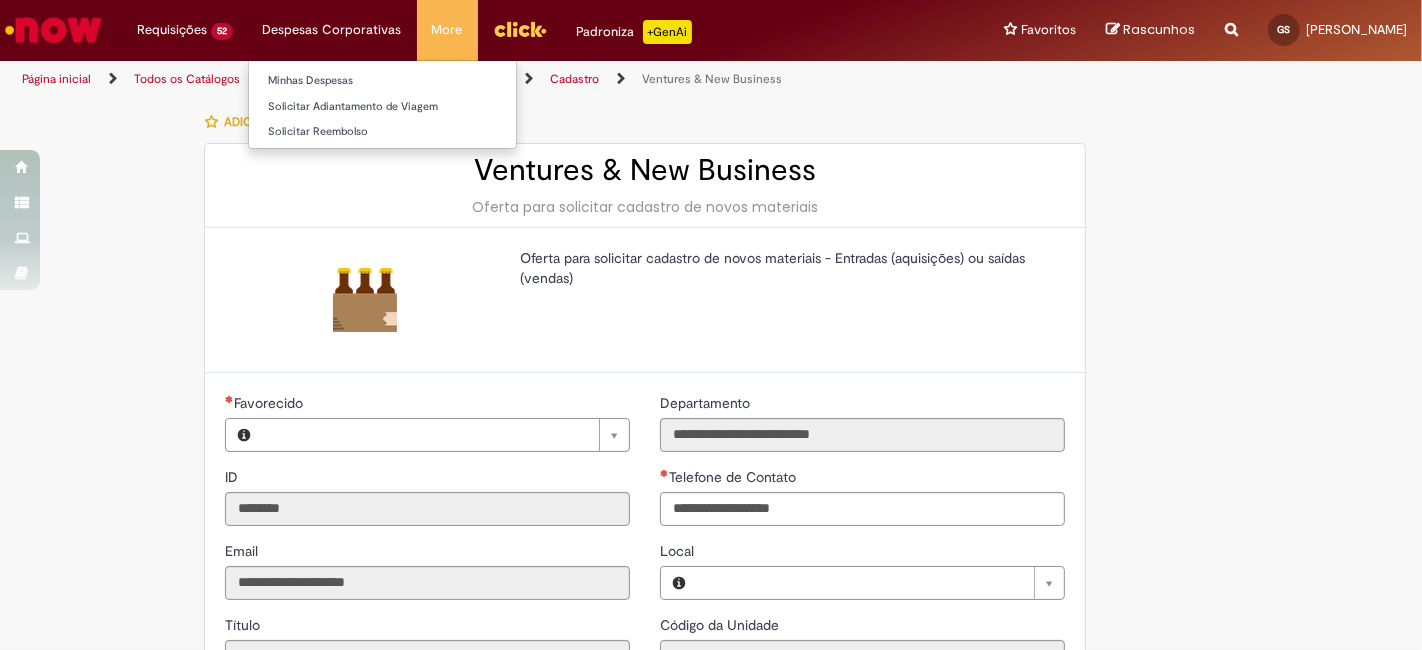 type on "**********" 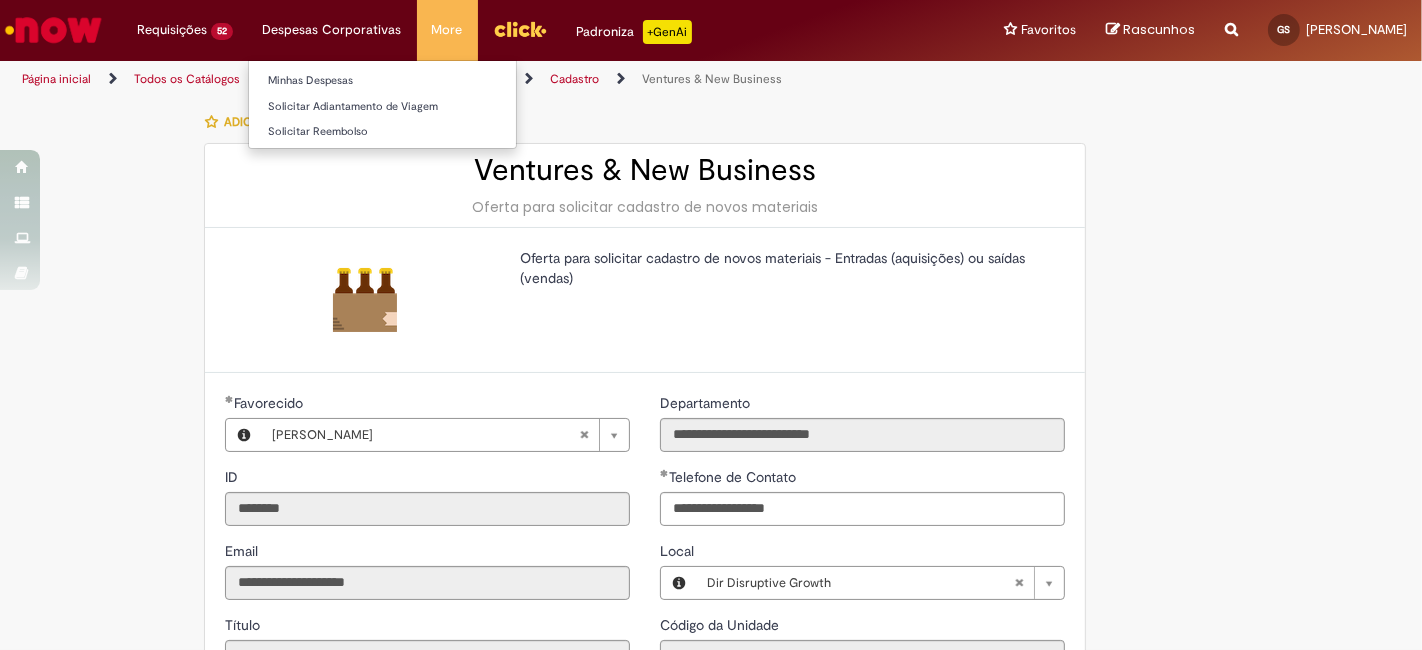 type on "**********" 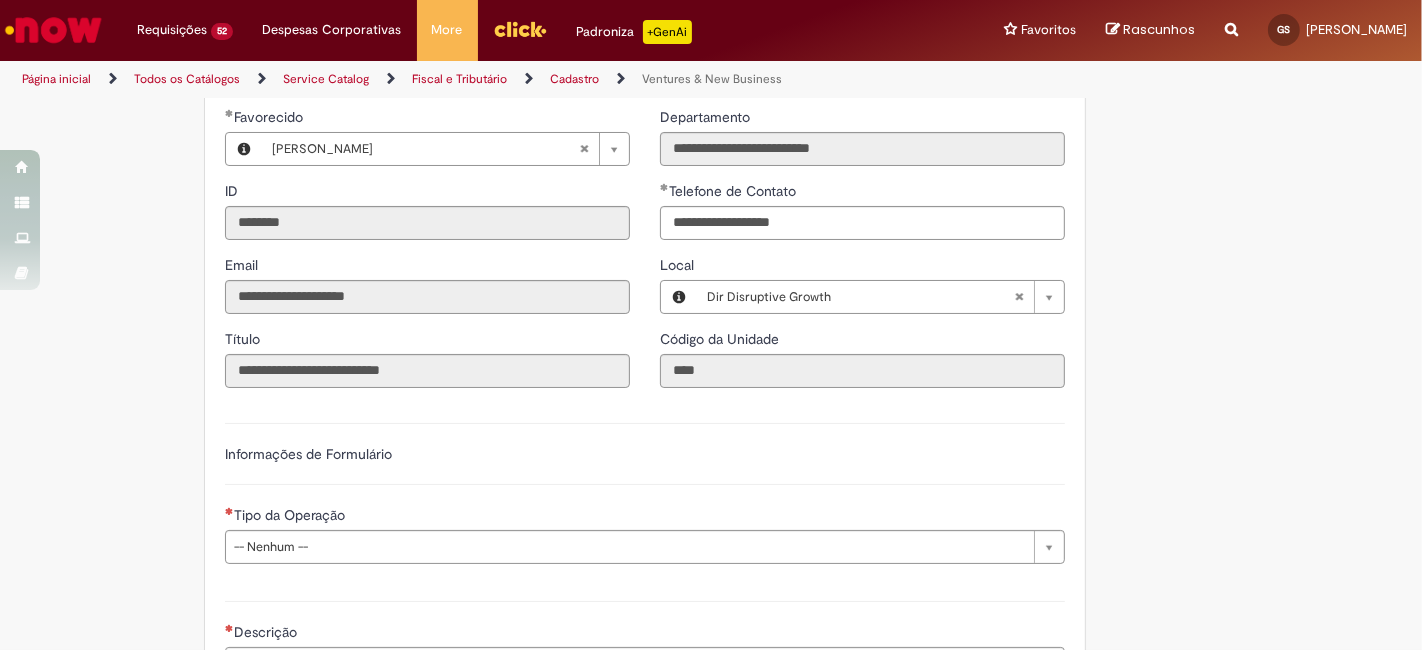 scroll, scrollTop: 296, scrollLeft: 0, axis: vertical 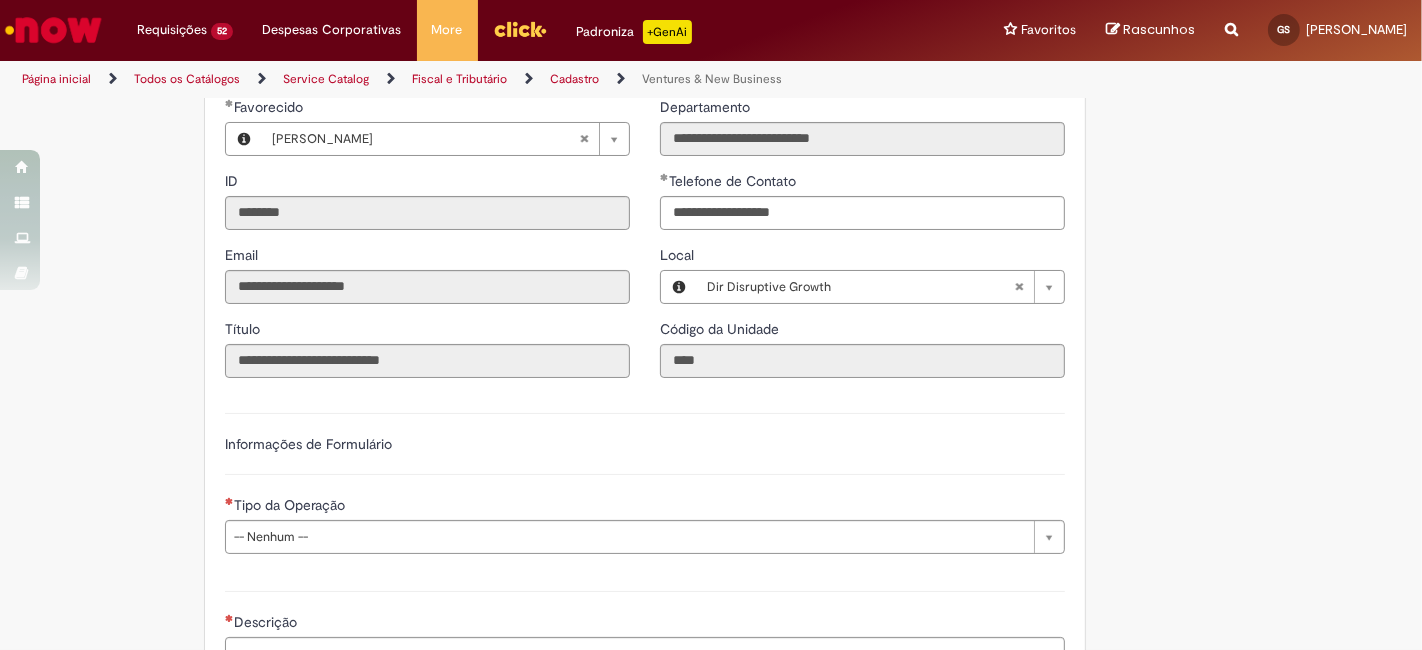 type 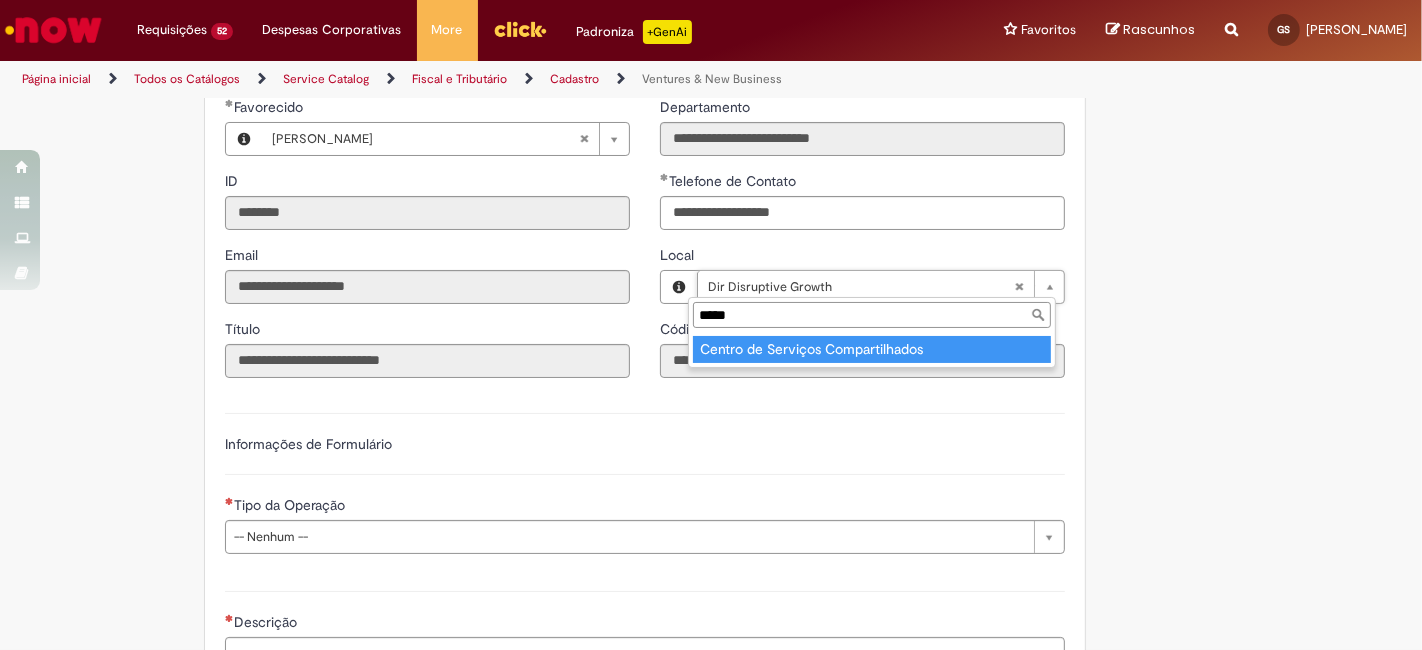 type on "*****" 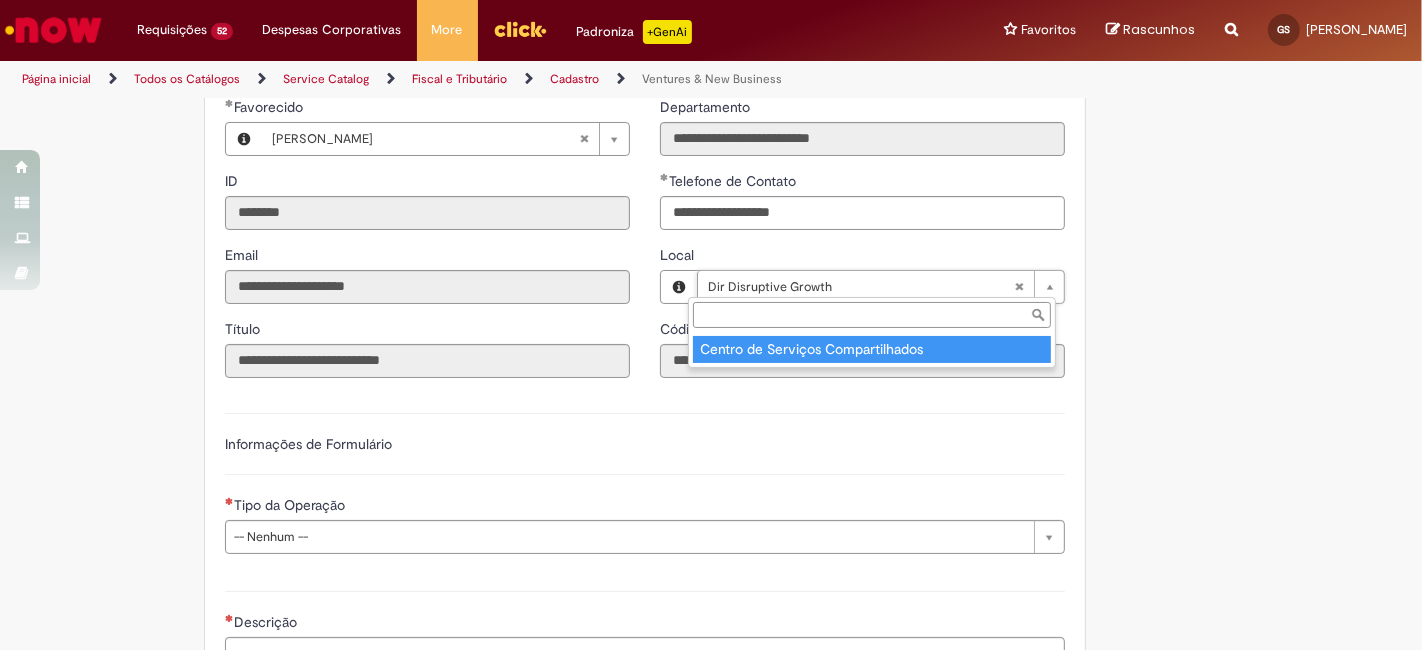 type on "****" 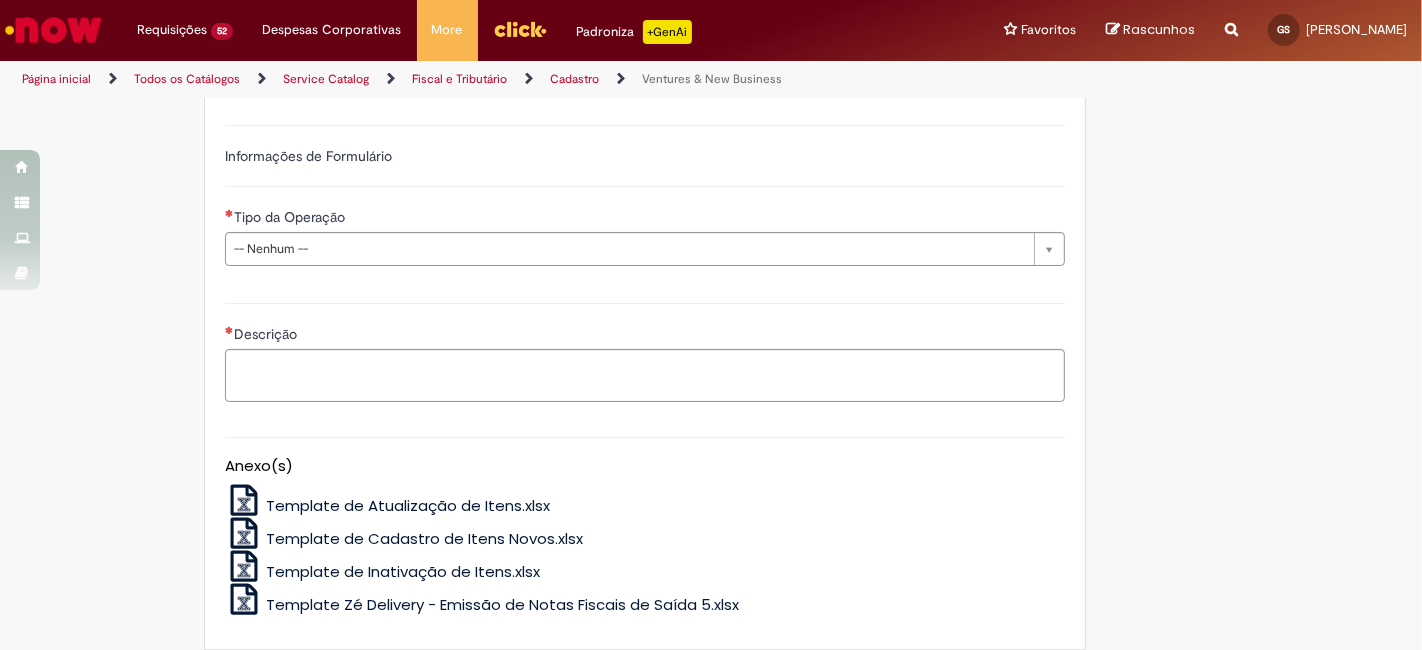 scroll, scrollTop: 592, scrollLeft: 0, axis: vertical 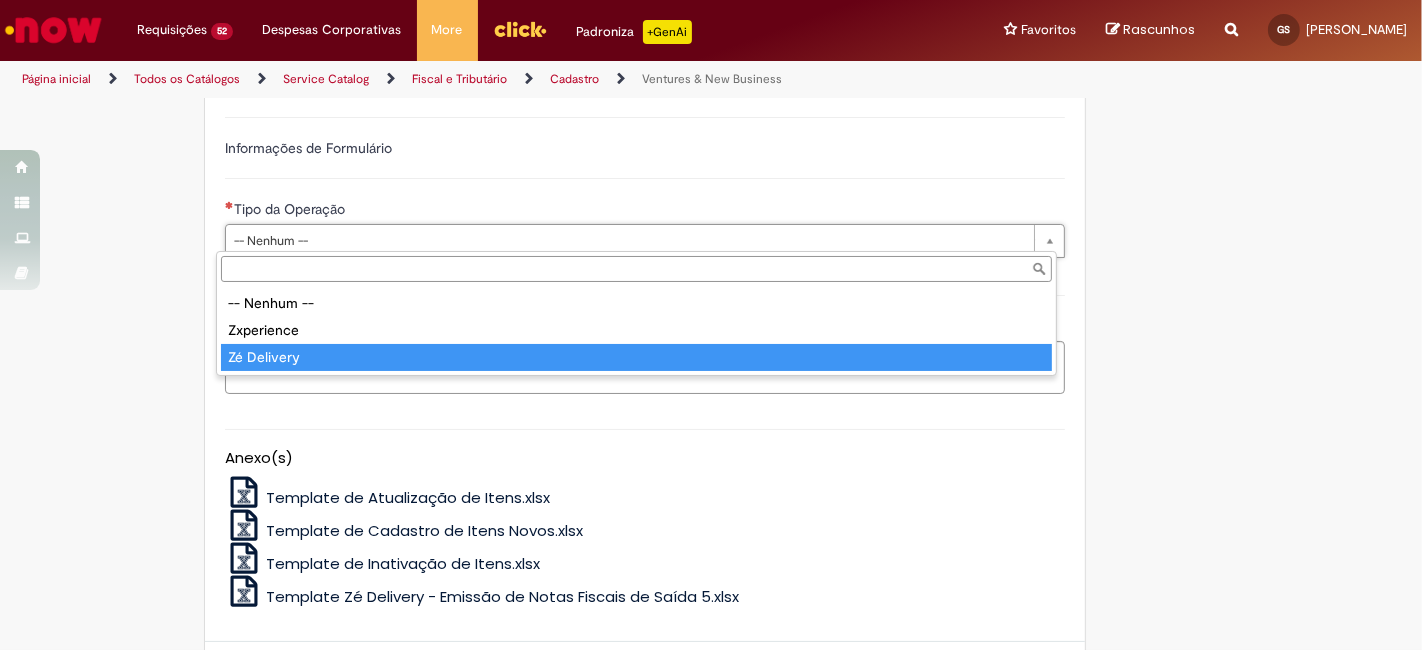 type on "**********" 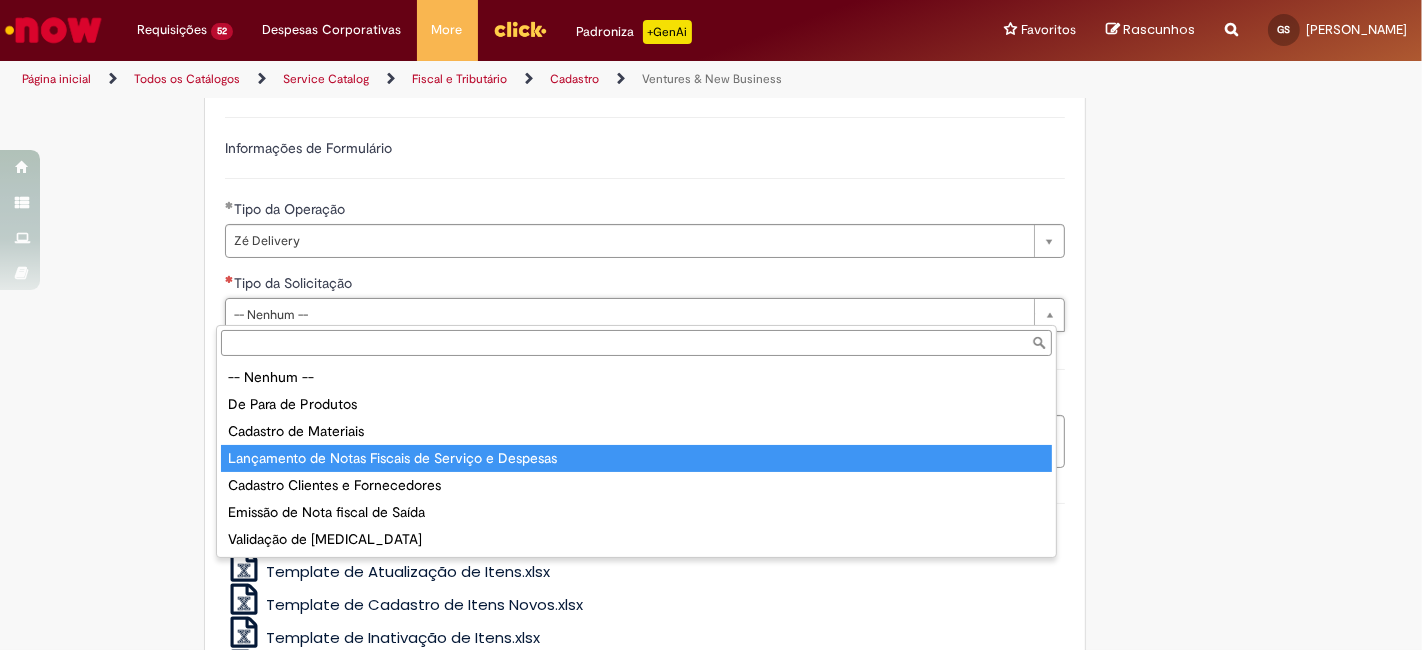 type on "**********" 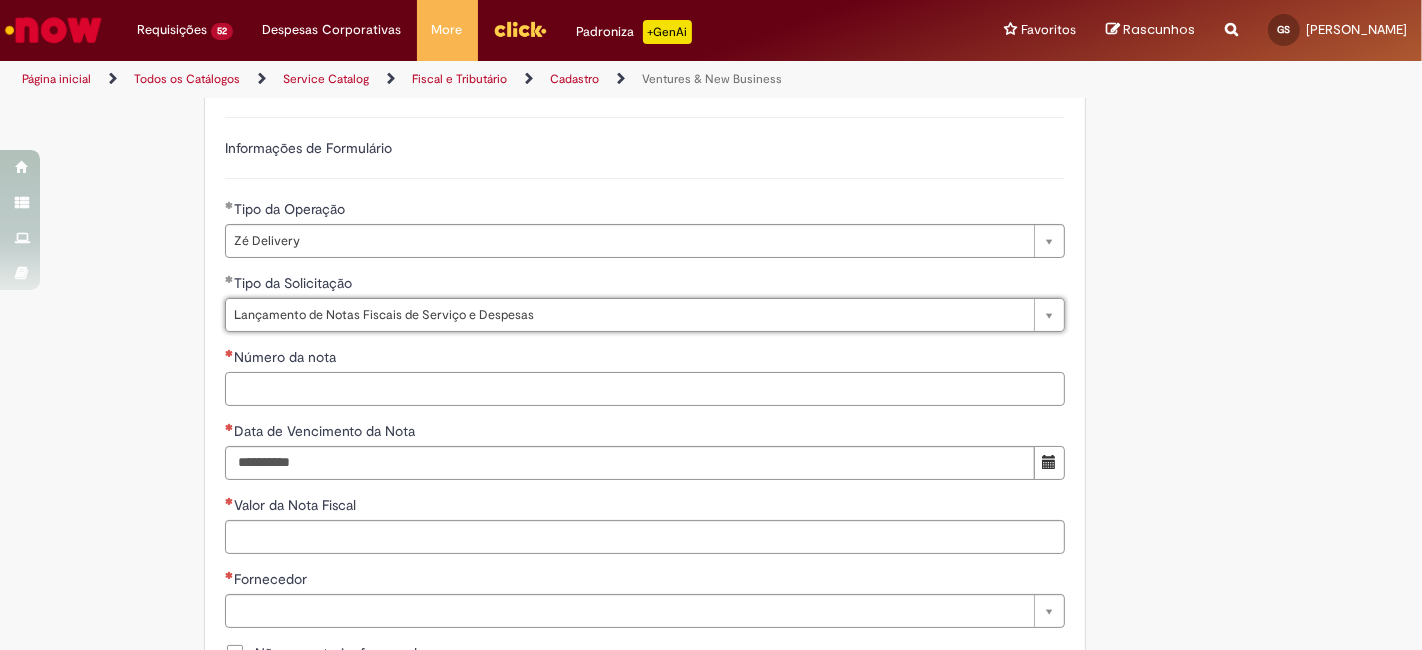 click on "Número da nota" at bounding box center (645, 389) 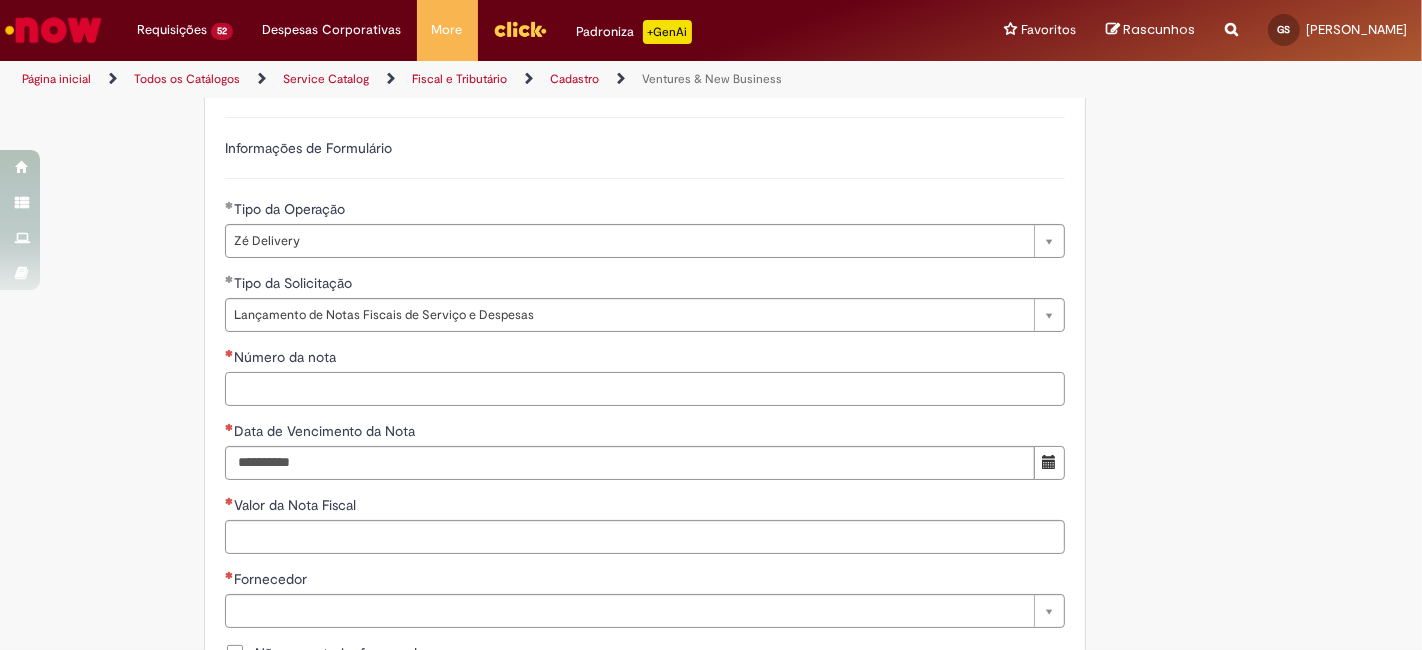 paste on "**********" 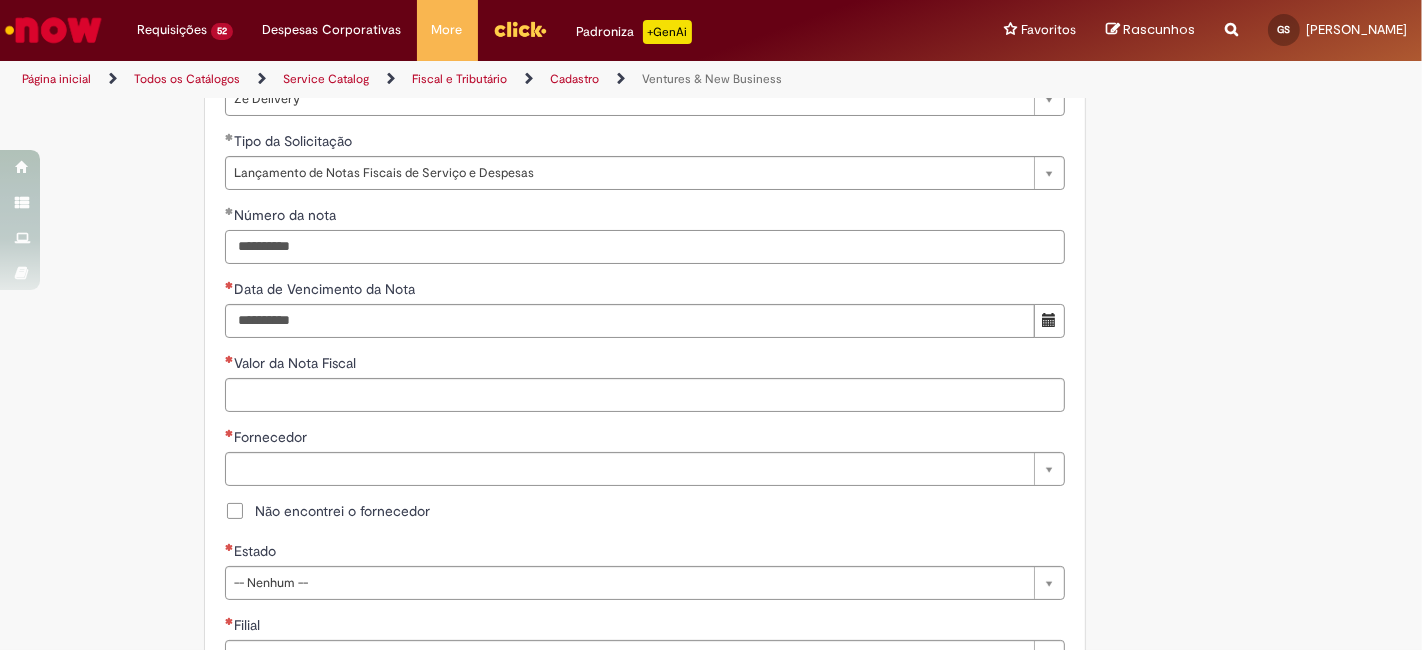 scroll, scrollTop: 740, scrollLeft: 0, axis: vertical 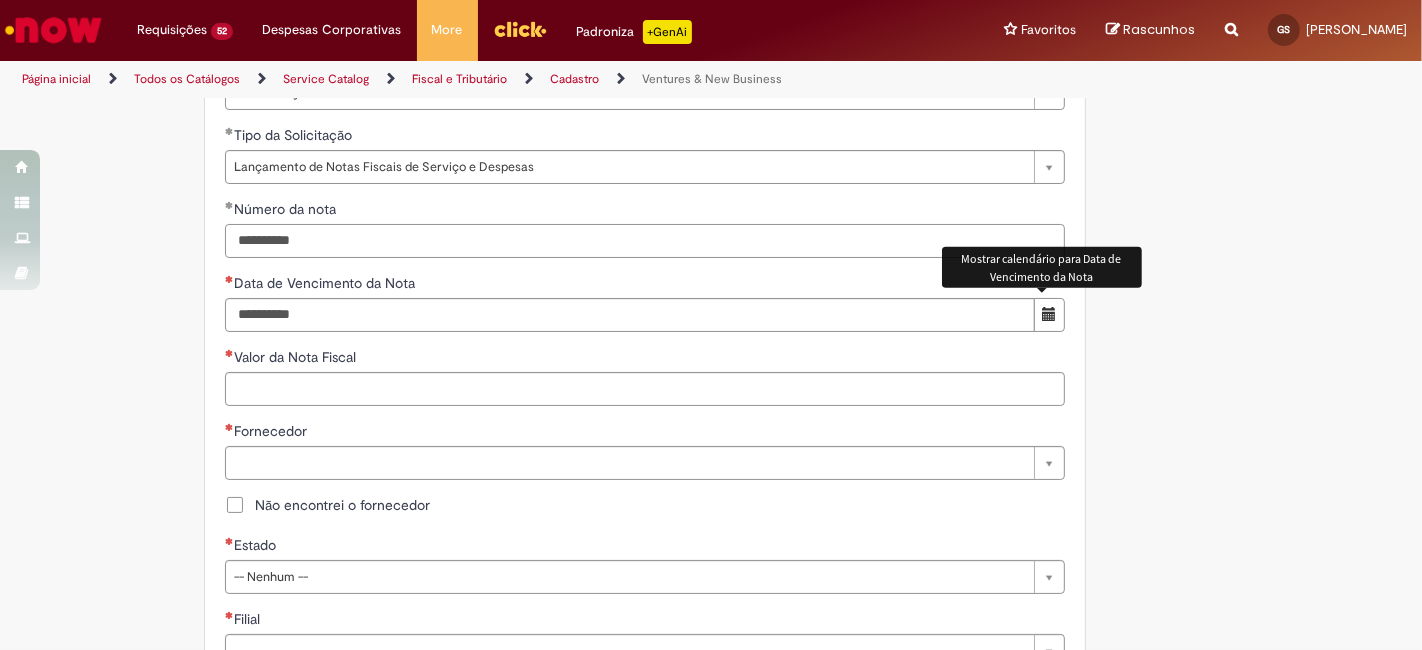 type on "**********" 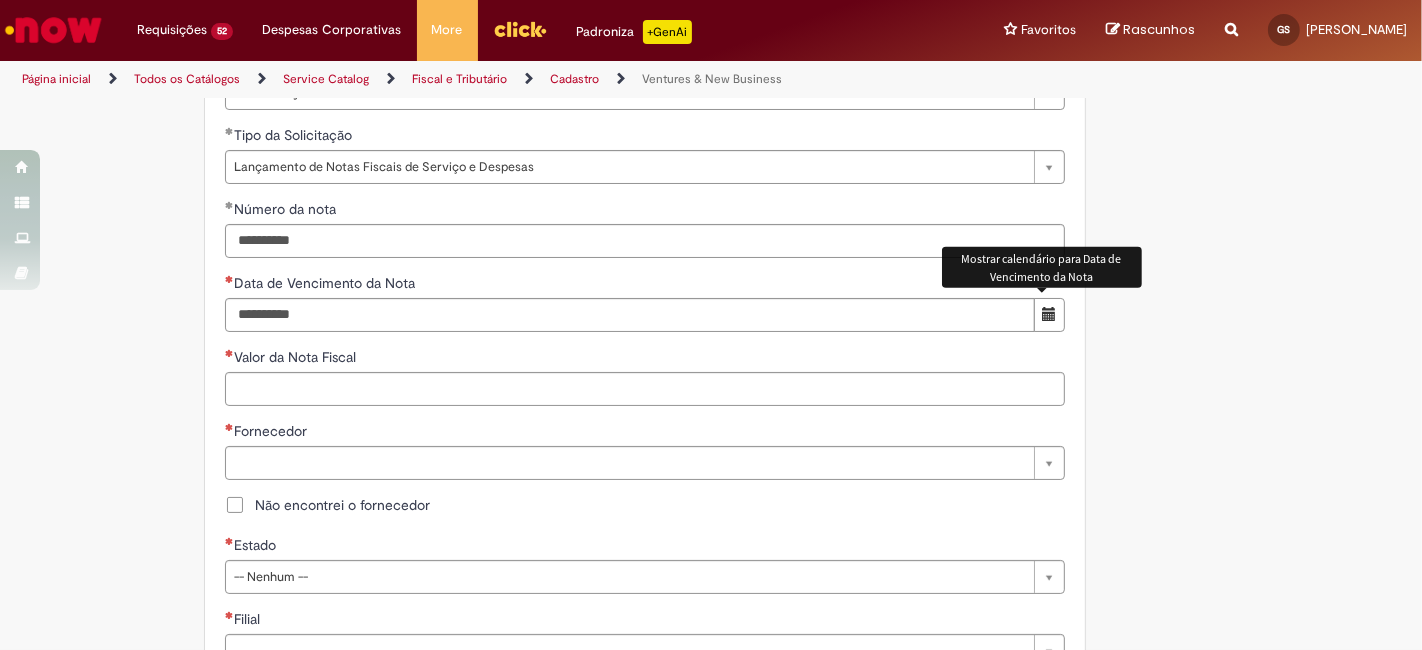 click at bounding box center (1049, 315) 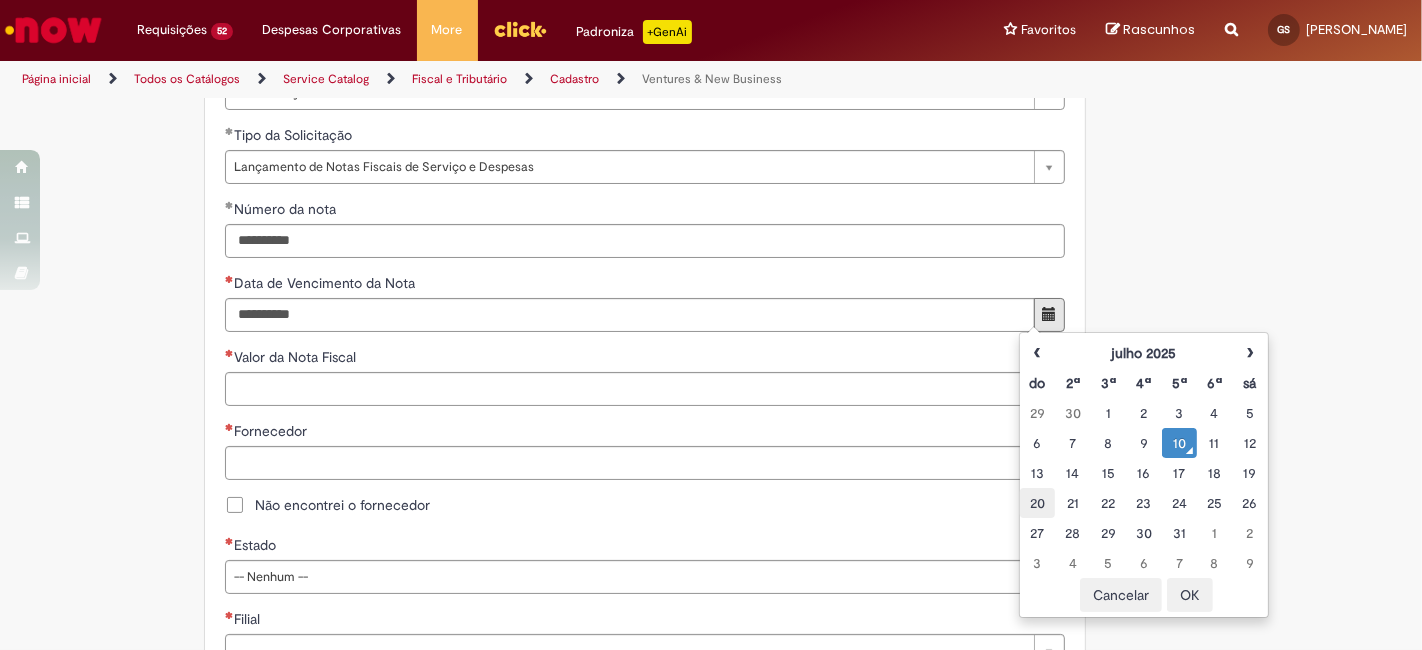 click on "20" at bounding box center (1037, 503) 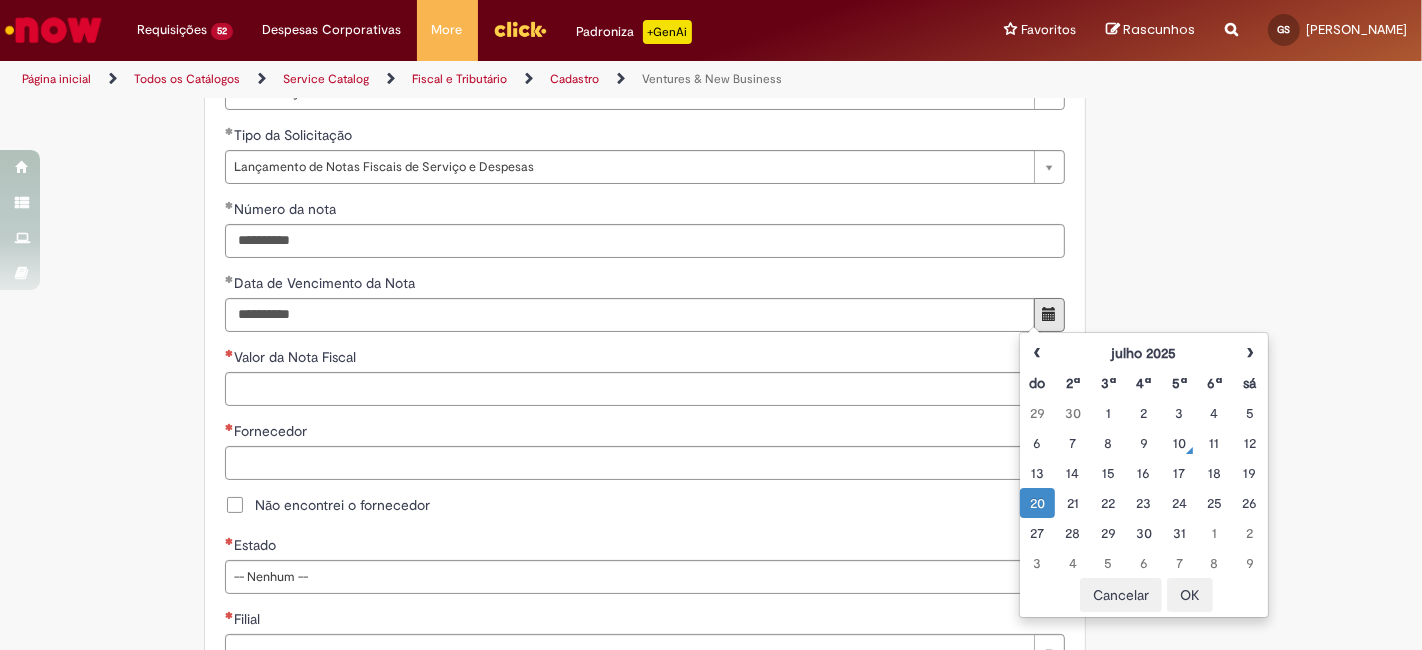 click on "OK" at bounding box center (1190, 595) 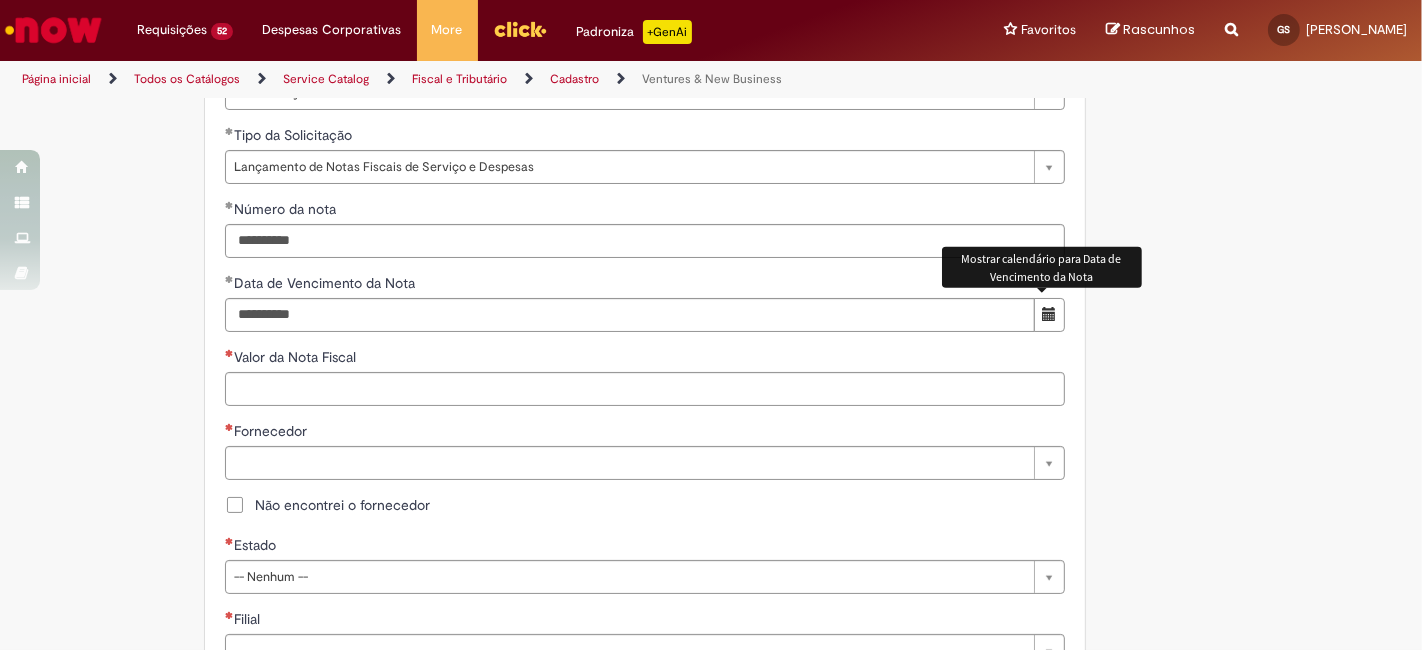 type 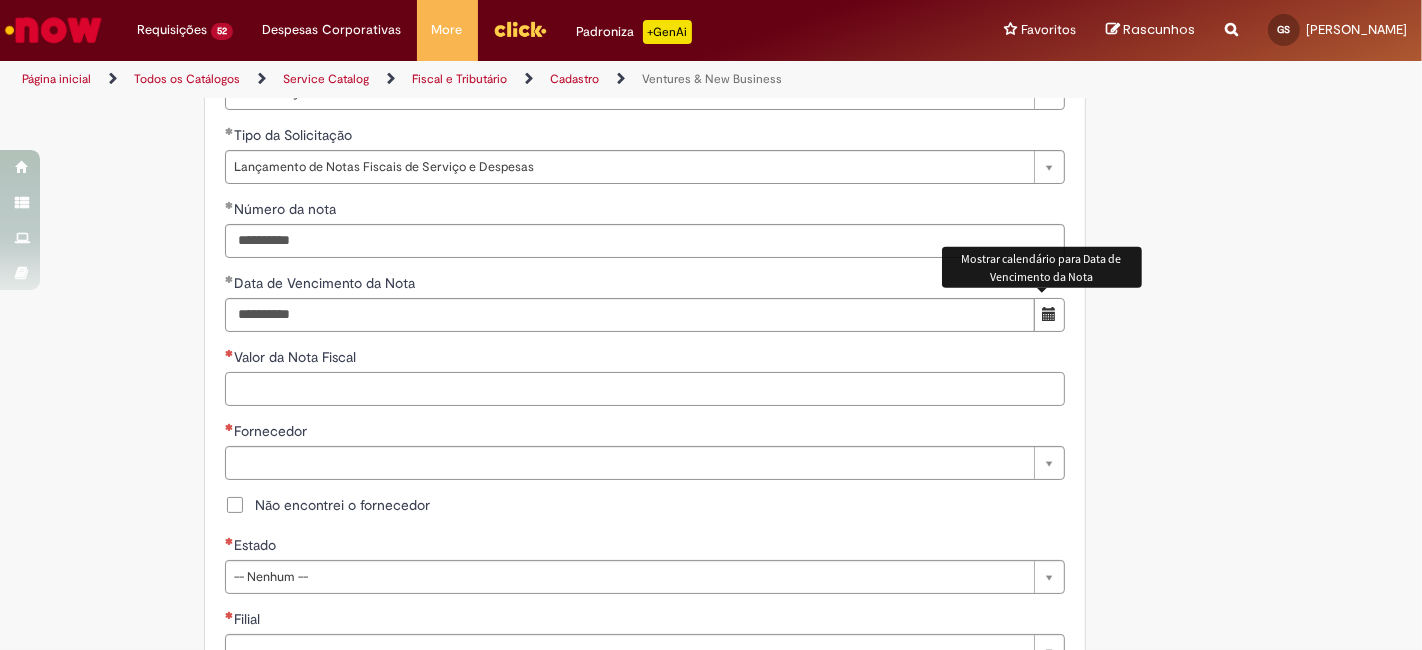 click on "Valor da Nota Fiscal" at bounding box center (645, 389) 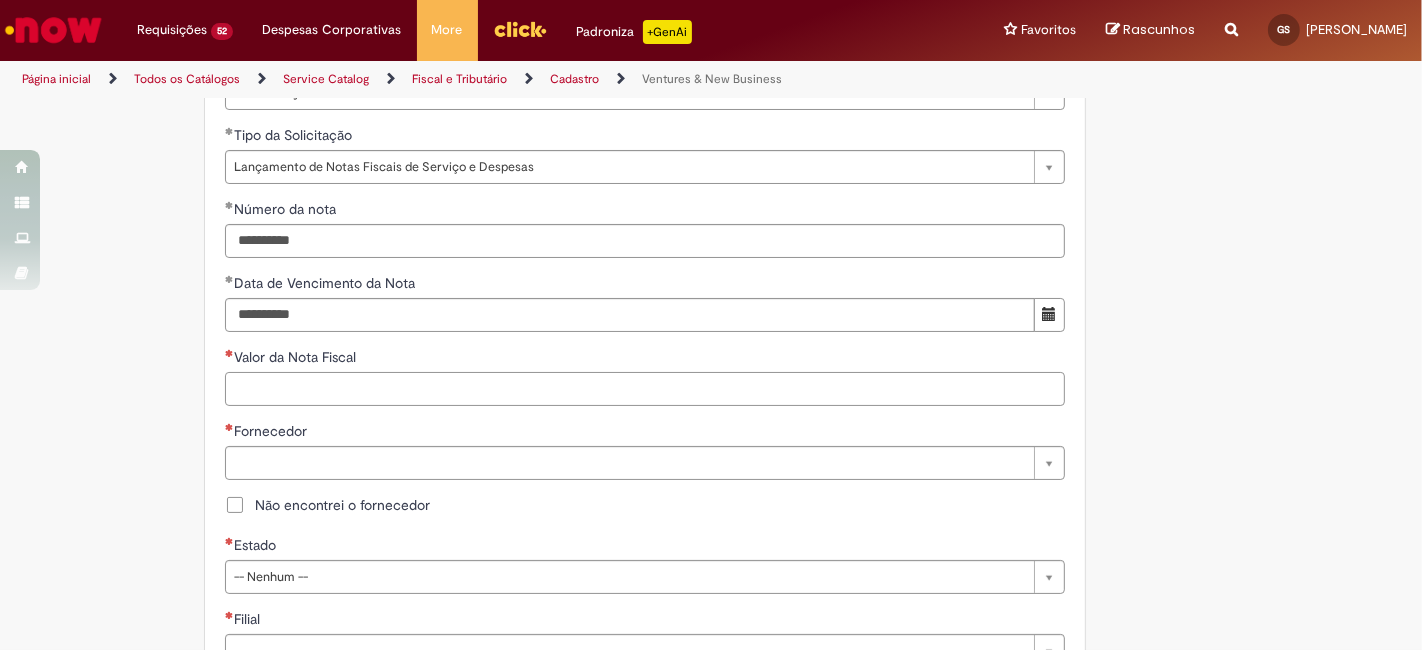 paste on "******" 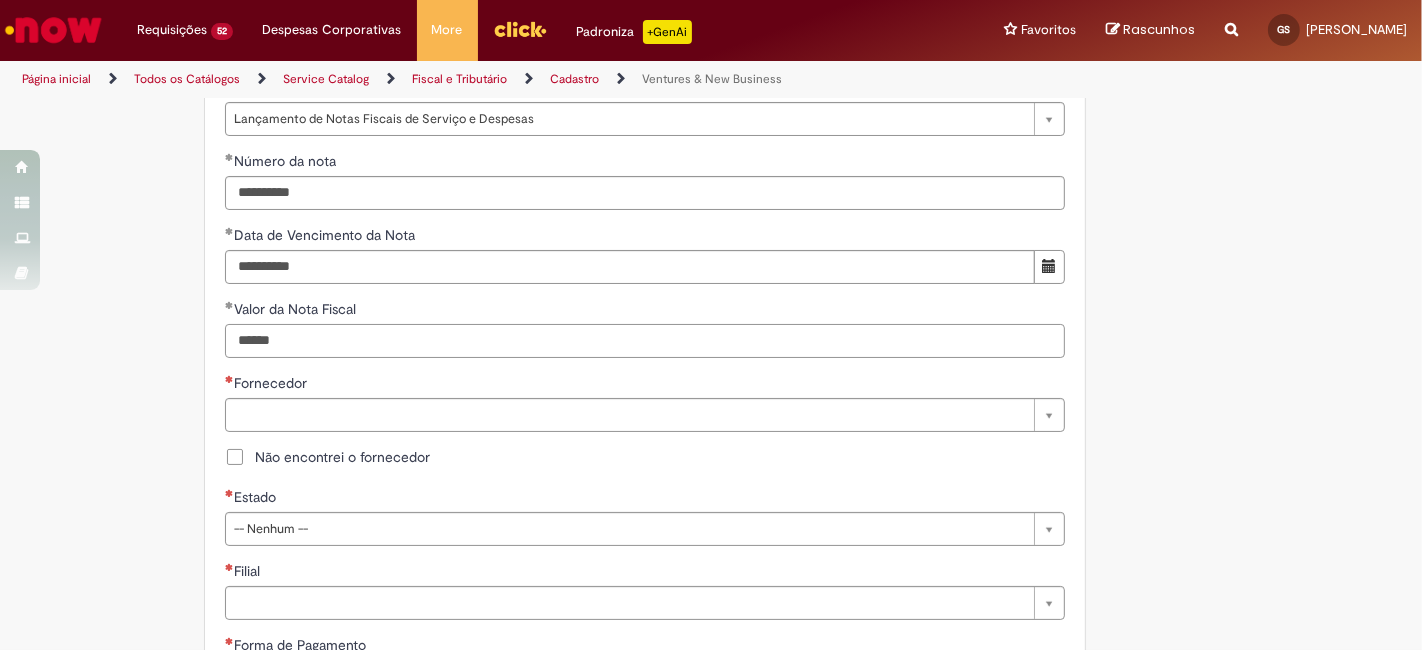scroll, scrollTop: 814, scrollLeft: 0, axis: vertical 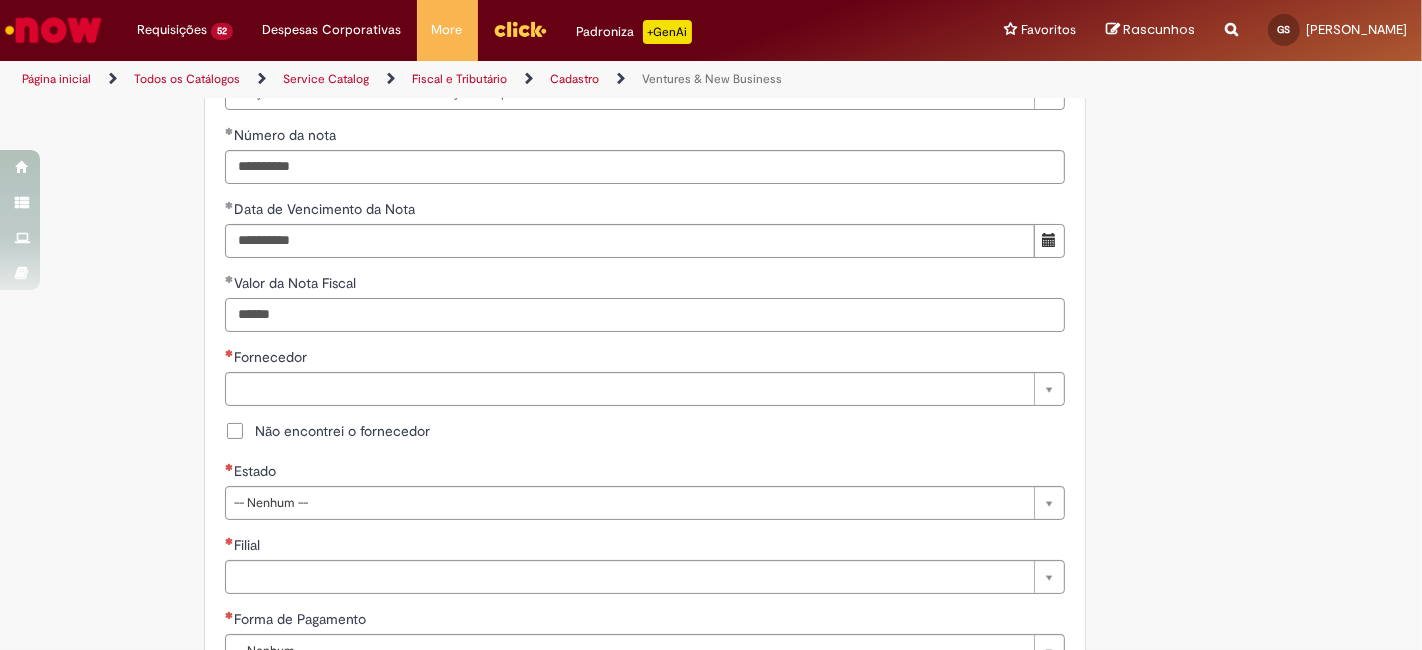 type on "******" 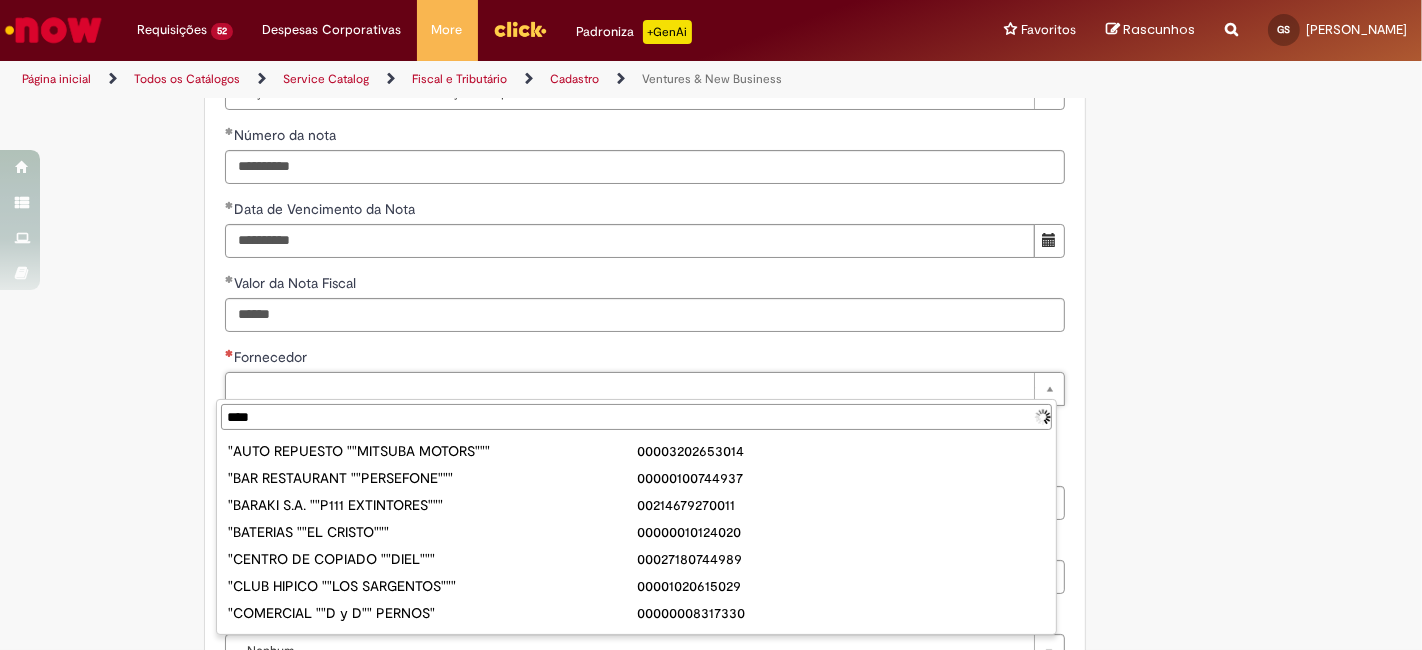type on "*****" 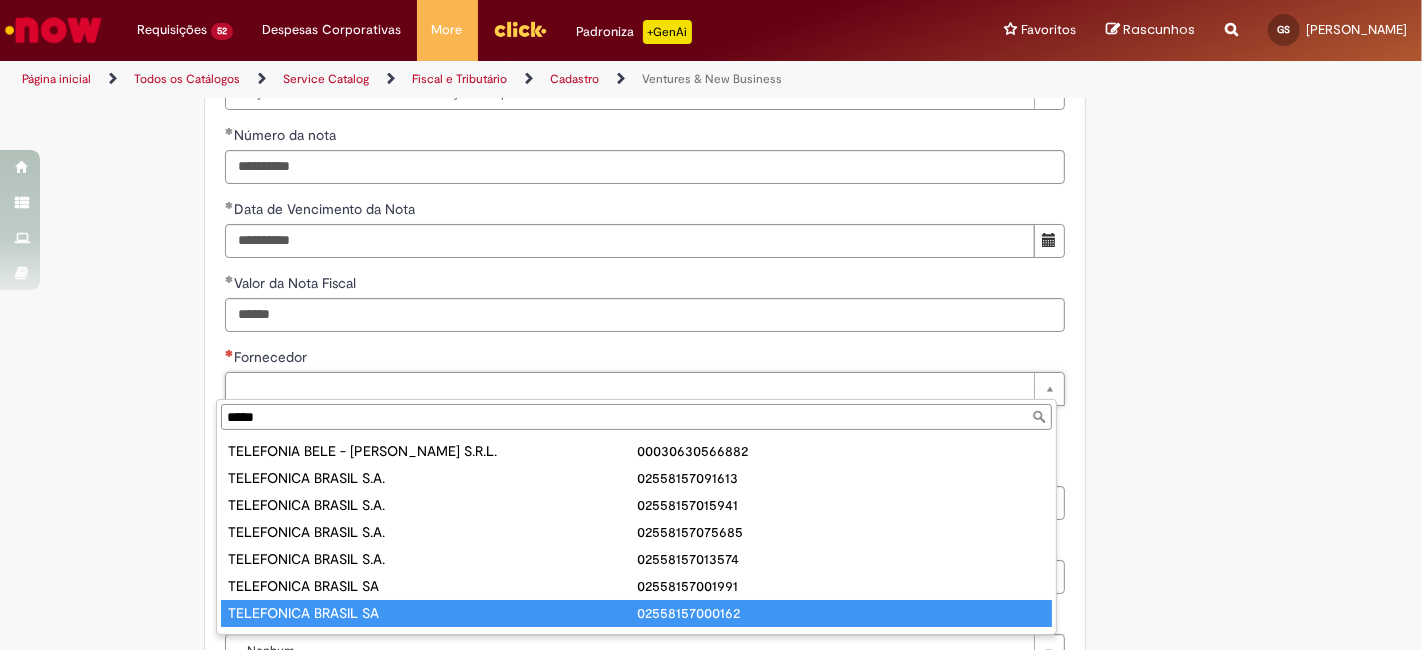 type on "**********" 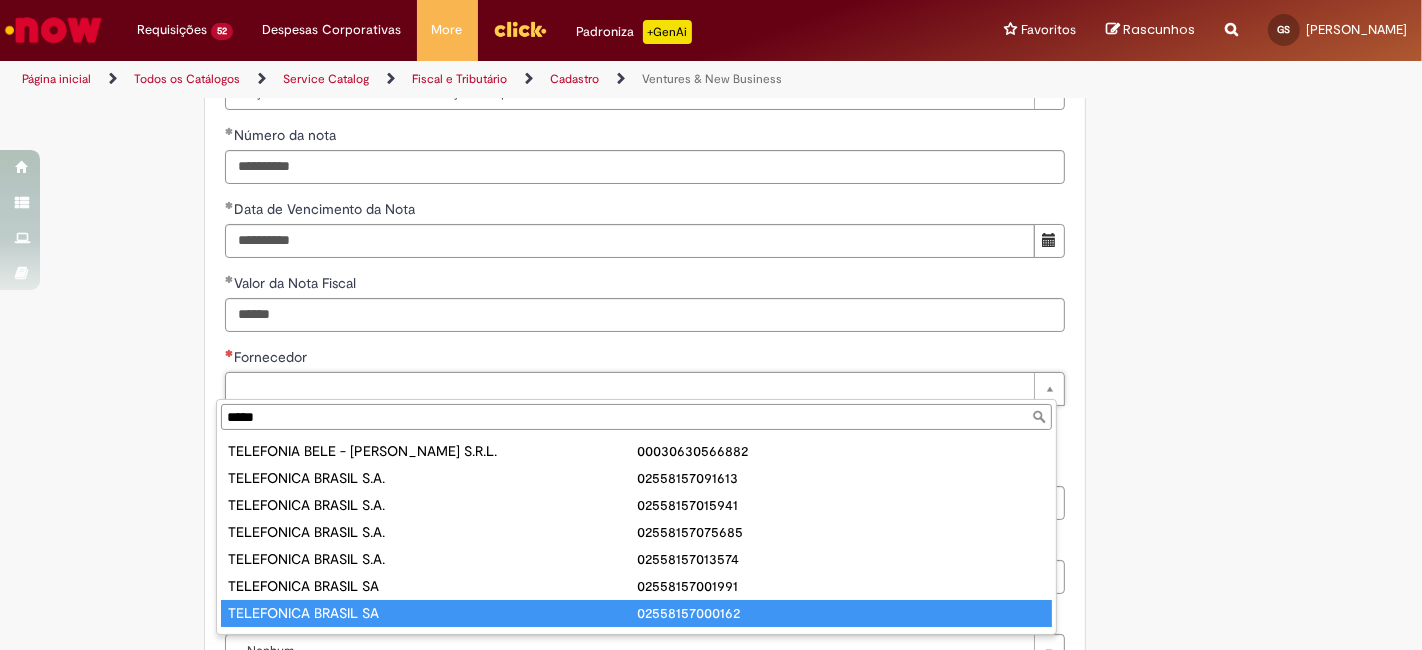 type on "**********" 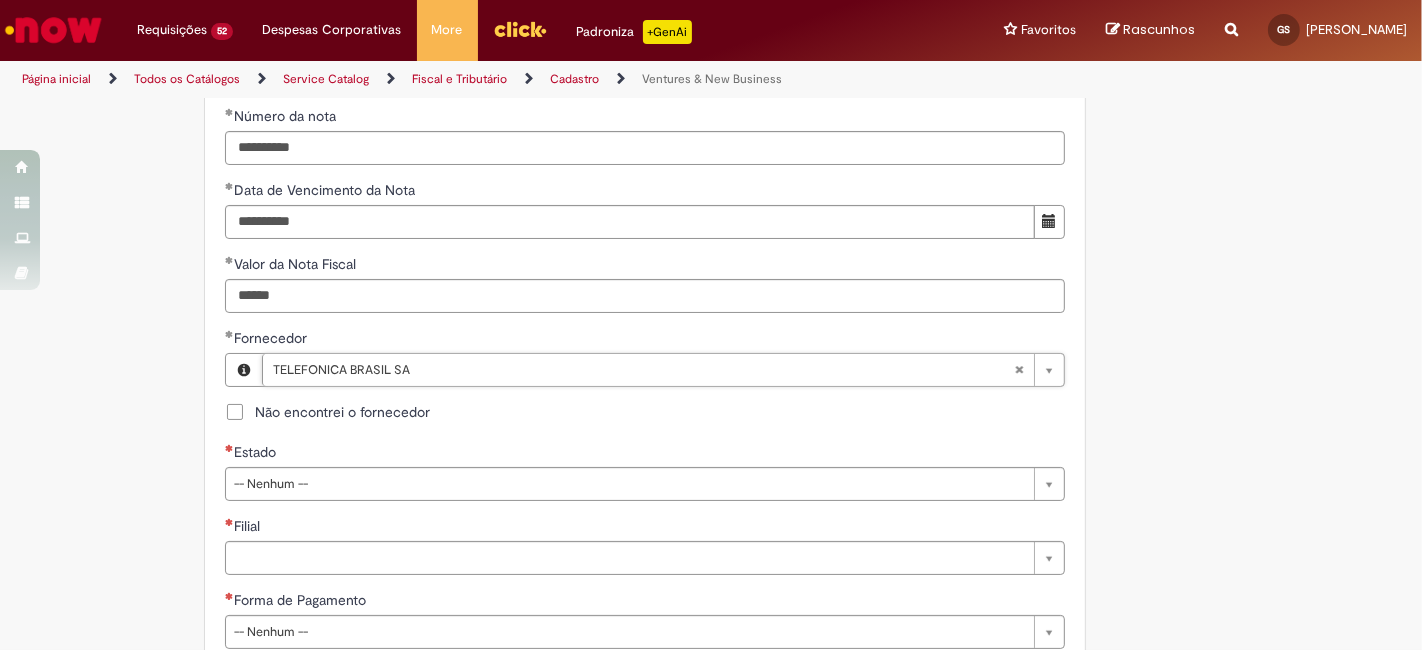 scroll, scrollTop: 888, scrollLeft: 0, axis: vertical 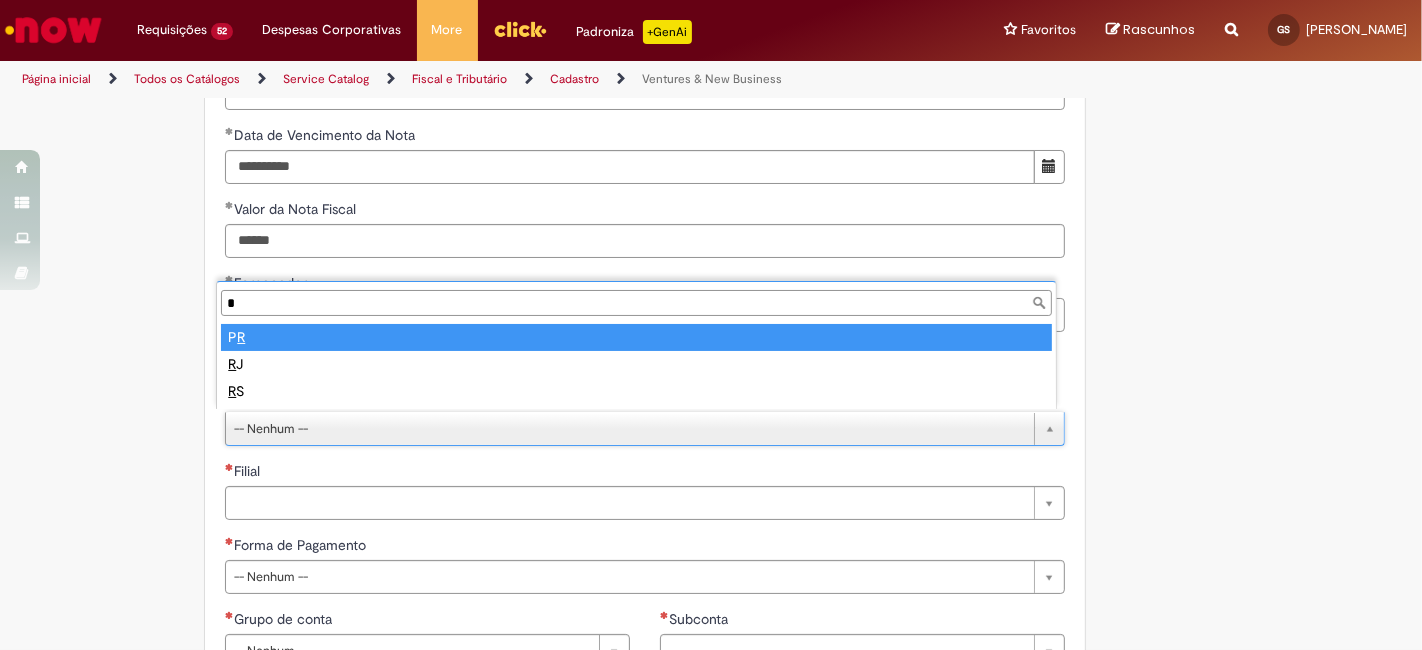 type on "**" 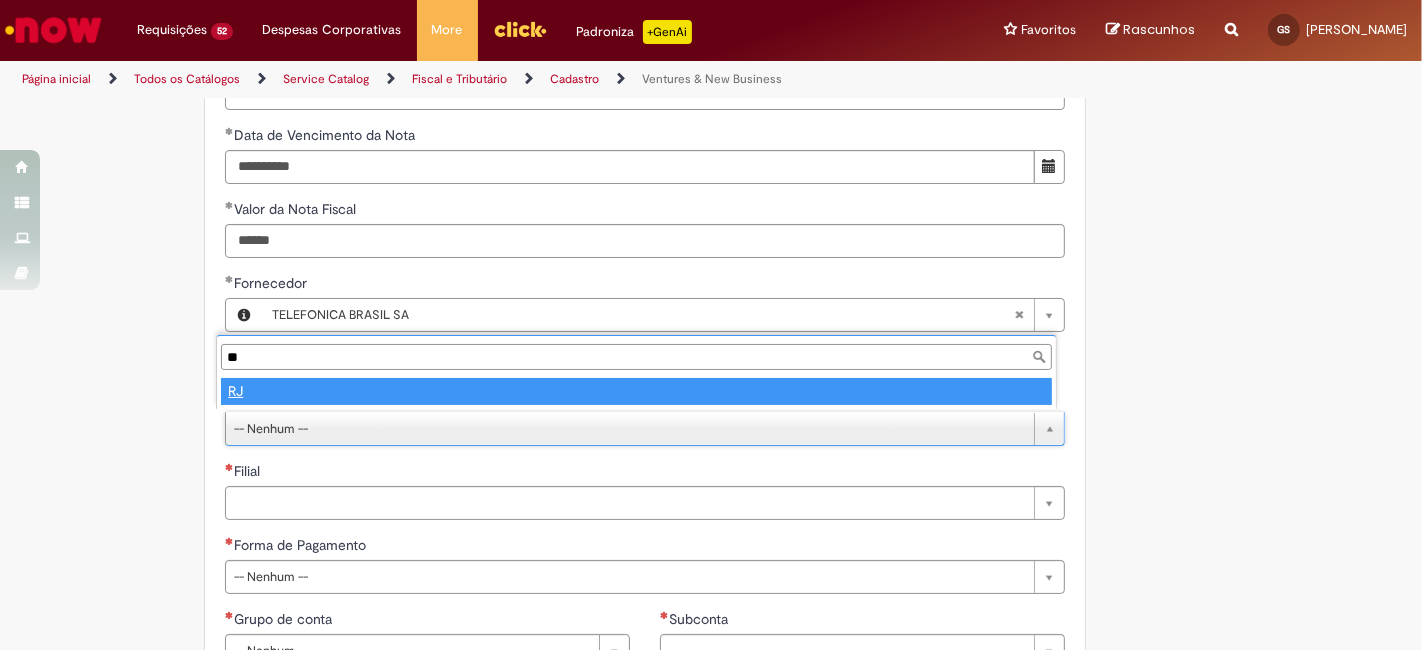 type on "**" 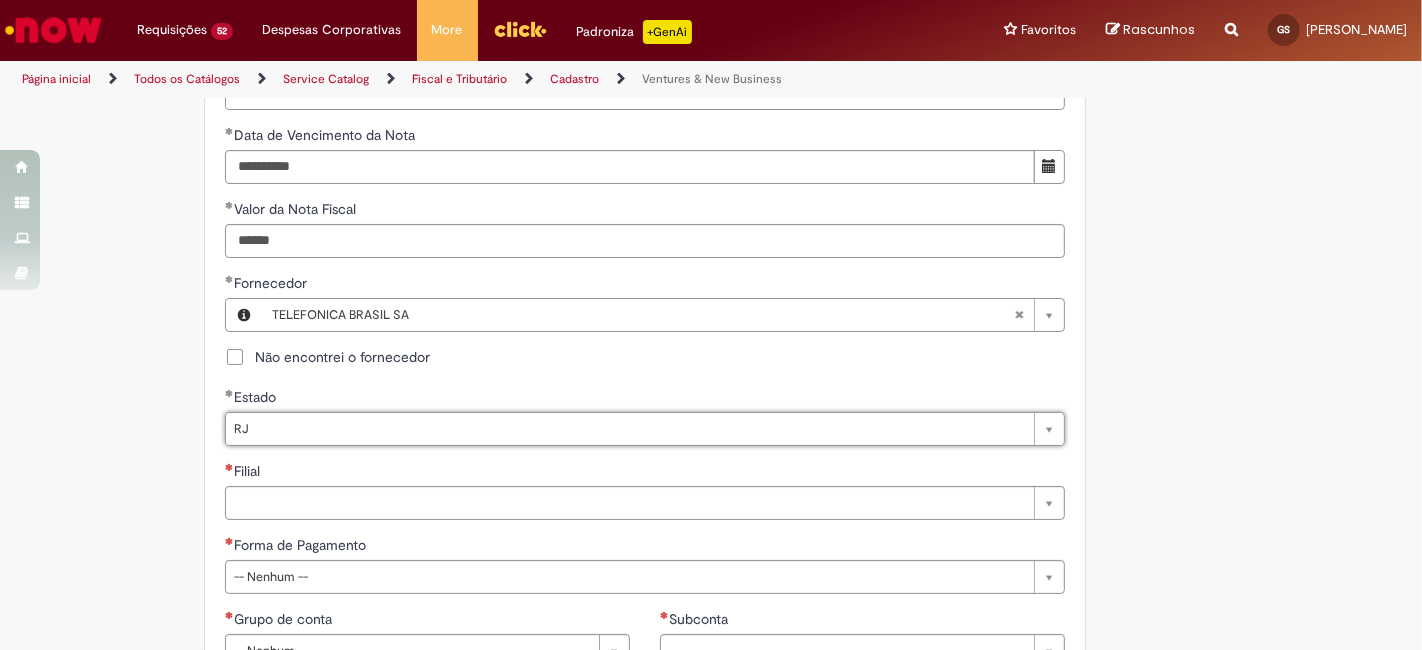 select 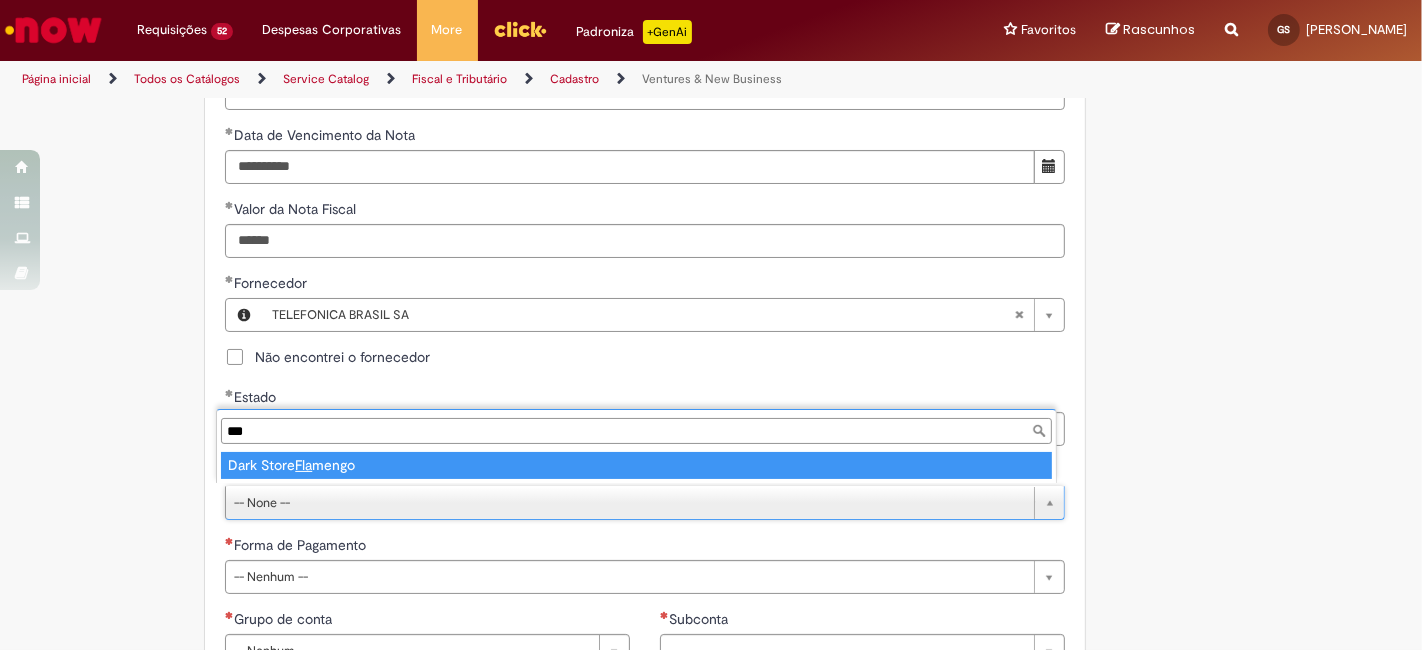 type on "***" 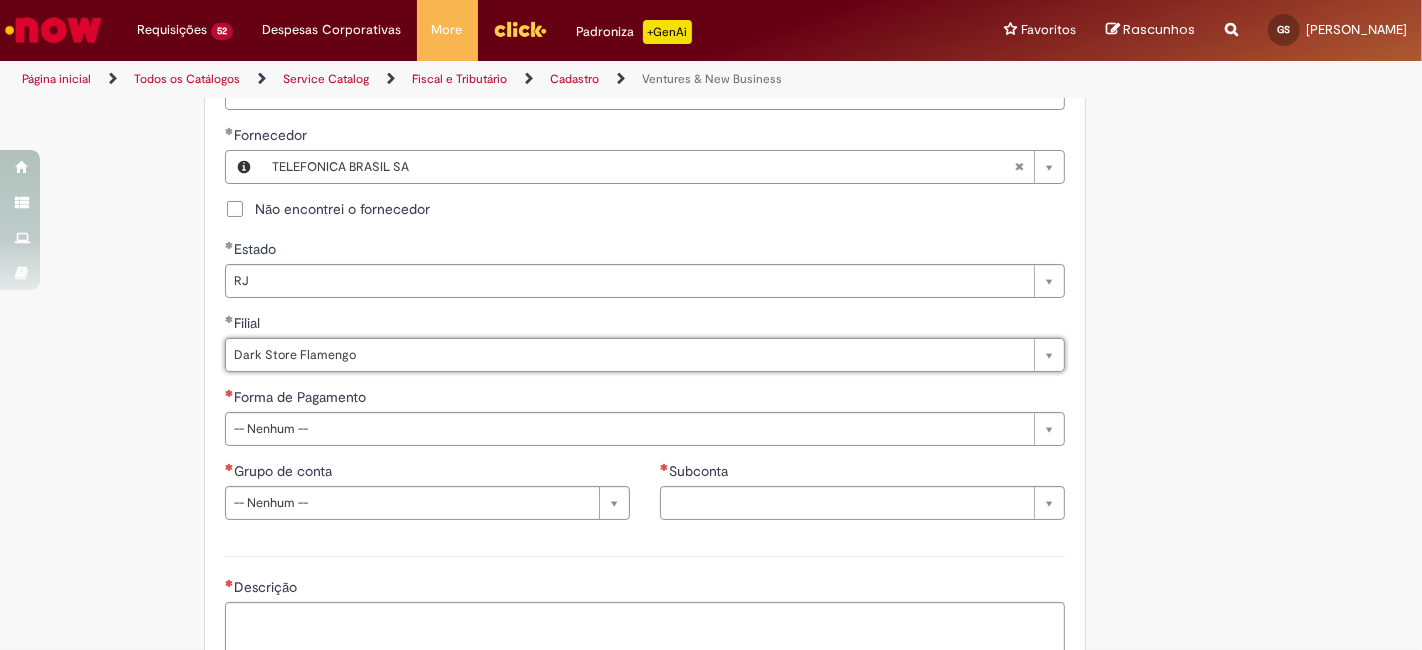scroll, scrollTop: 1037, scrollLeft: 0, axis: vertical 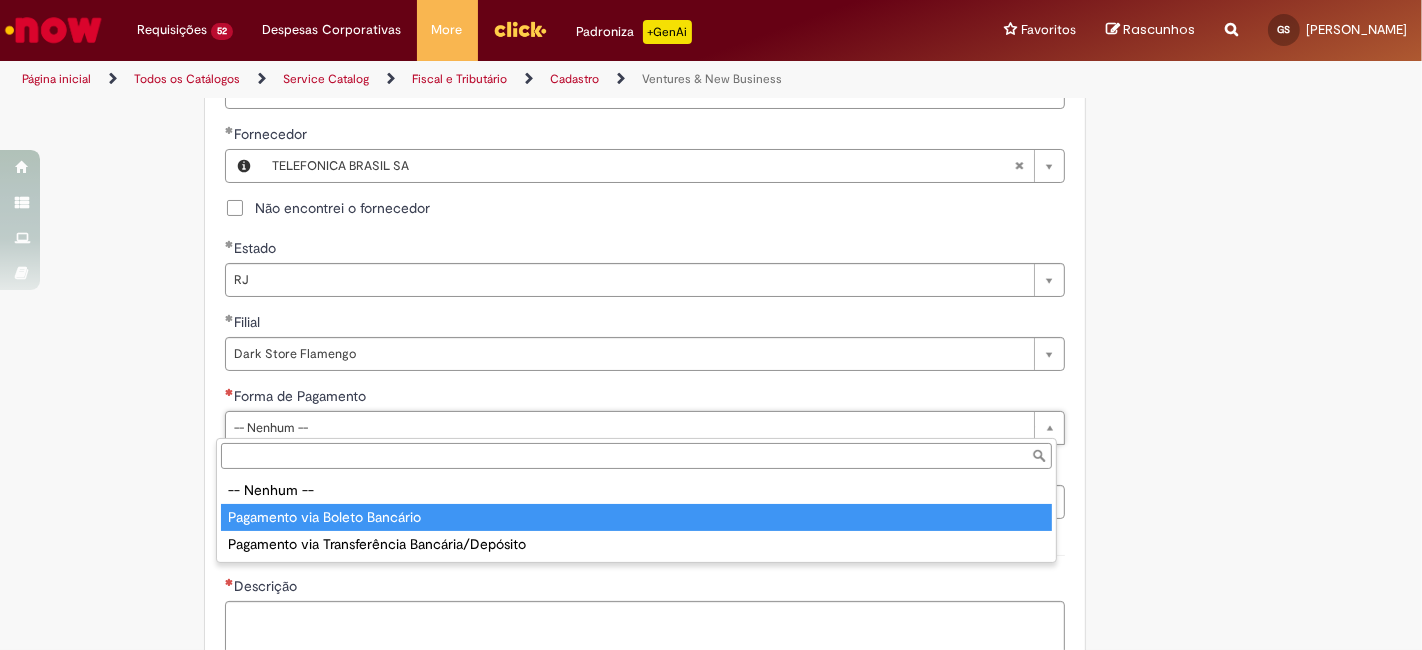 type on "**********" 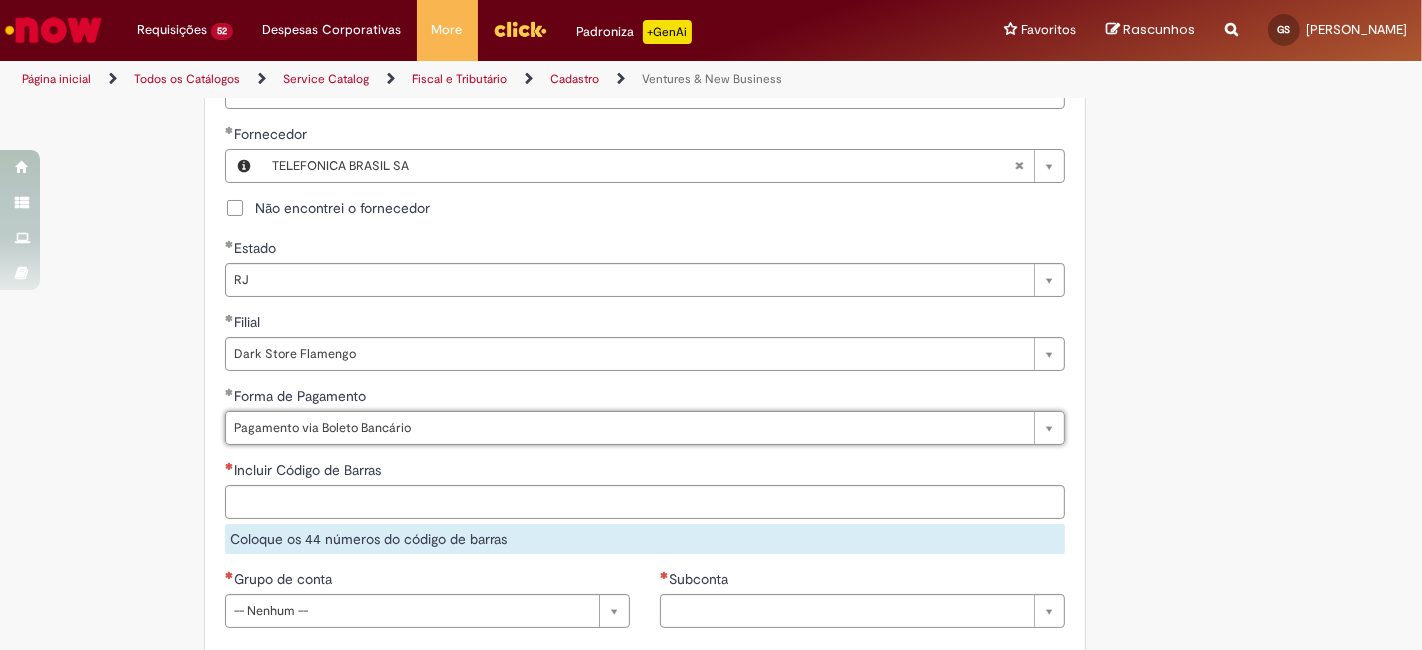 click on "Incluir Código de Barras" at bounding box center [645, 472] 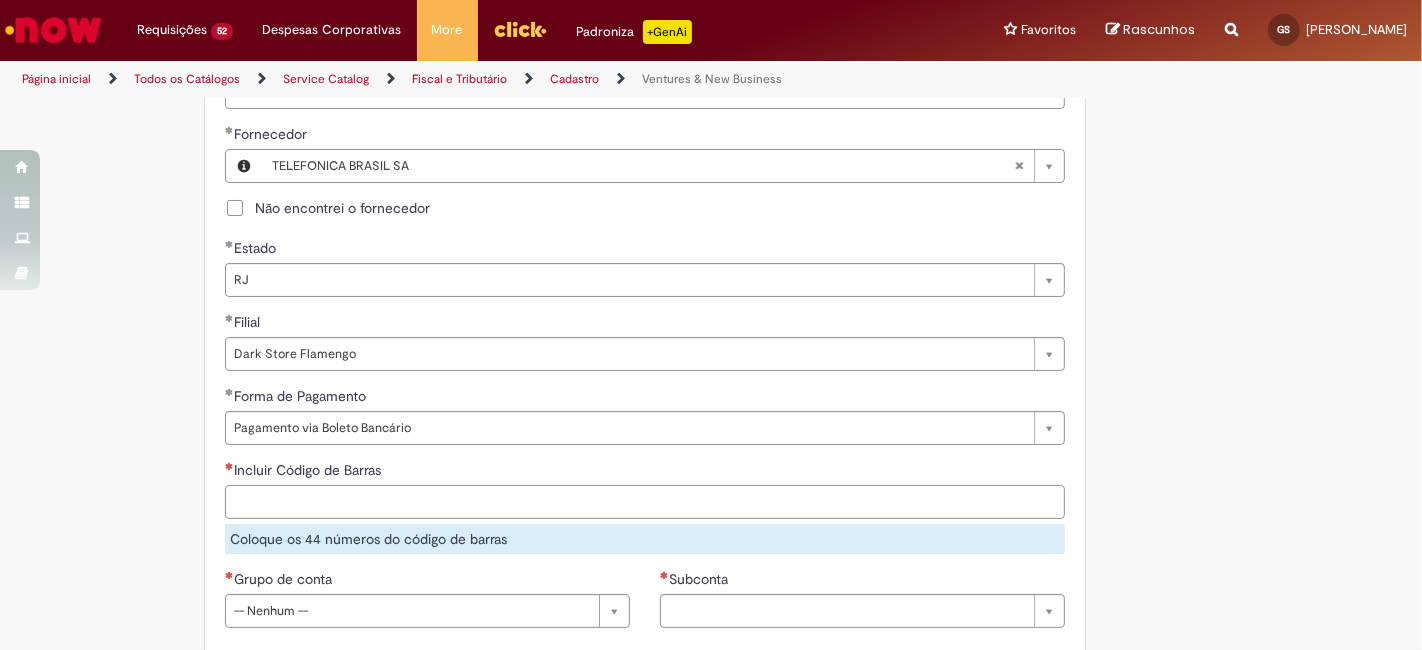 click on "Incluir Código de Barras" at bounding box center [645, 502] 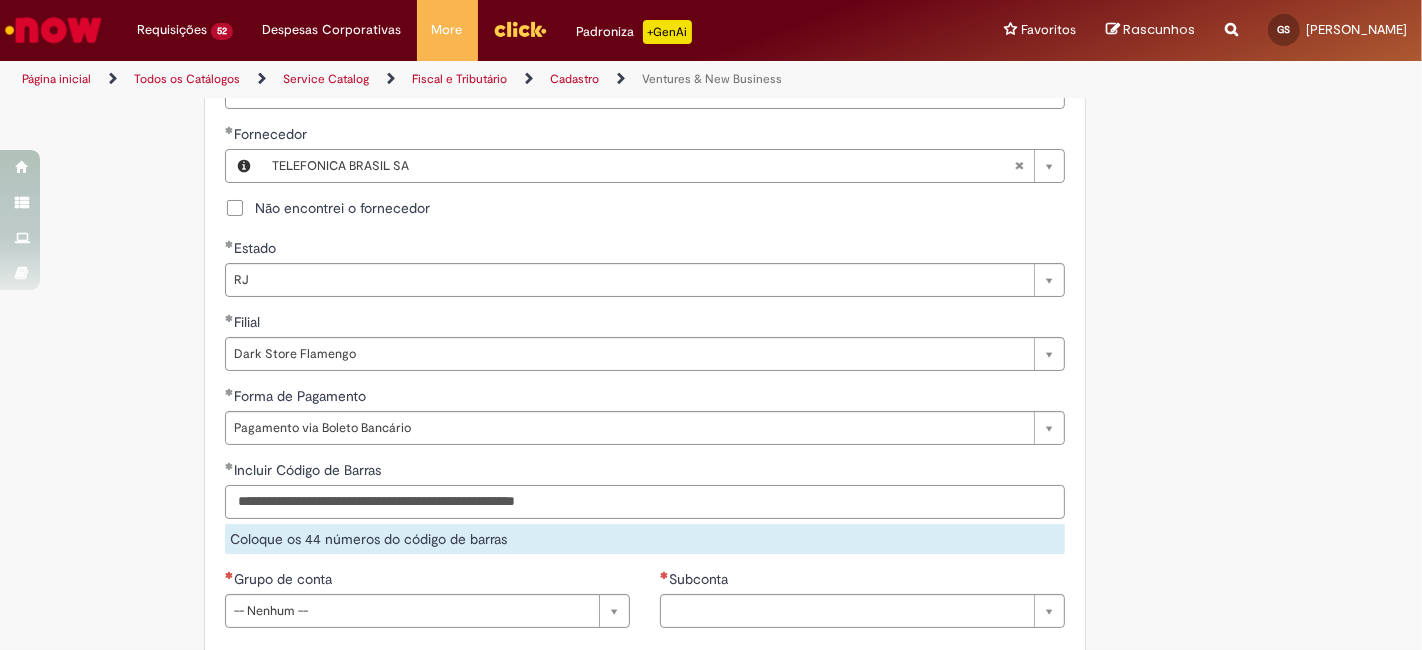 scroll, scrollTop: 1259, scrollLeft: 0, axis: vertical 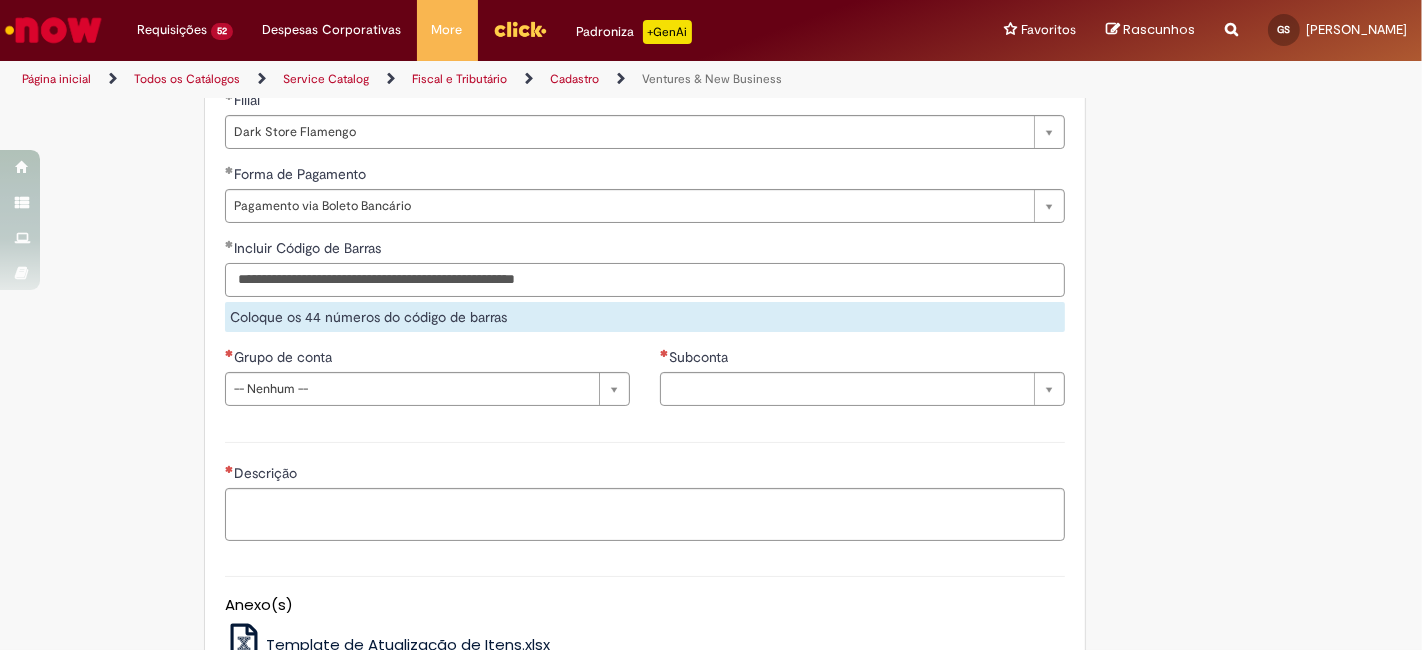 type on "**********" 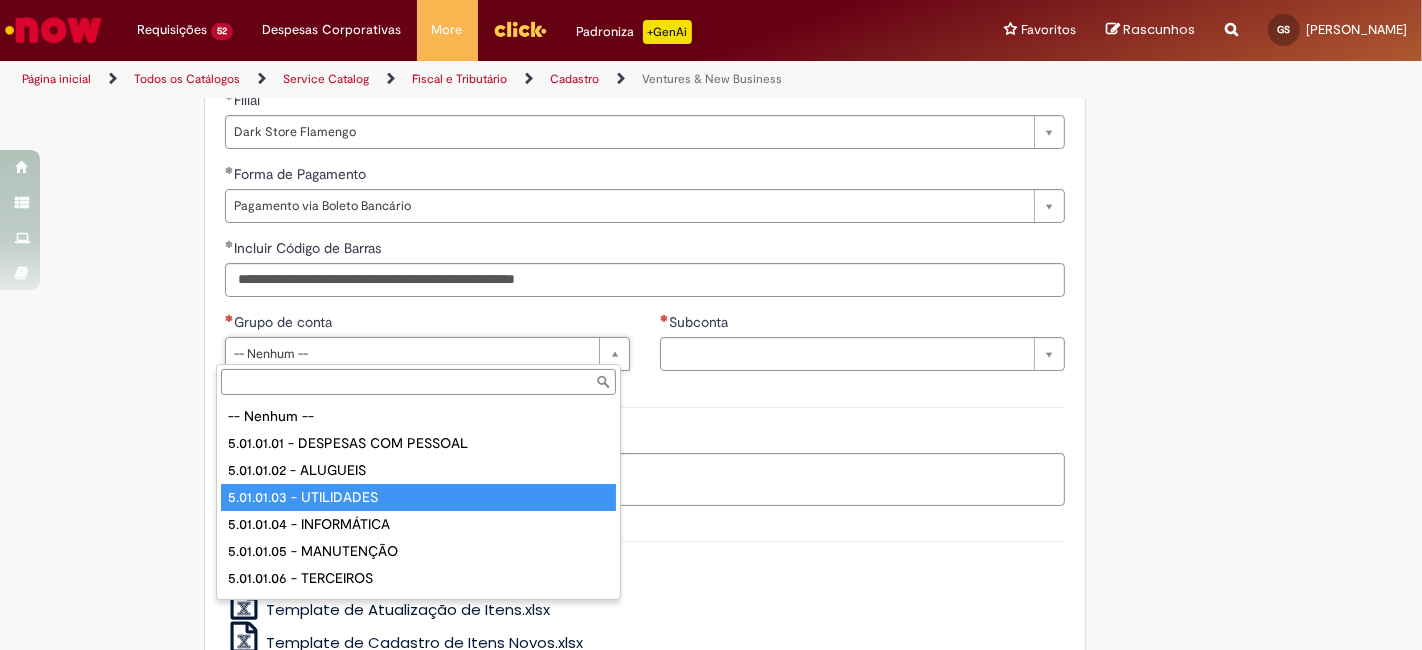 drag, startPoint x: 442, startPoint y: 485, endPoint x: 602, endPoint y: 445, distance: 164.92422 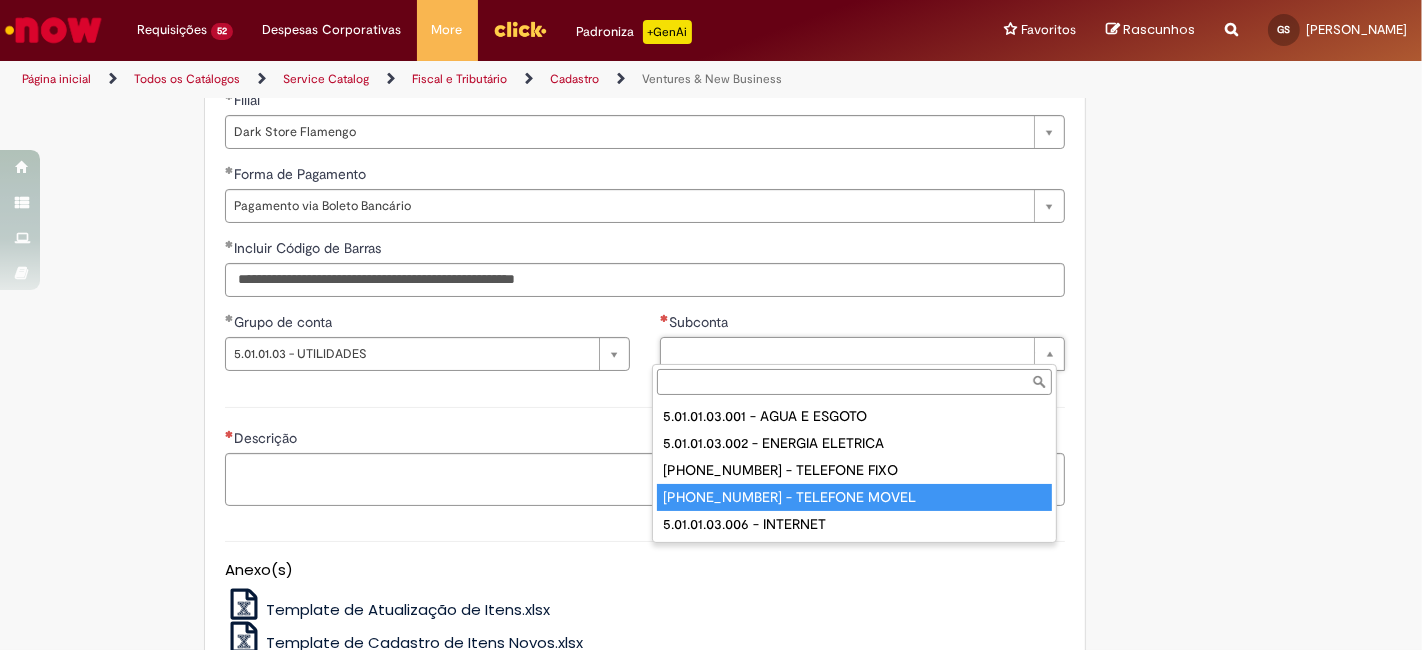 type on "**********" 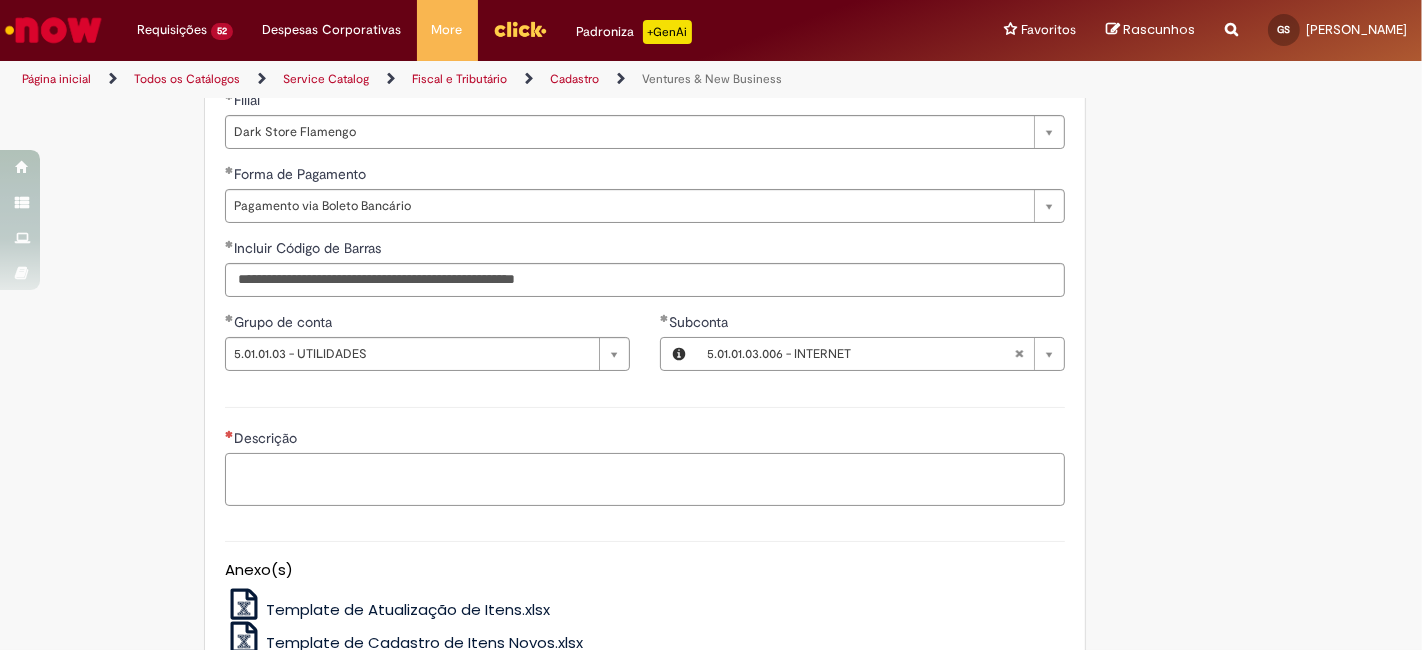click on "Descrição" at bounding box center (645, 479) 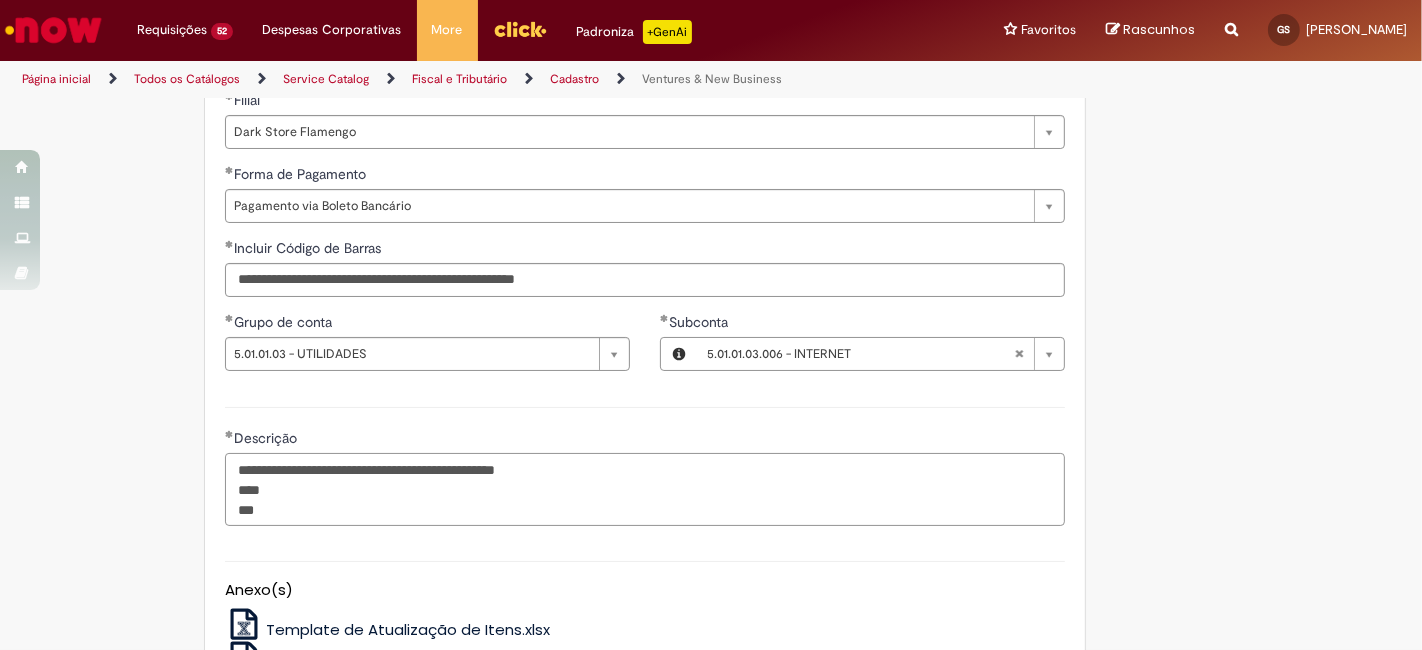 click on "**********" at bounding box center [645, 489] 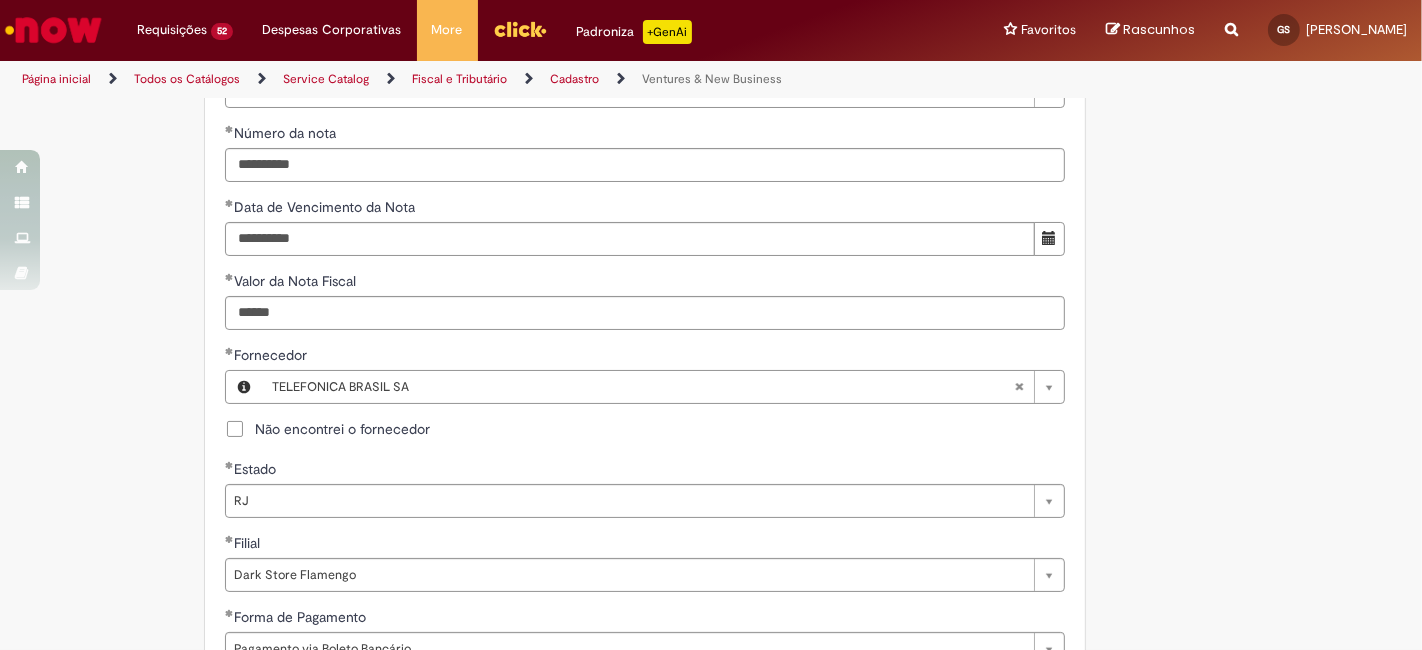 scroll, scrollTop: 814, scrollLeft: 0, axis: vertical 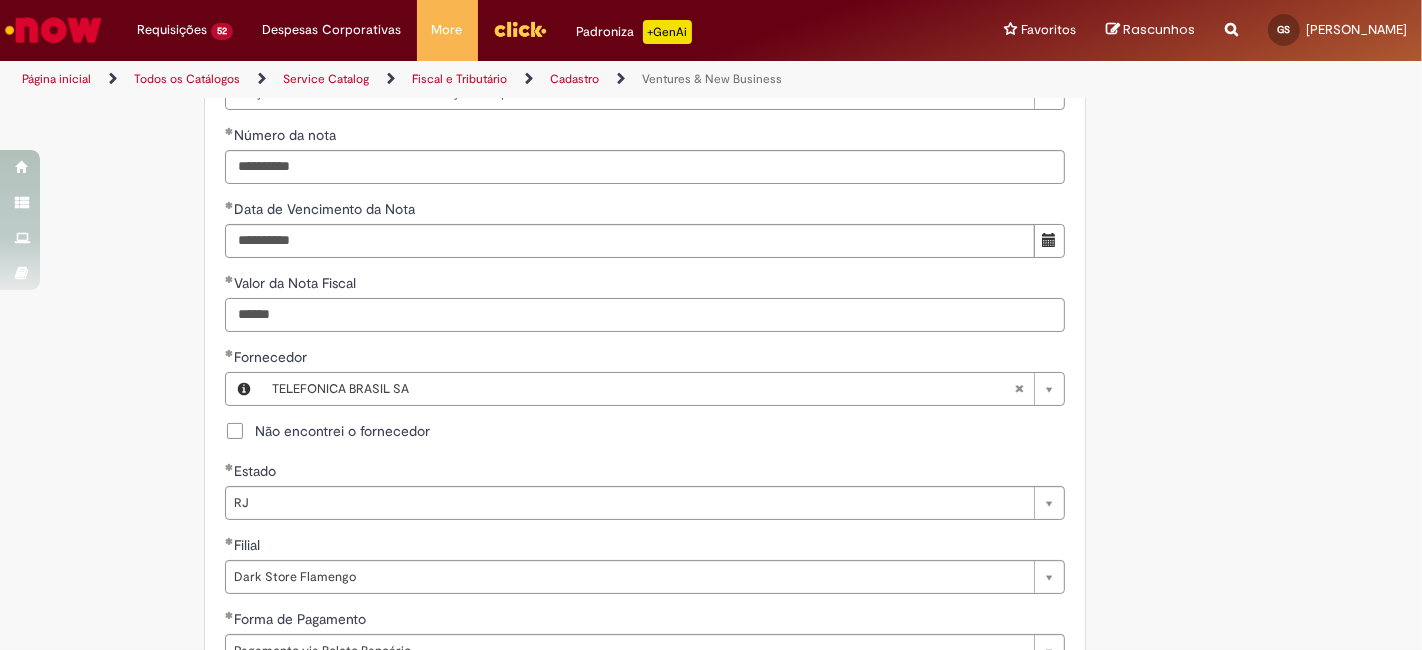 click on "******" at bounding box center [645, 315] 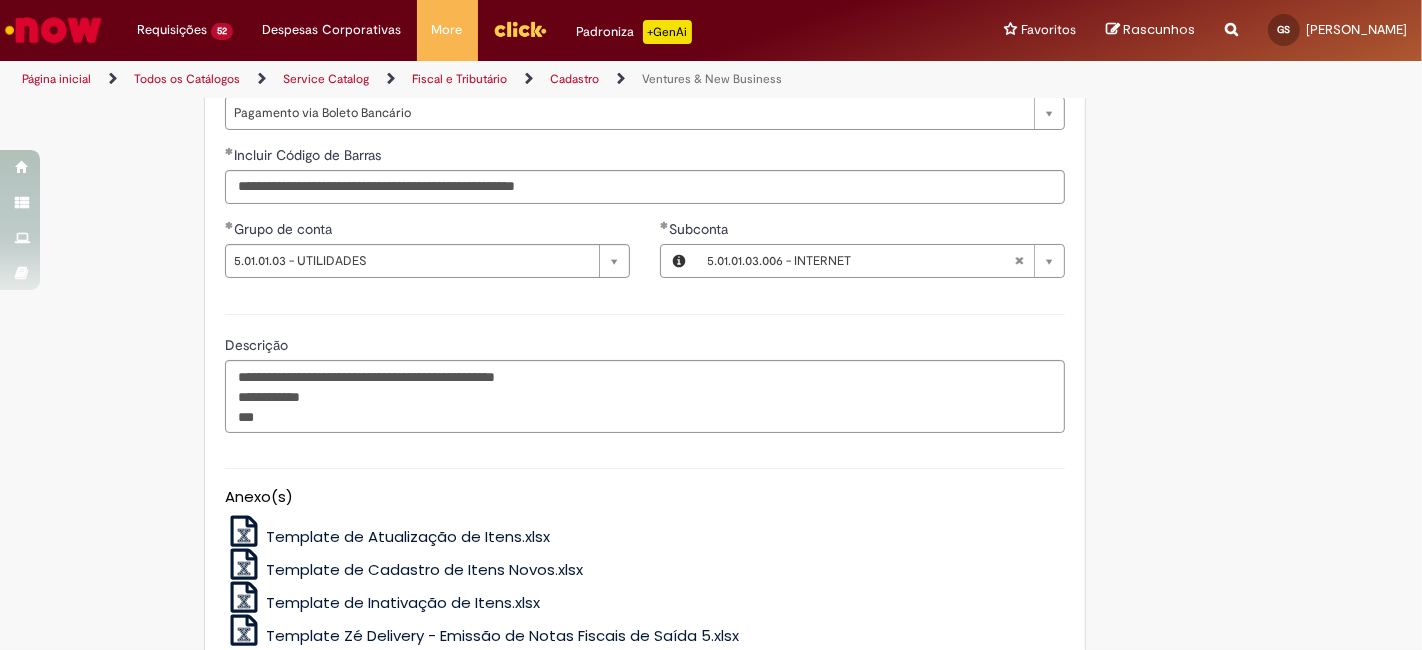 scroll, scrollTop: 1555, scrollLeft: 0, axis: vertical 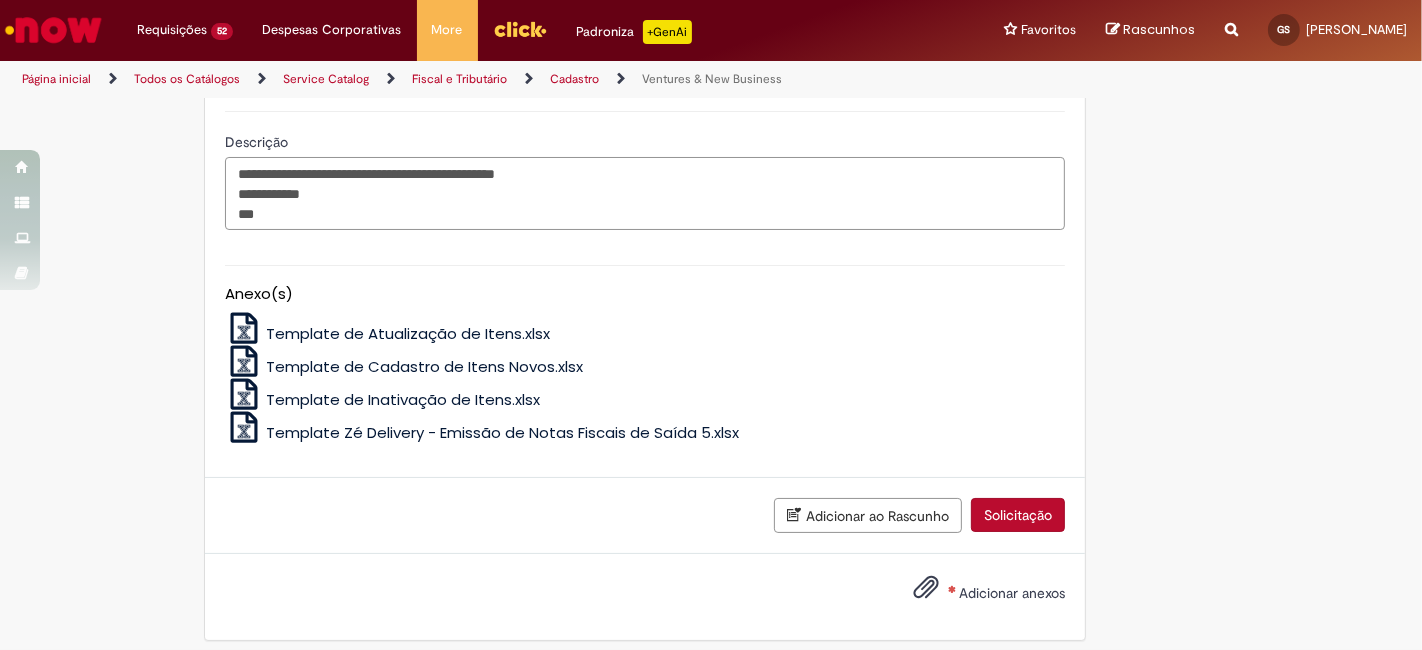 click on "**********" at bounding box center (645, 193) 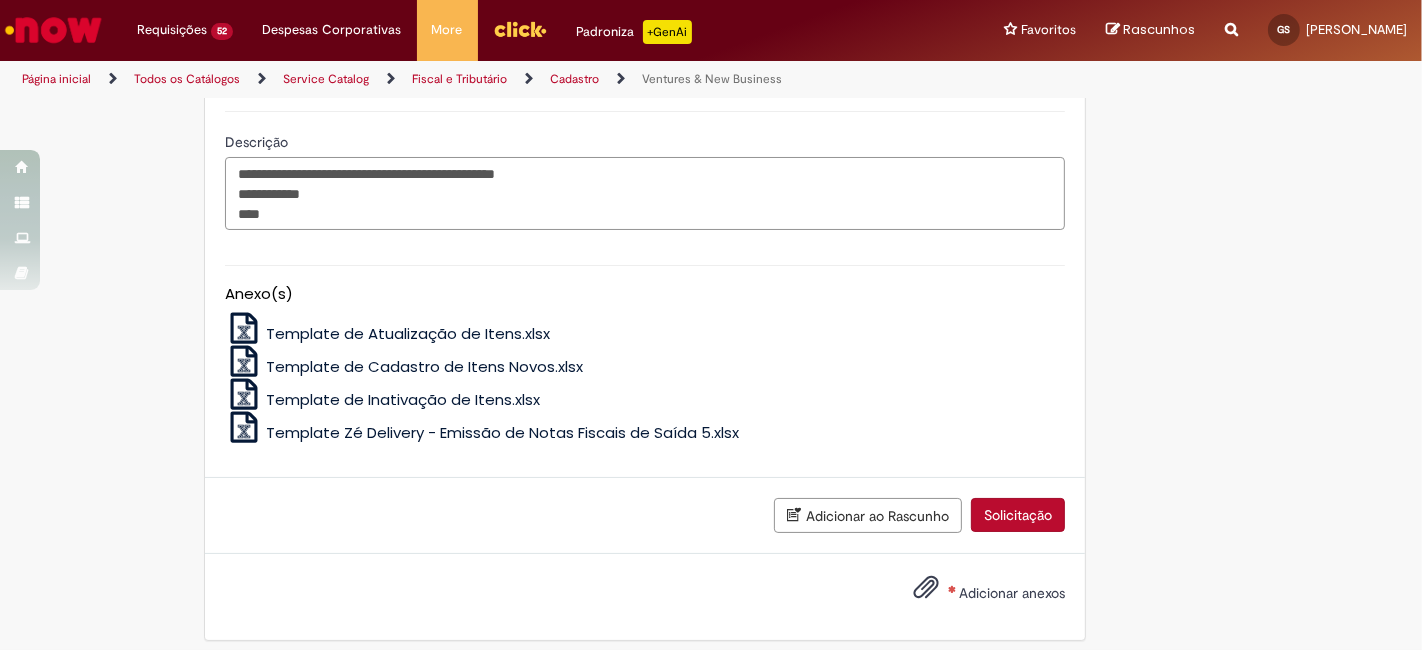 paste on "*******" 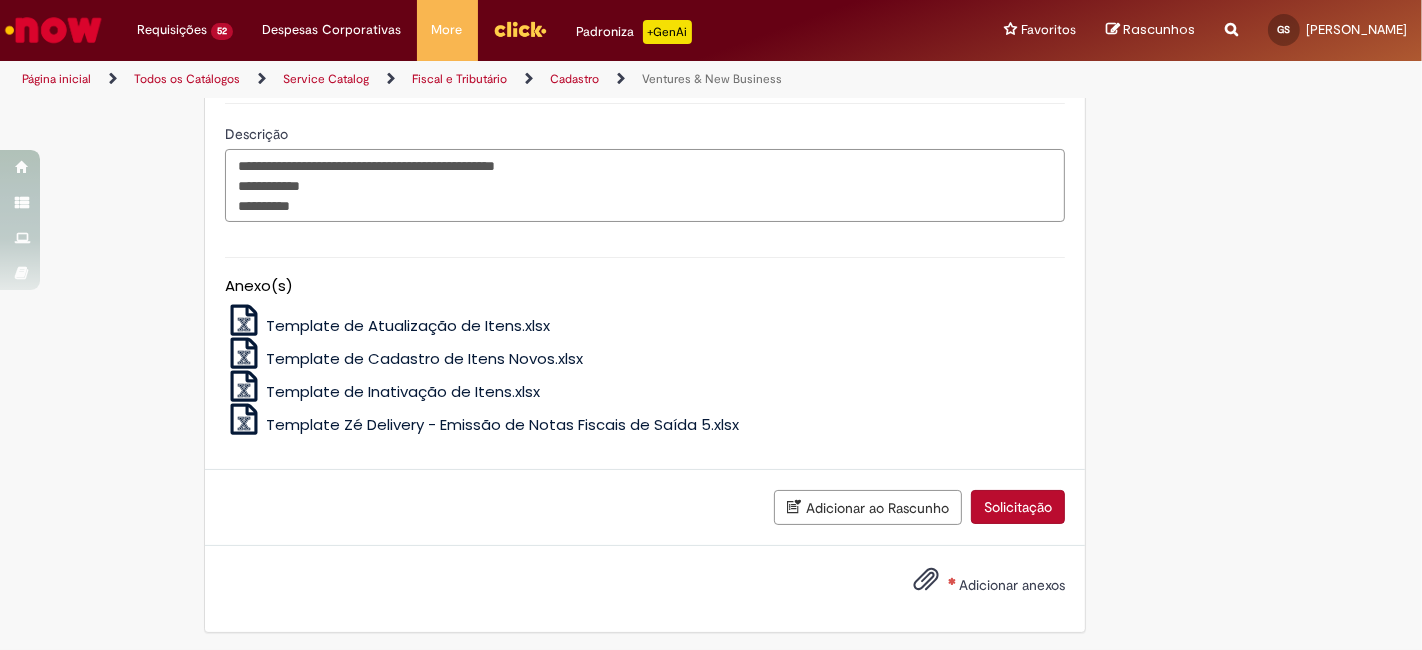 scroll, scrollTop: 1565, scrollLeft: 0, axis: vertical 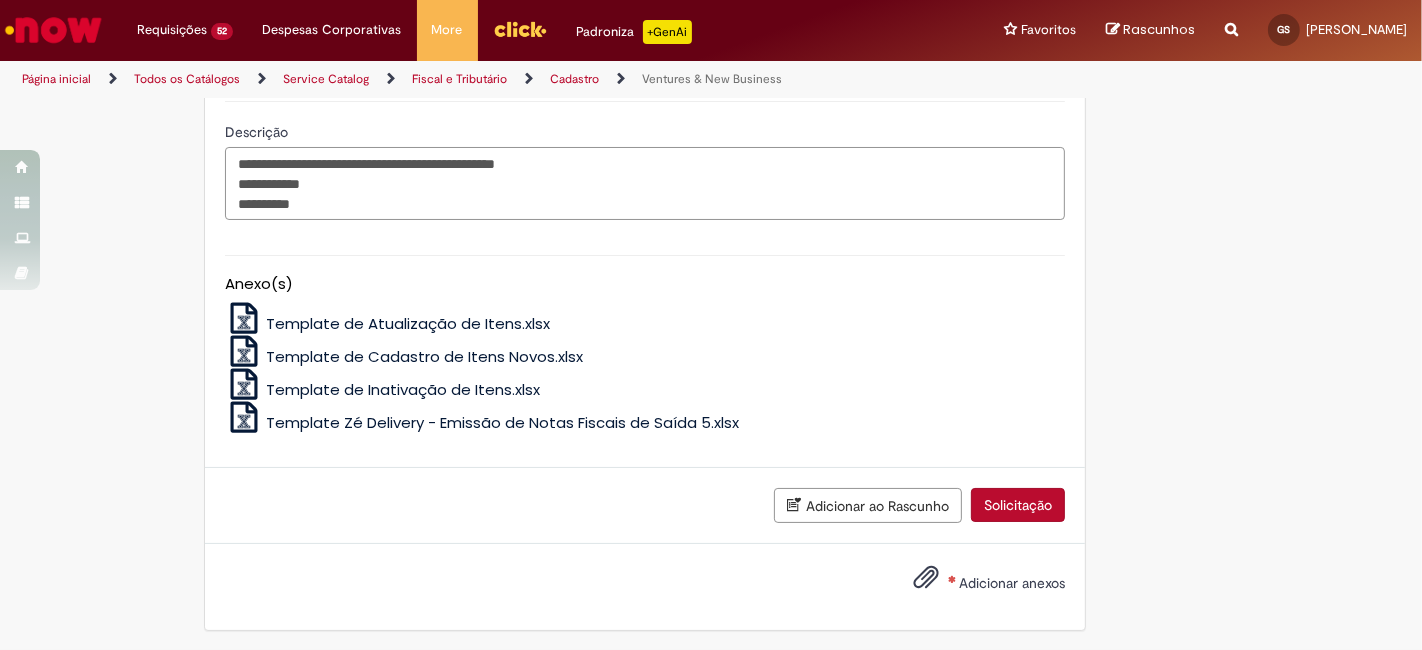 type on "**********" 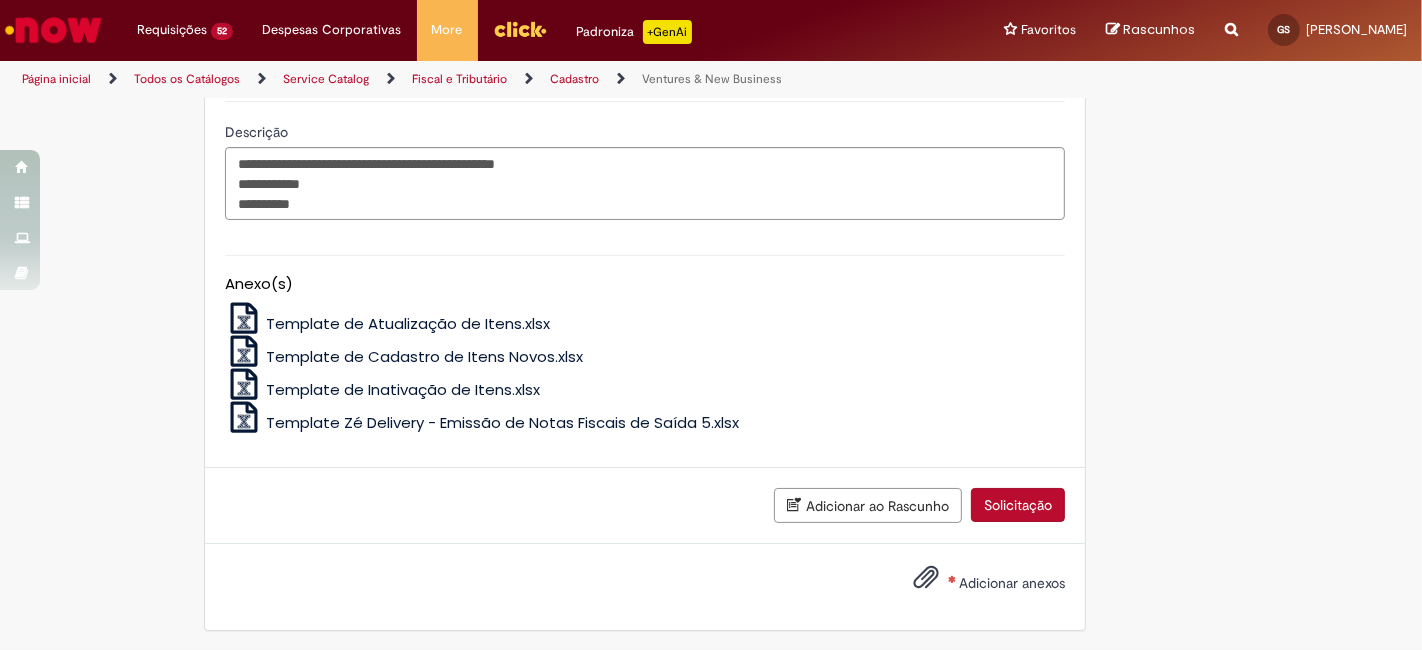 click on "Adicionar anexos" at bounding box center (1012, 583) 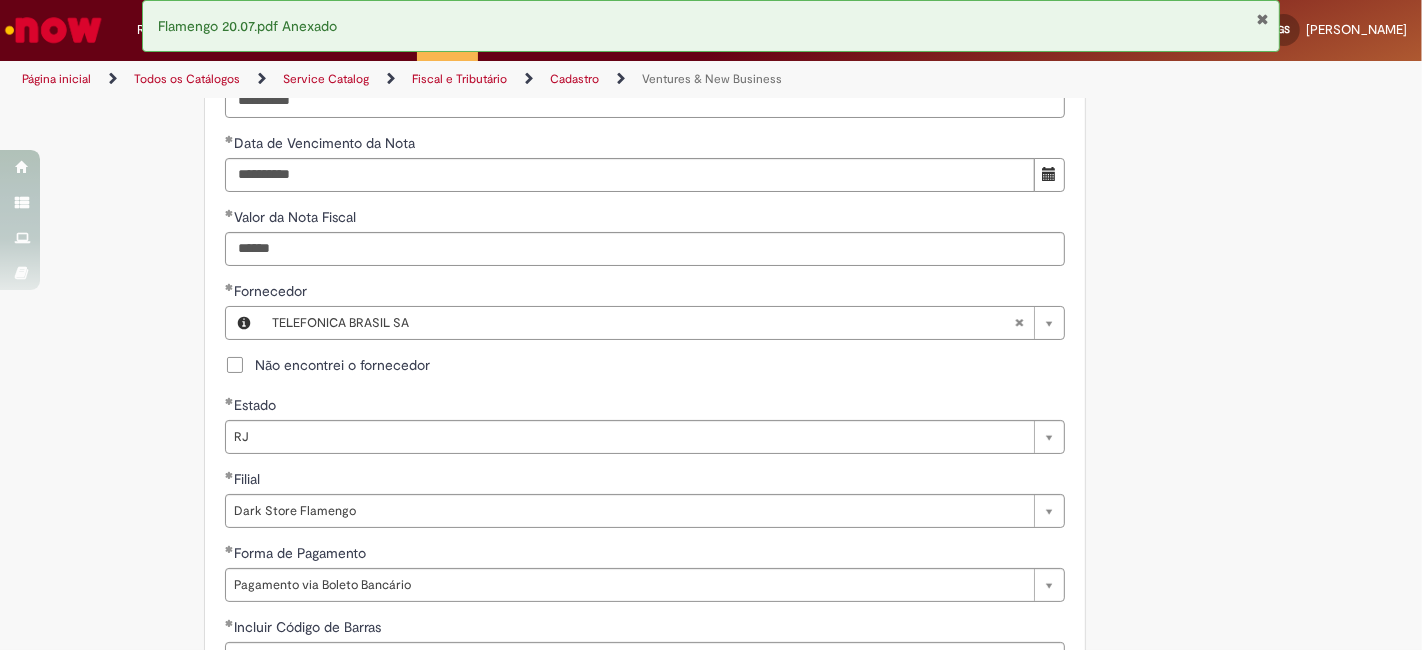 scroll, scrollTop: 825, scrollLeft: 0, axis: vertical 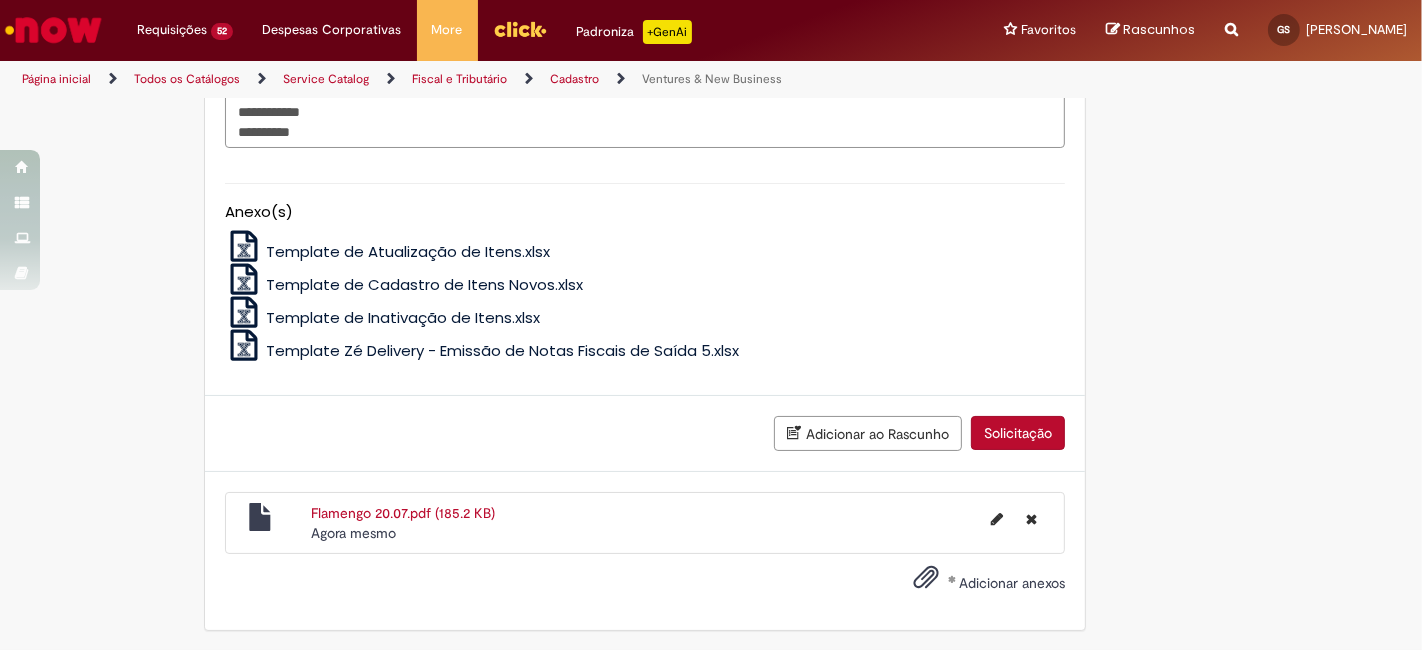 click on "Solicitação" at bounding box center [1018, 433] 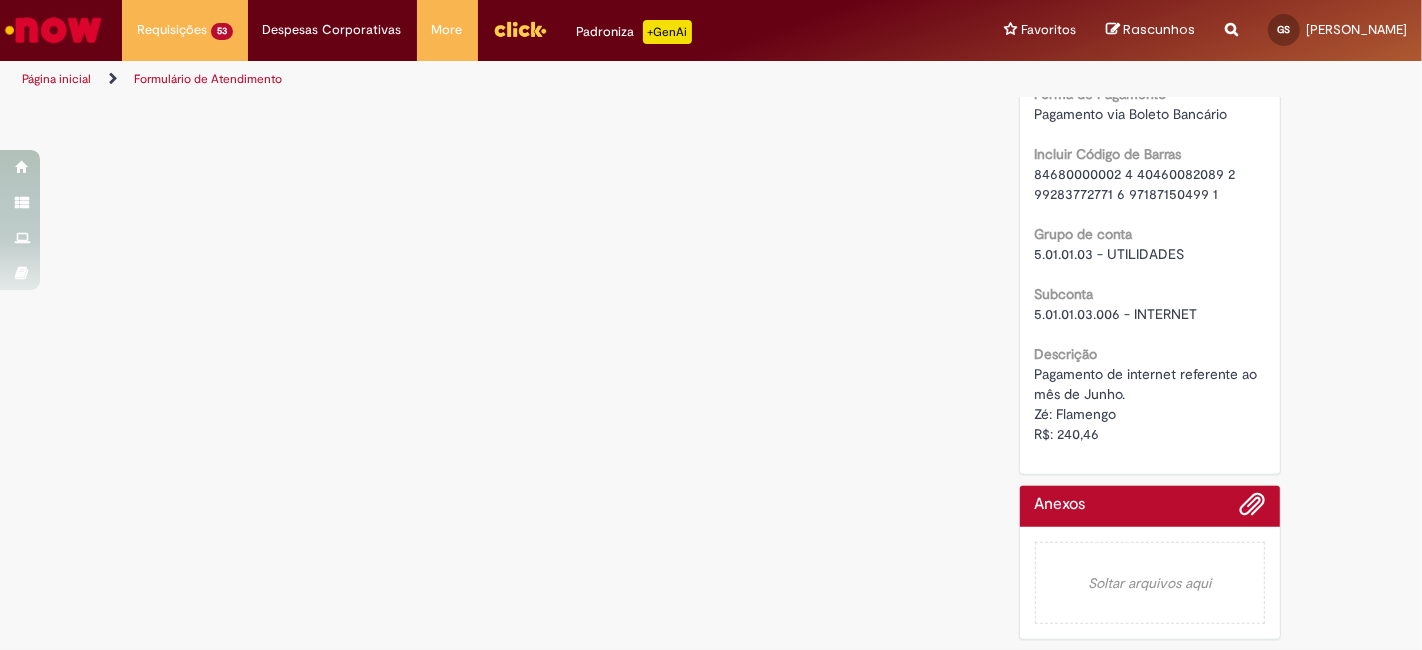 scroll, scrollTop: 0, scrollLeft: 0, axis: both 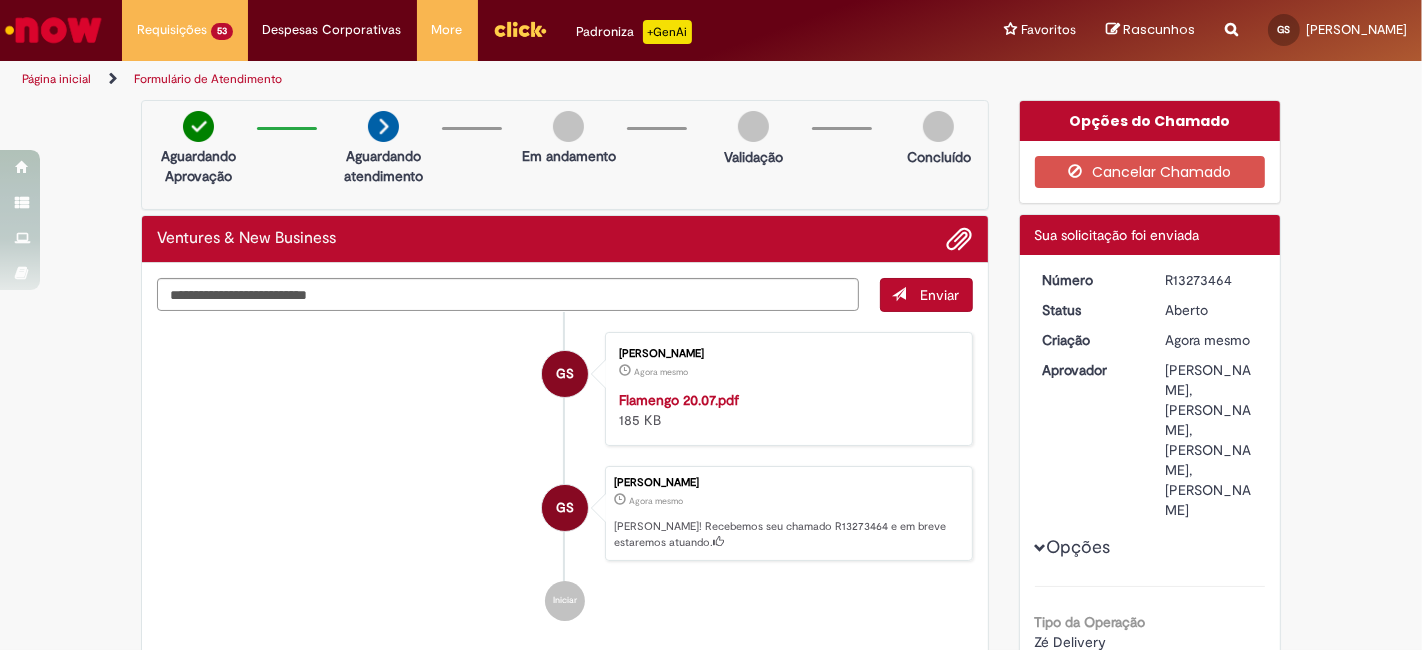 click on "R13273464" at bounding box center [1211, 280] 